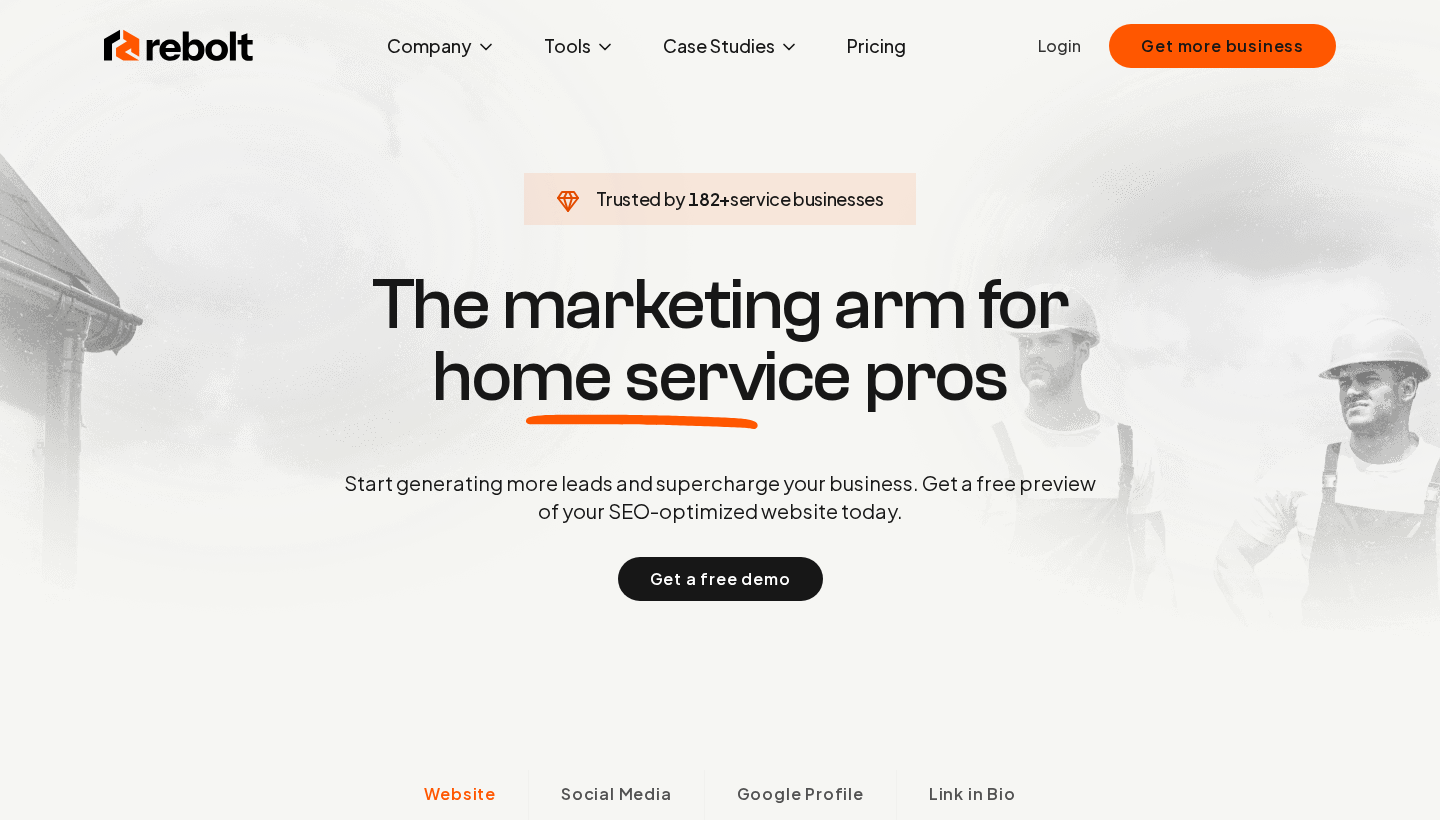 scroll, scrollTop: 0, scrollLeft: 0, axis: both 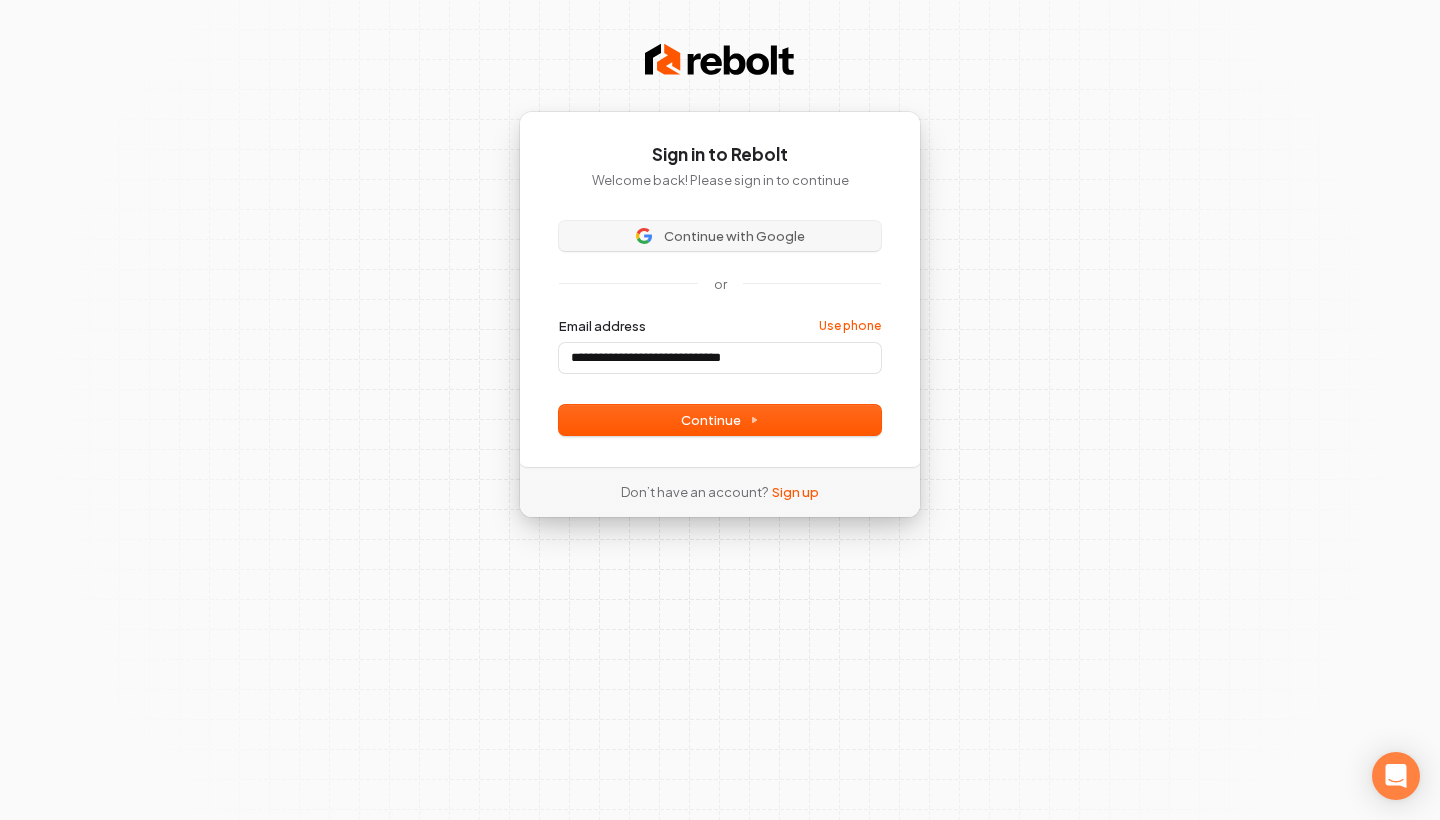 click at bounding box center [559, 317] 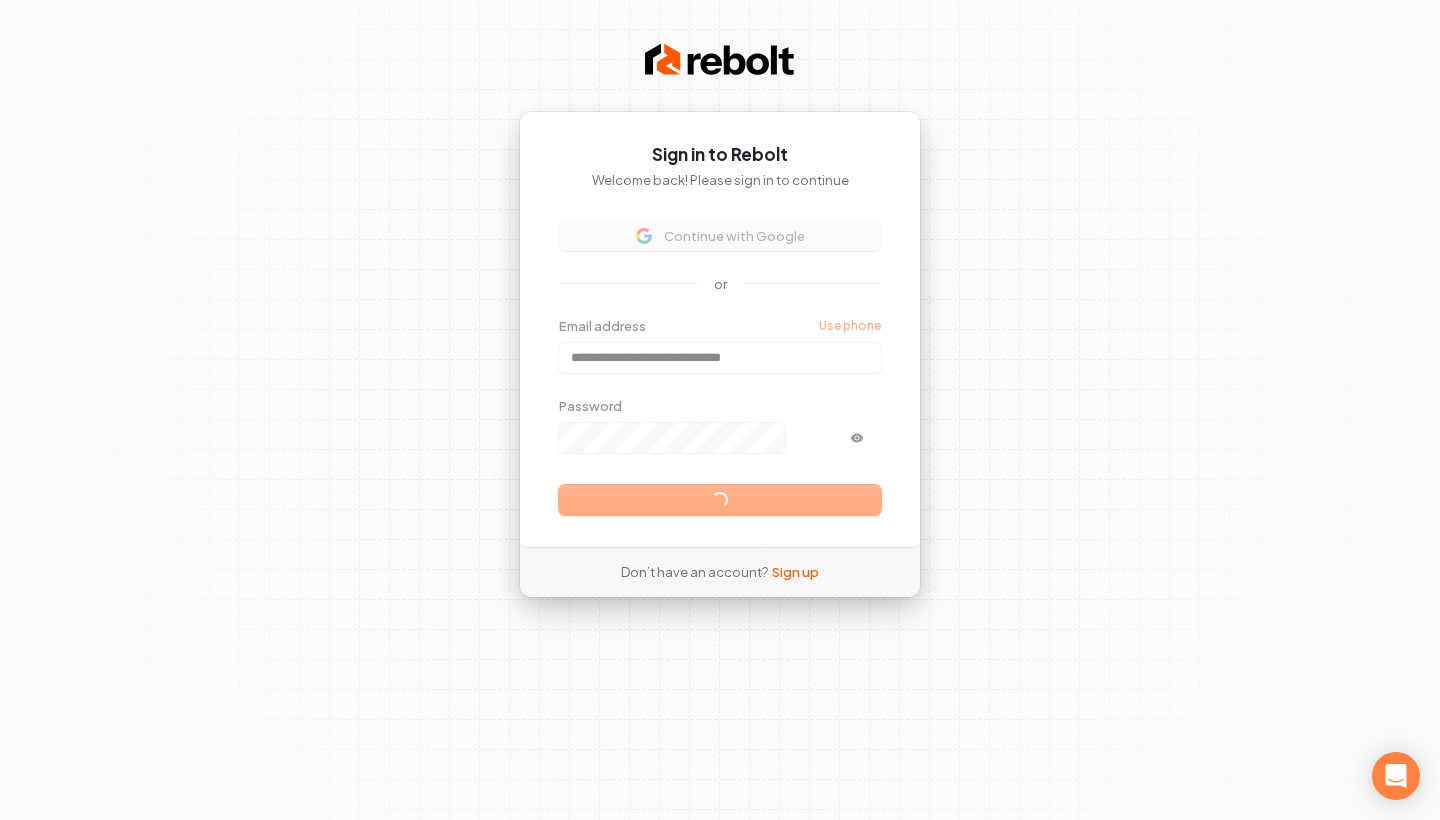 type on "**********" 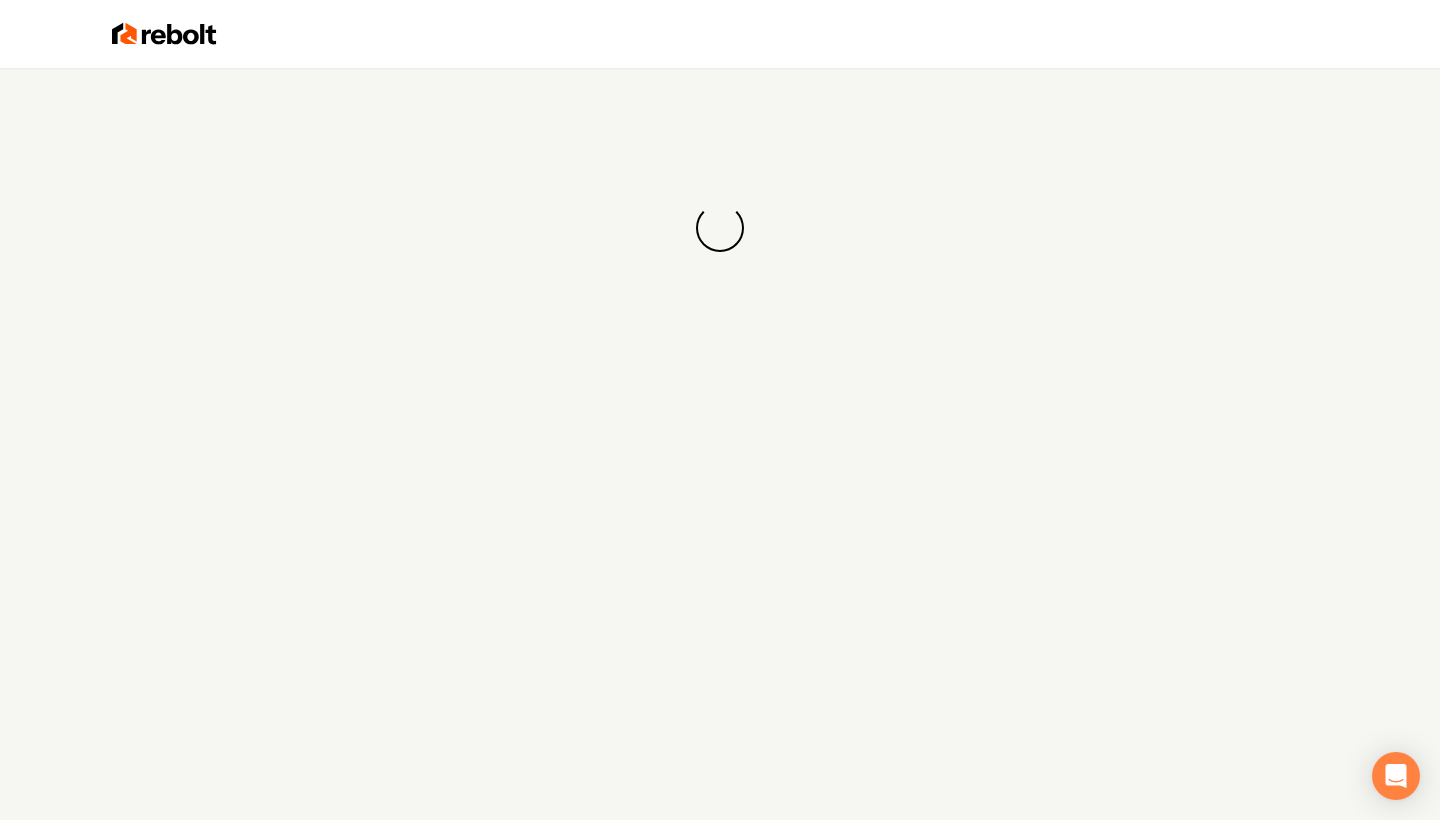 scroll, scrollTop: 0, scrollLeft: 0, axis: both 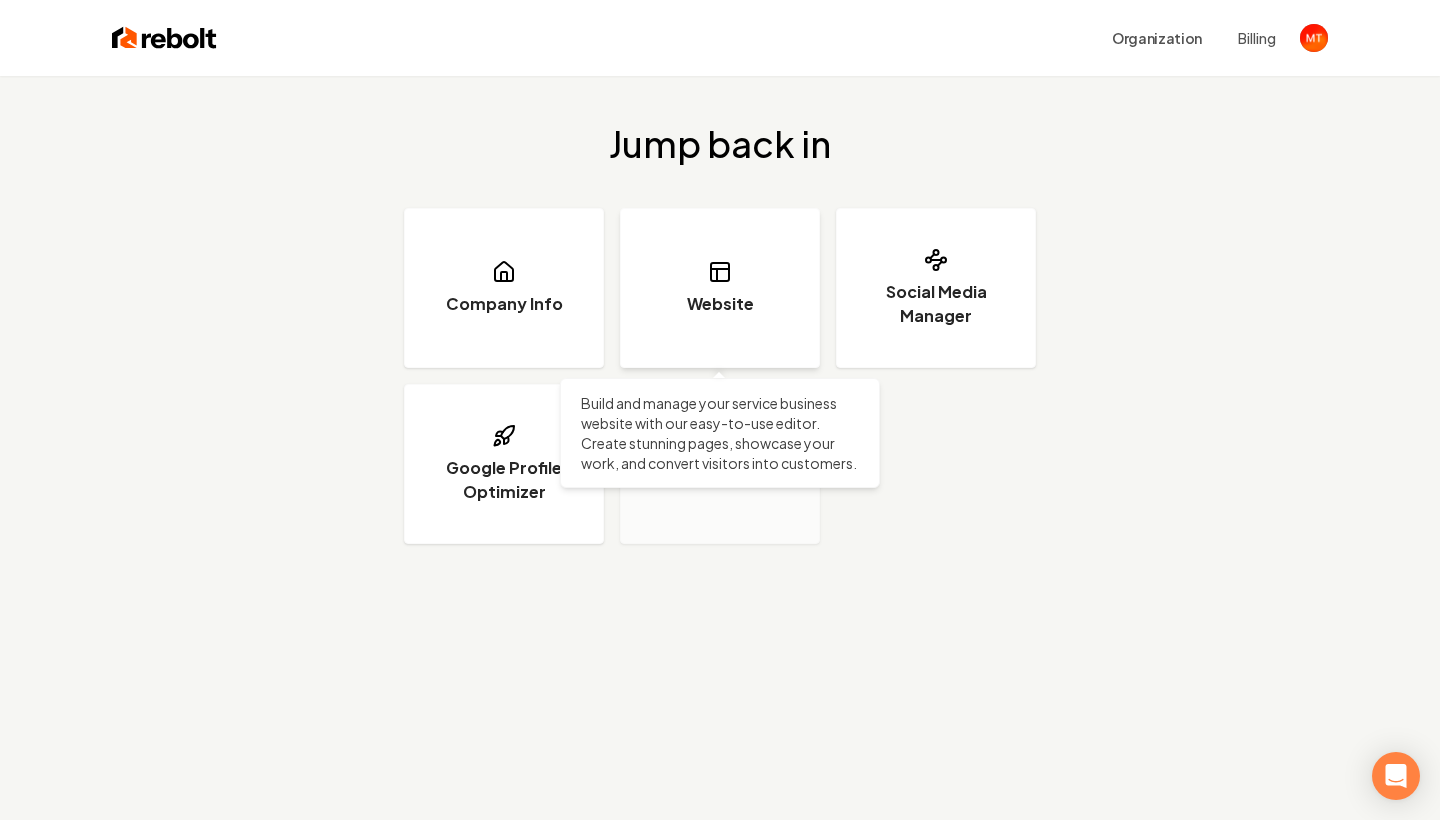 click on "Website" at bounding box center (720, 288) 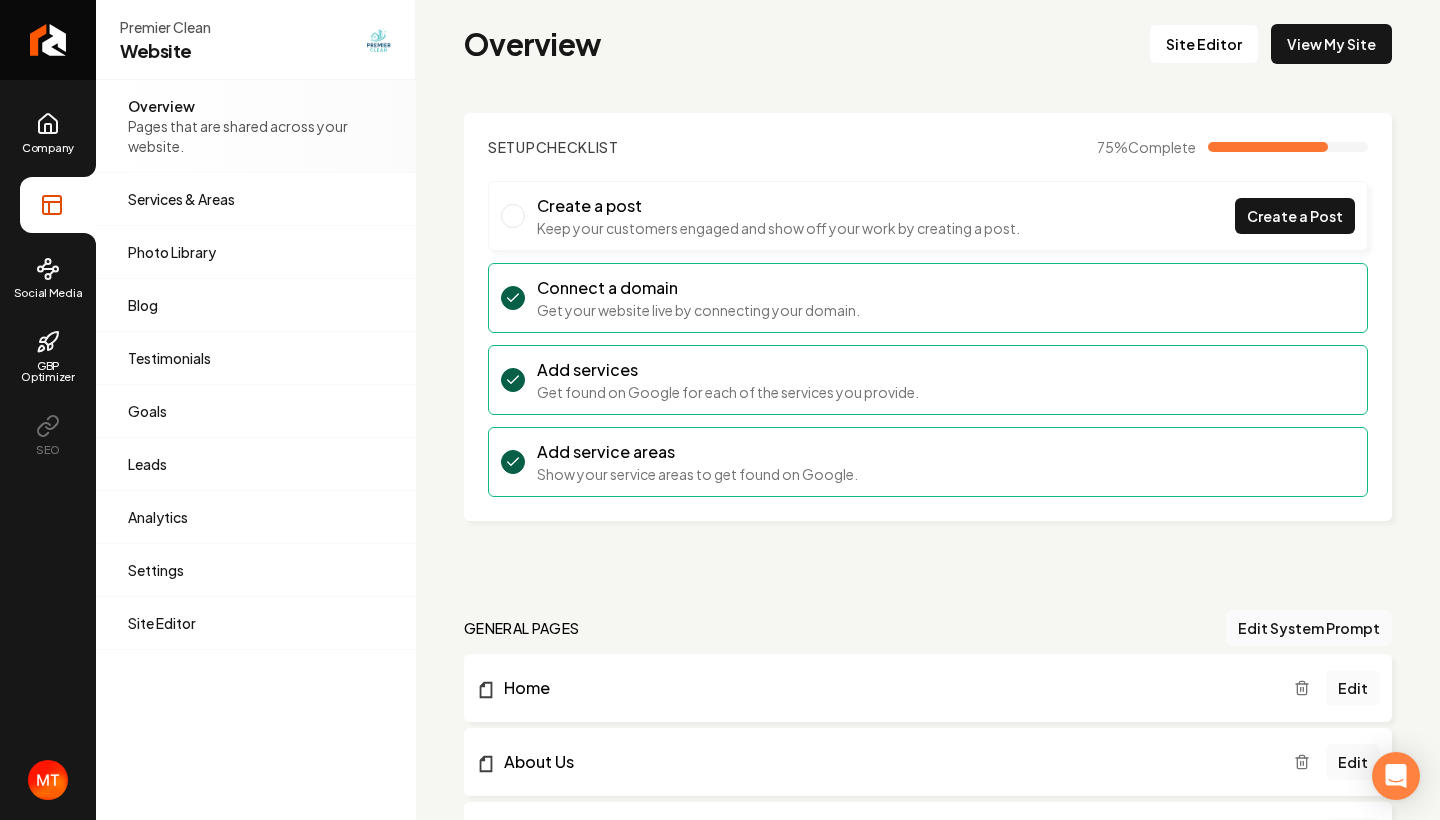 click on "Overview Site Editor View My Site" at bounding box center [928, 52] 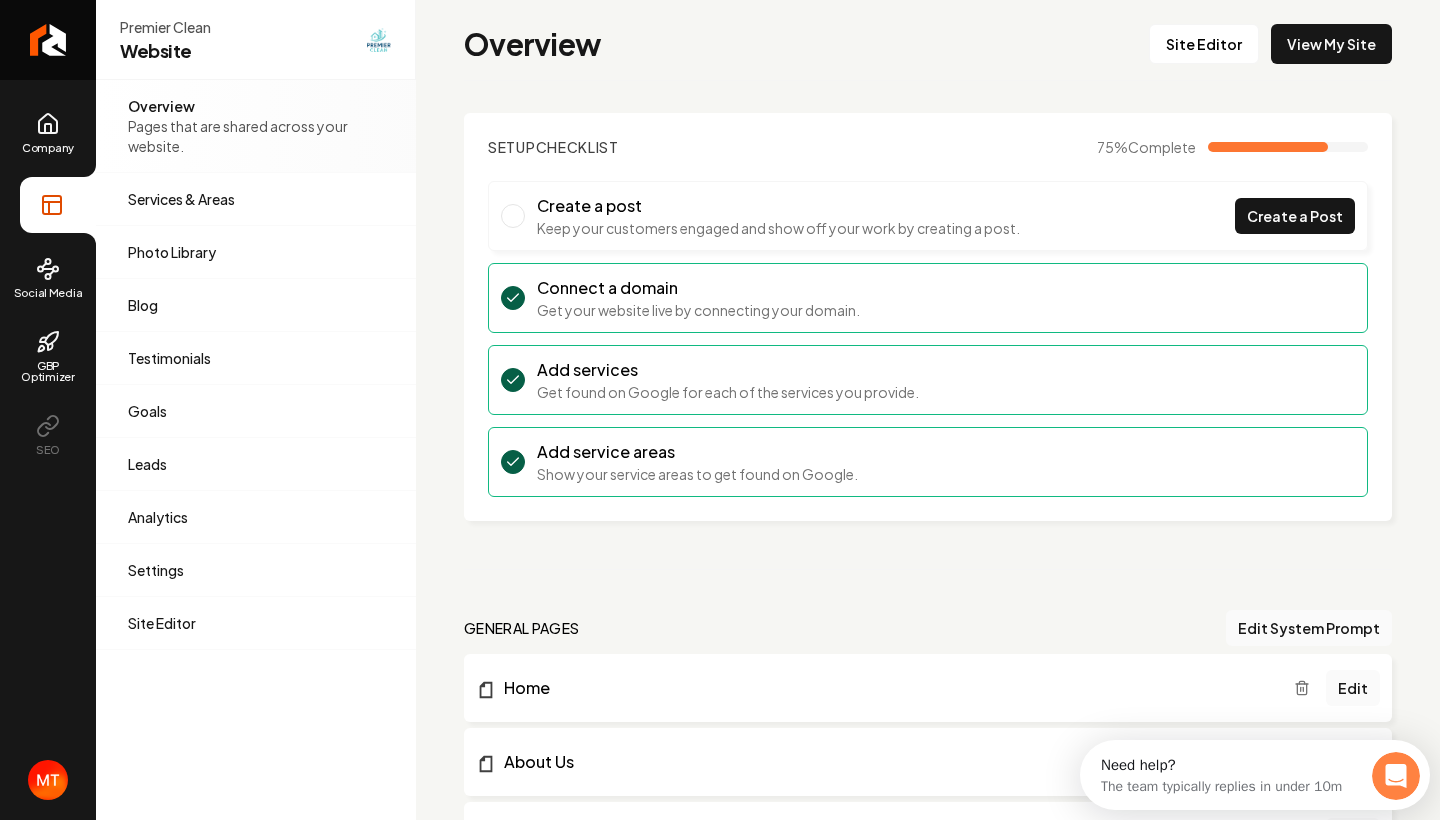 scroll, scrollTop: 0, scrollLeft: 0, axis: both 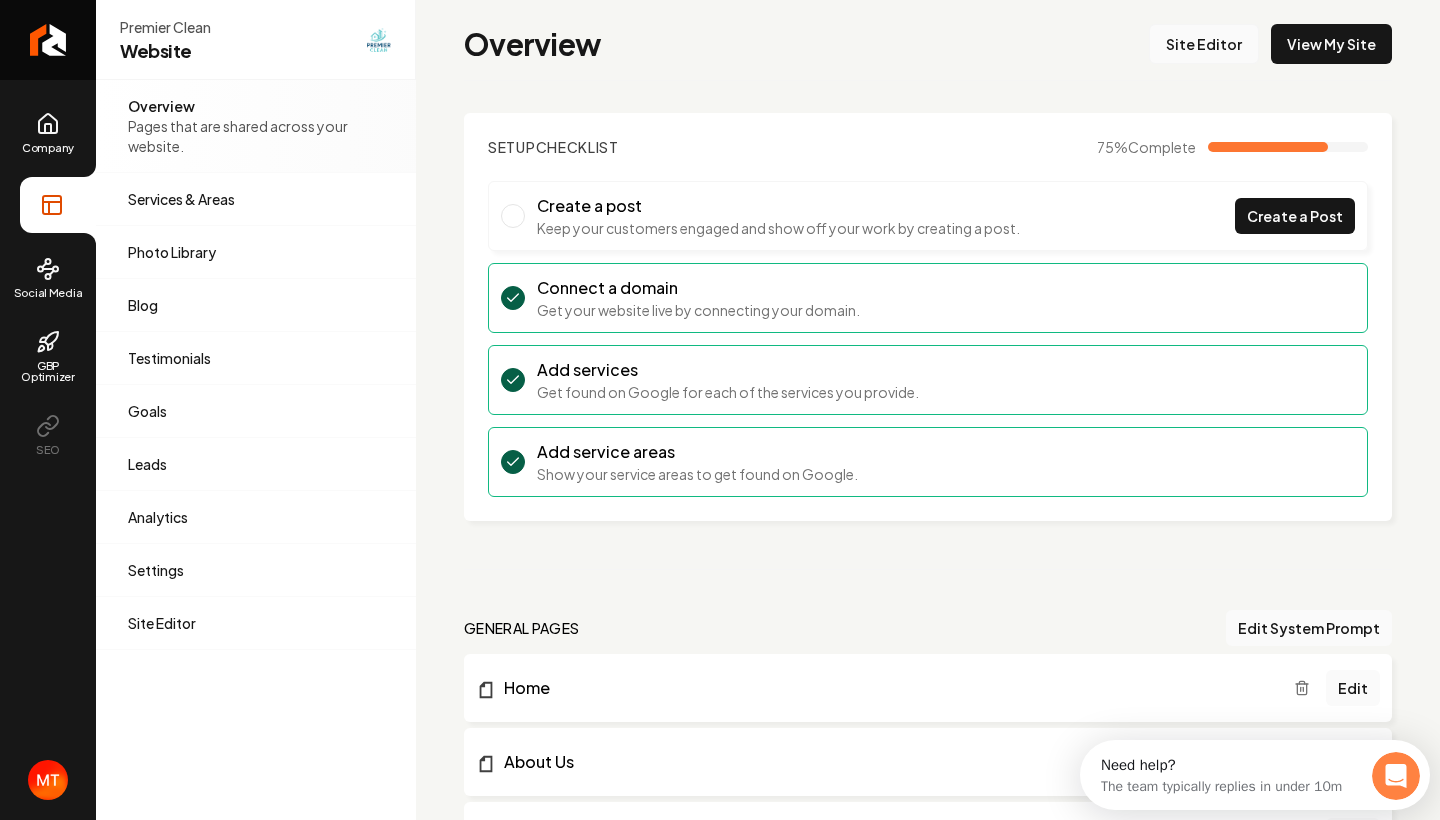 click on "Site Editor" at bounding box center (1204, 44) 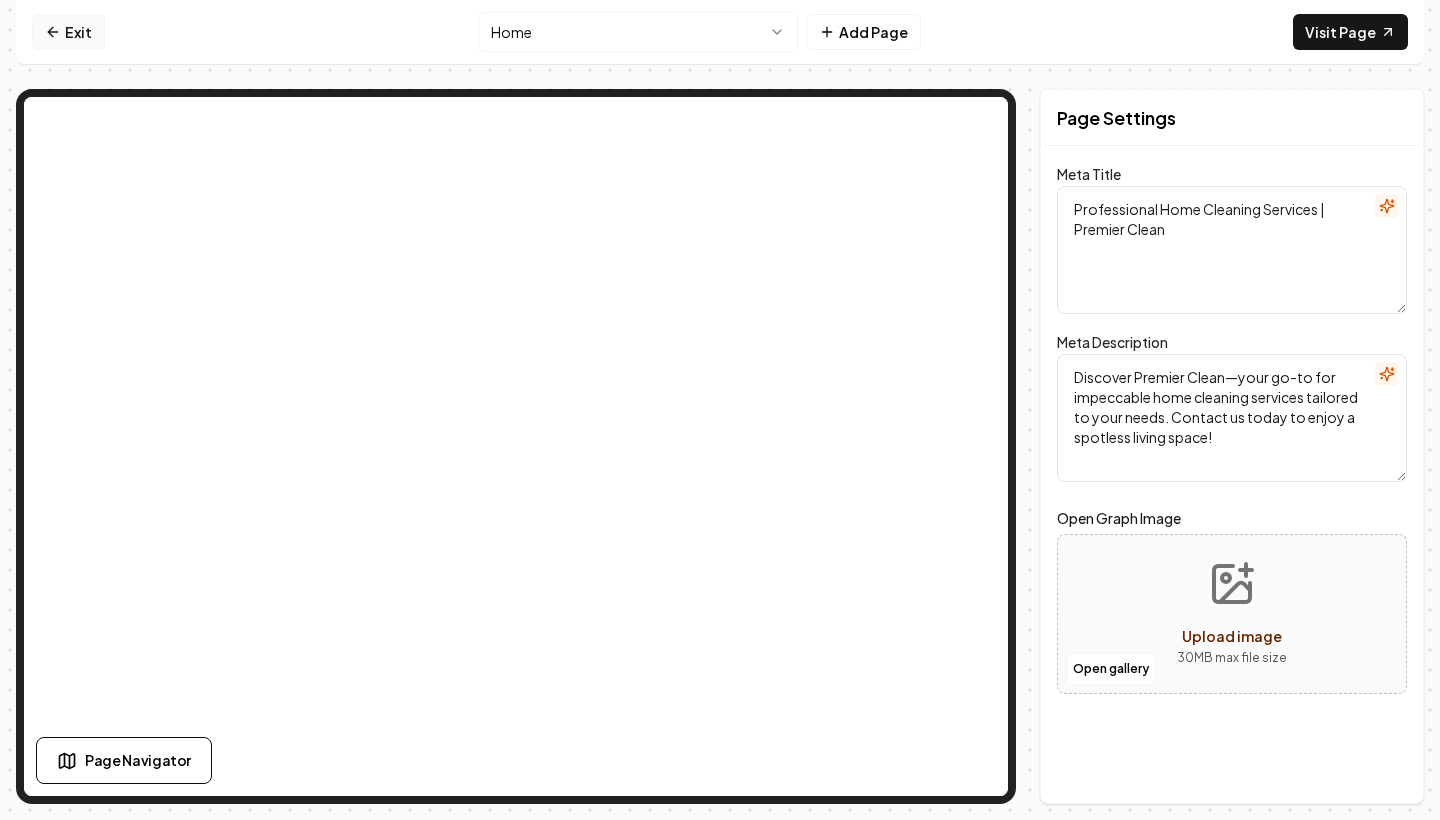 click on "Exit" at bounding box center (68, 32) 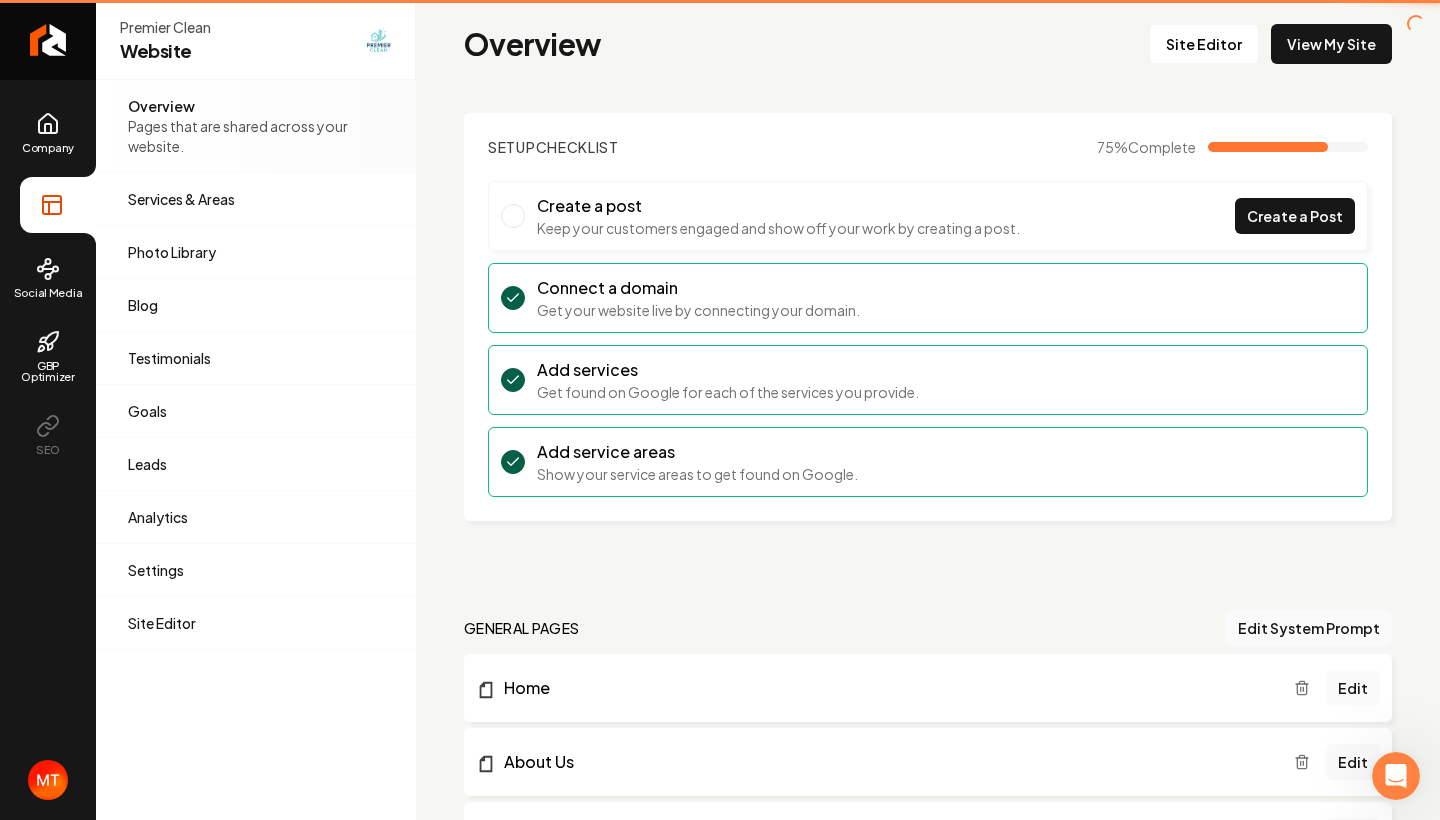 scroll, scrollTop: 0, scrollLeft: 0, axis: both 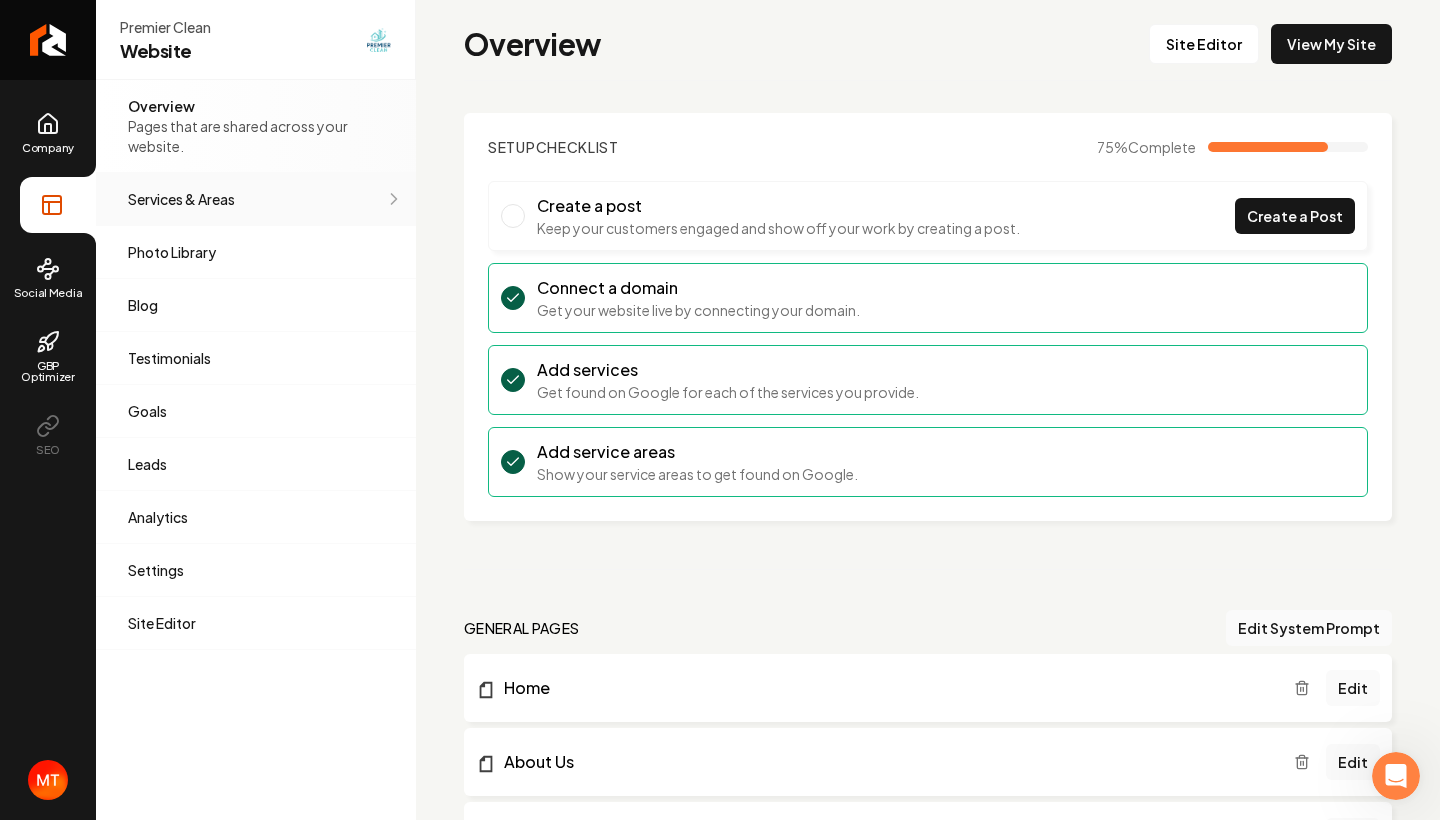 click on "Services & Areas" at bounding box center [256, 199] 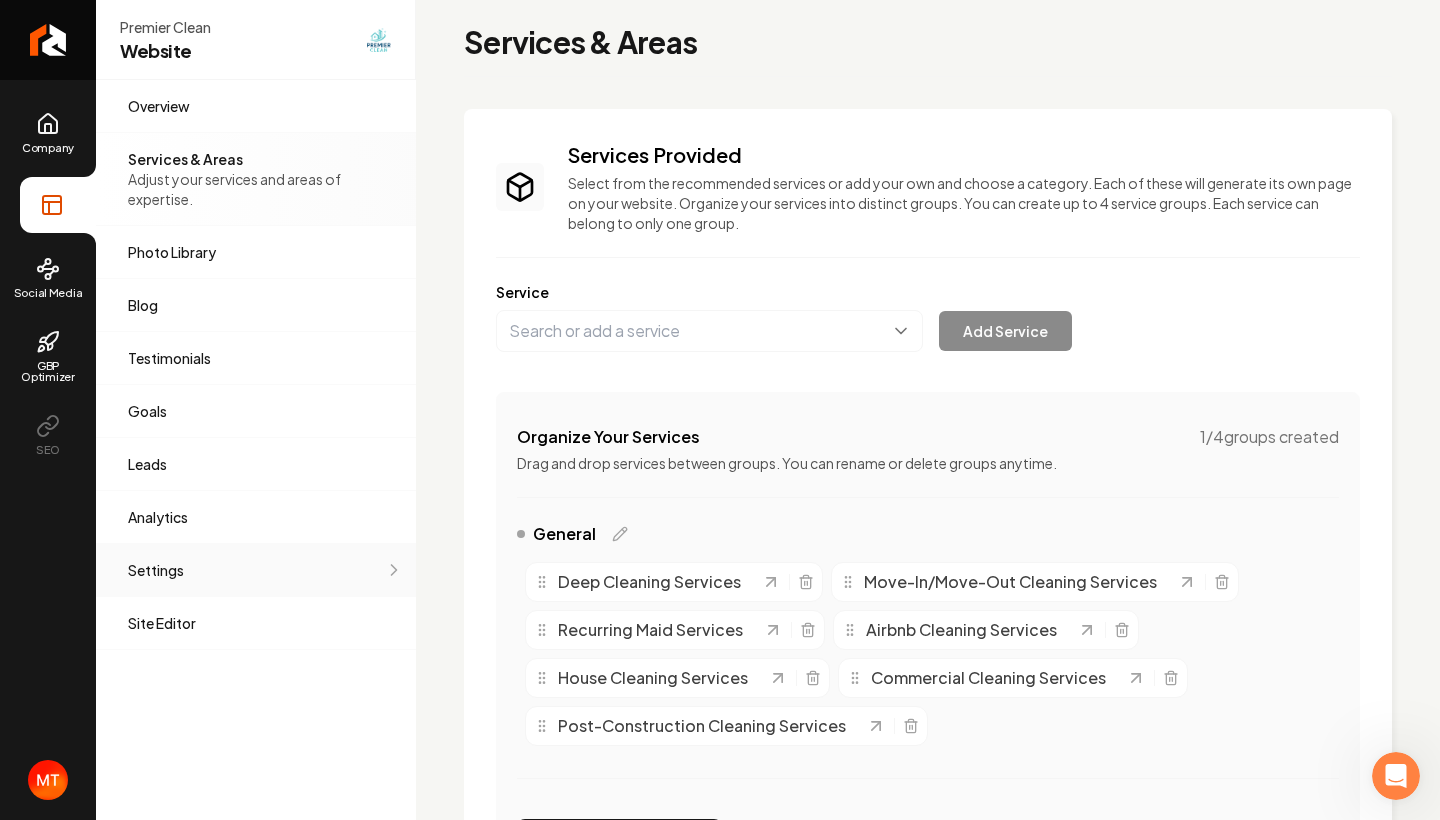 click on "Settings" at bounding box center [256, 570] 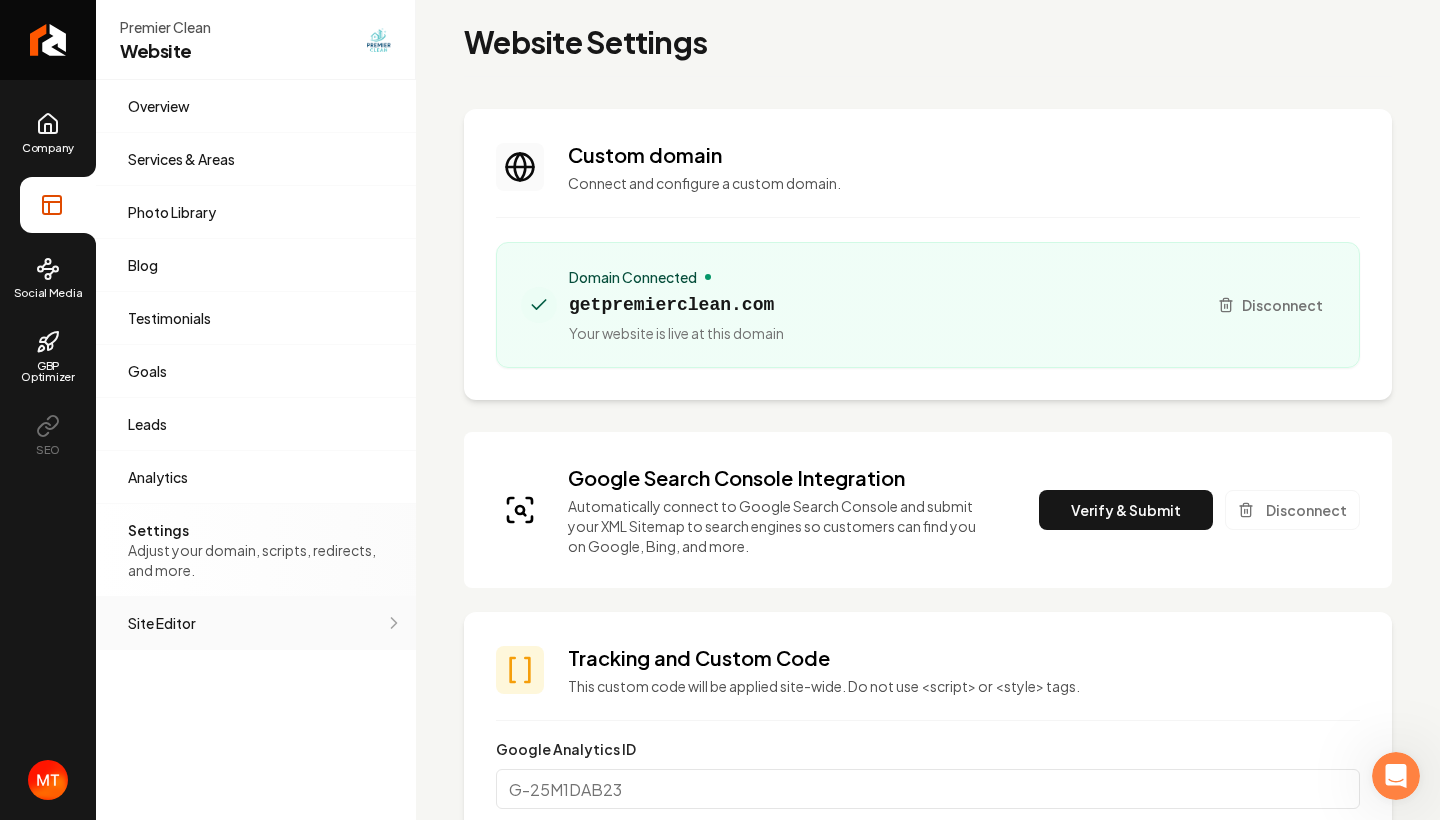 scroll, scrollTop: 0, scrollLeft: 0, axis: both 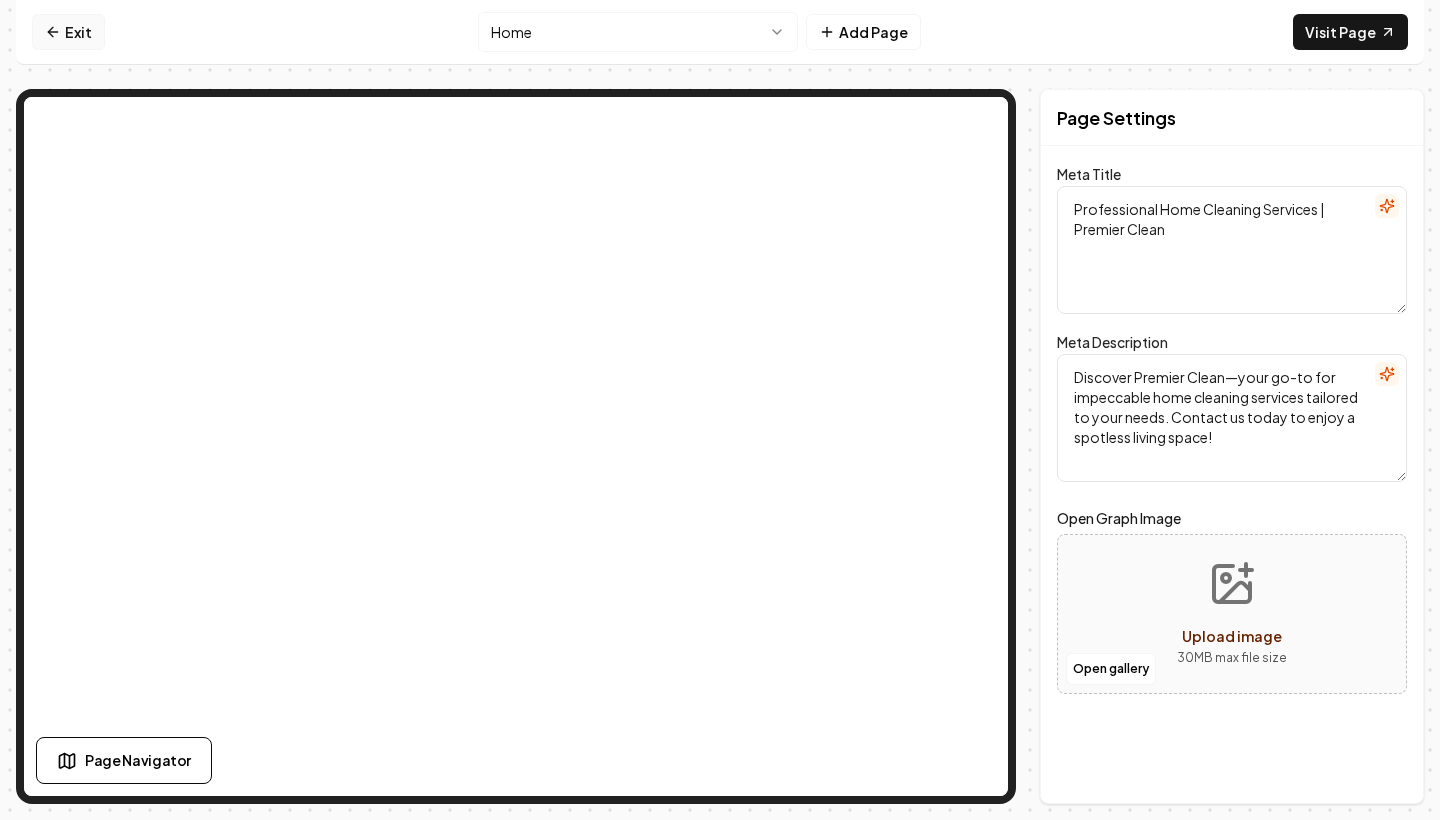 click on "Exit" at bounding box center [68, 32] 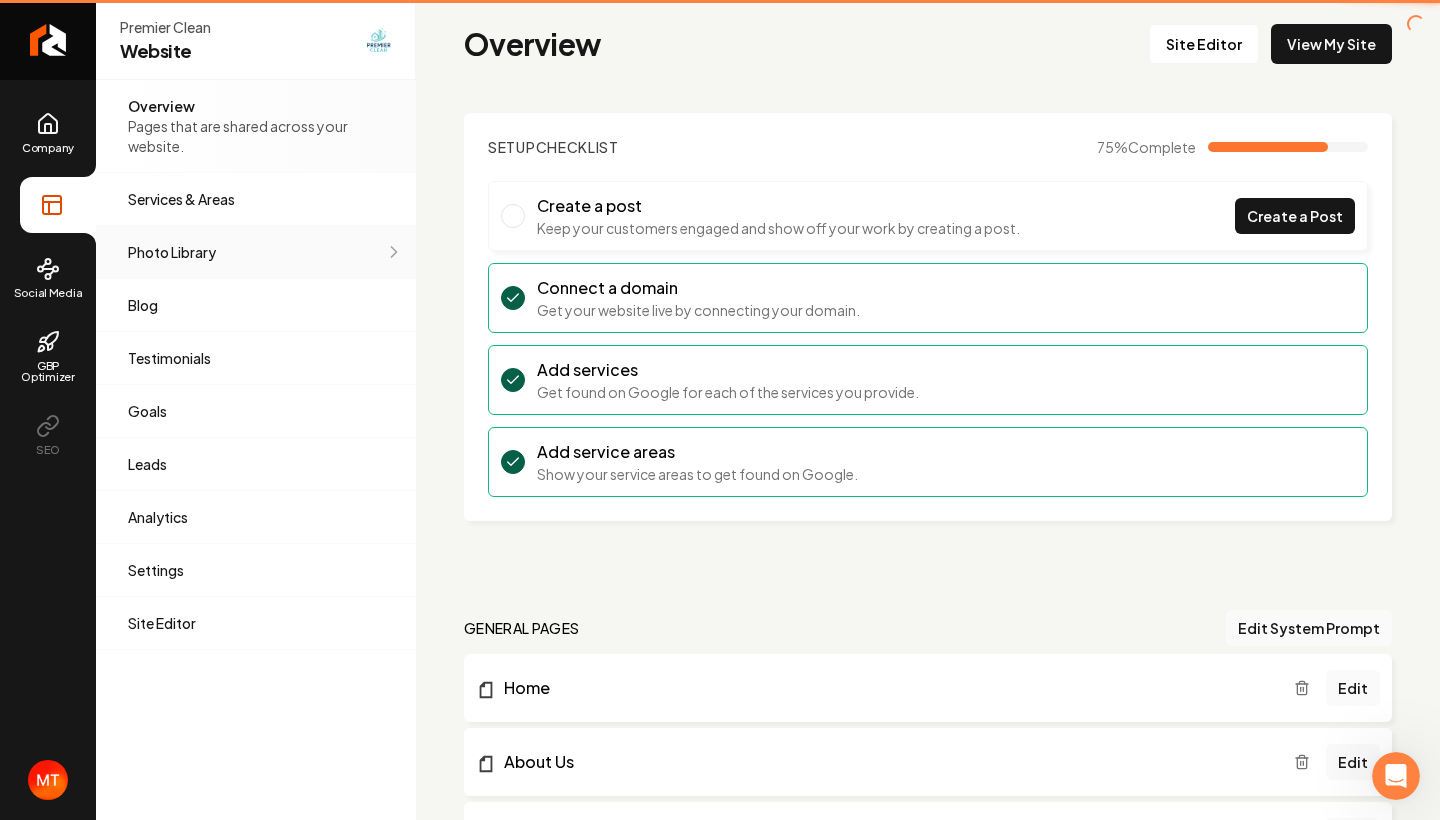 scroll, scrollTop: 0, scrollLeft: 0, axis: both 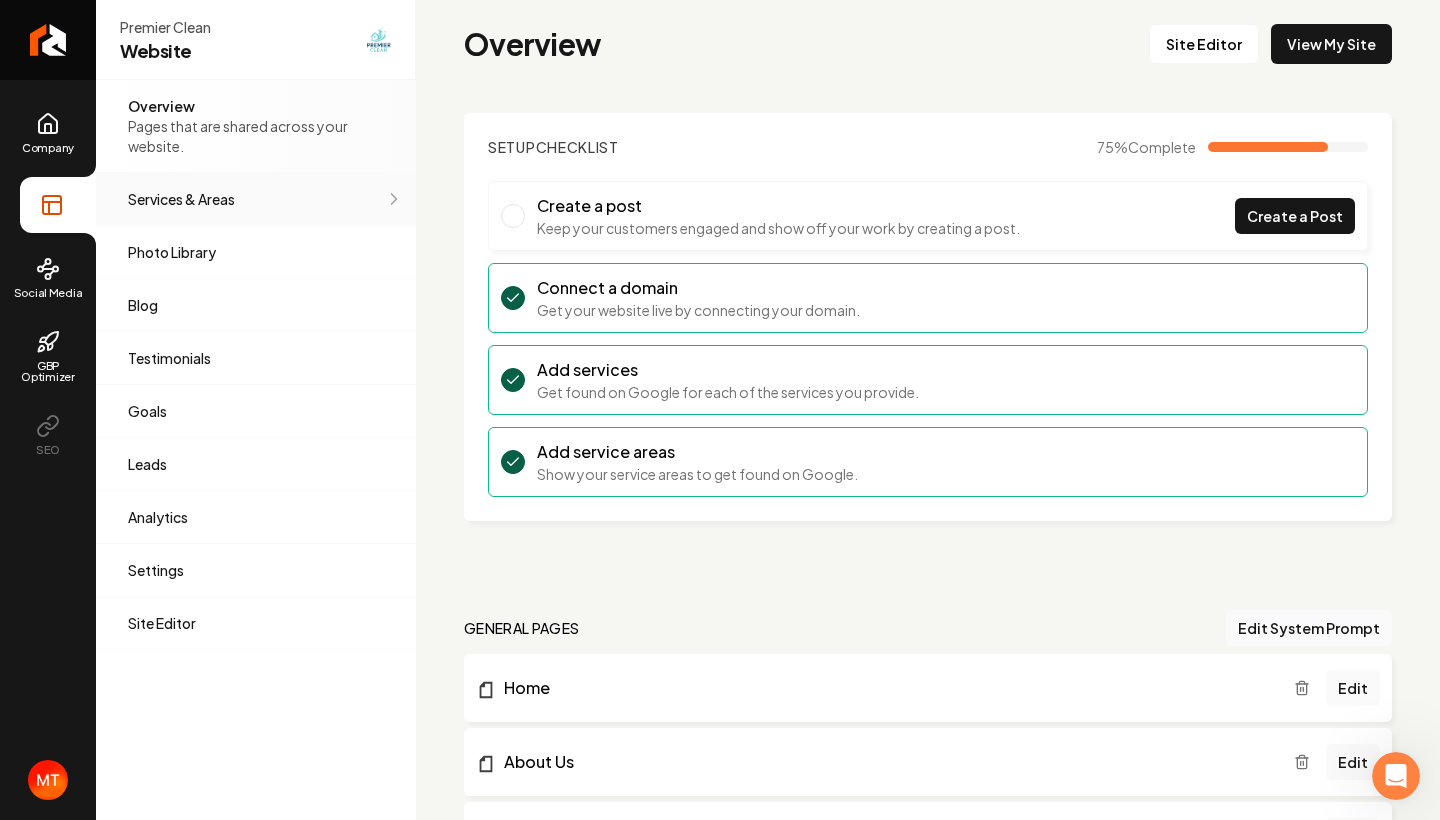 click on "Services & Areas" at bounding box center (256, 199) 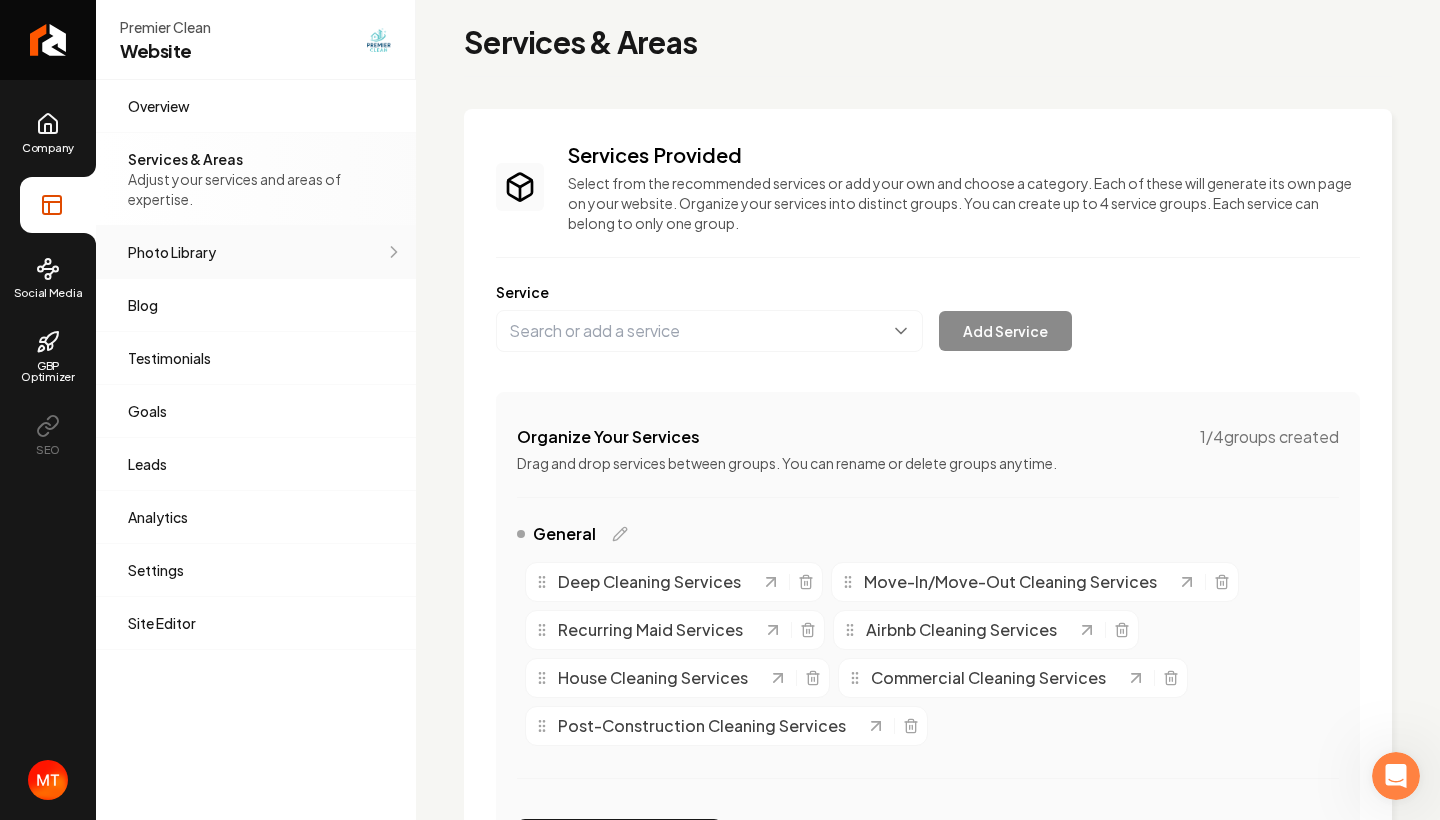 click on "Photo Library" at bounding box center [244, 252] 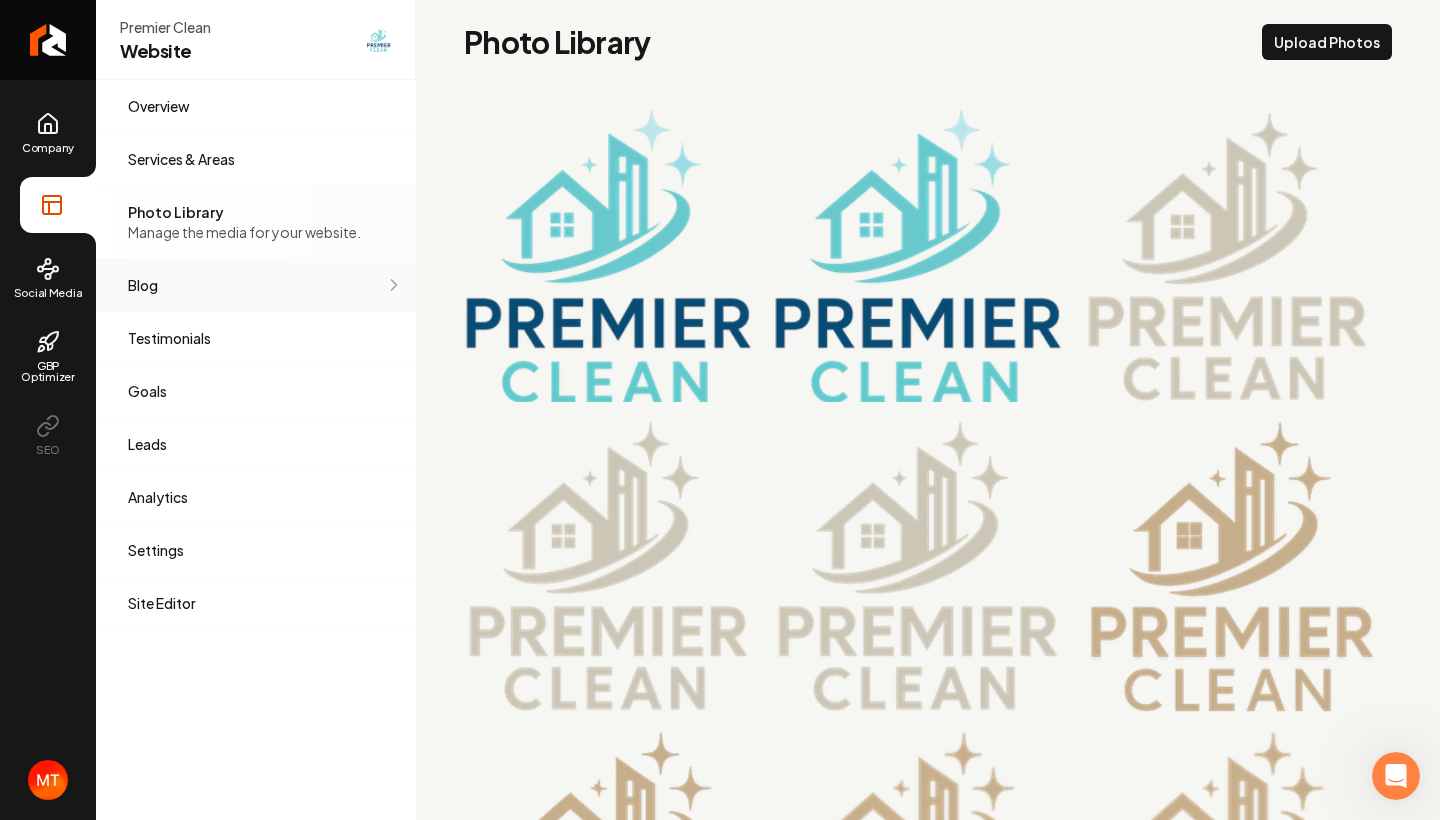 click on "Blog Demonstrate your work via blog posts & project pages." at bounding box center (256, 285) 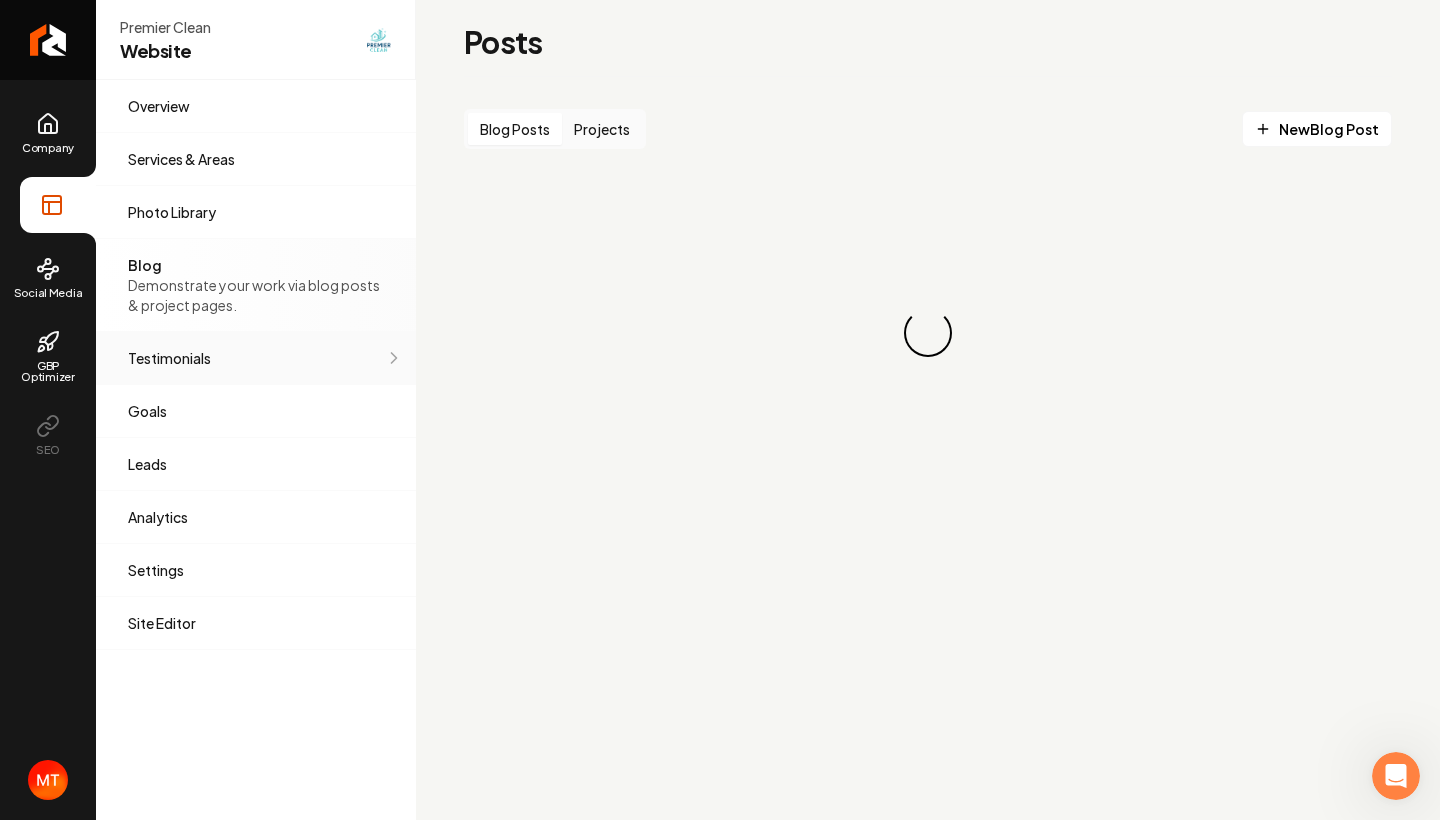 click on "Testimonials" at bounding box center (256, 358) 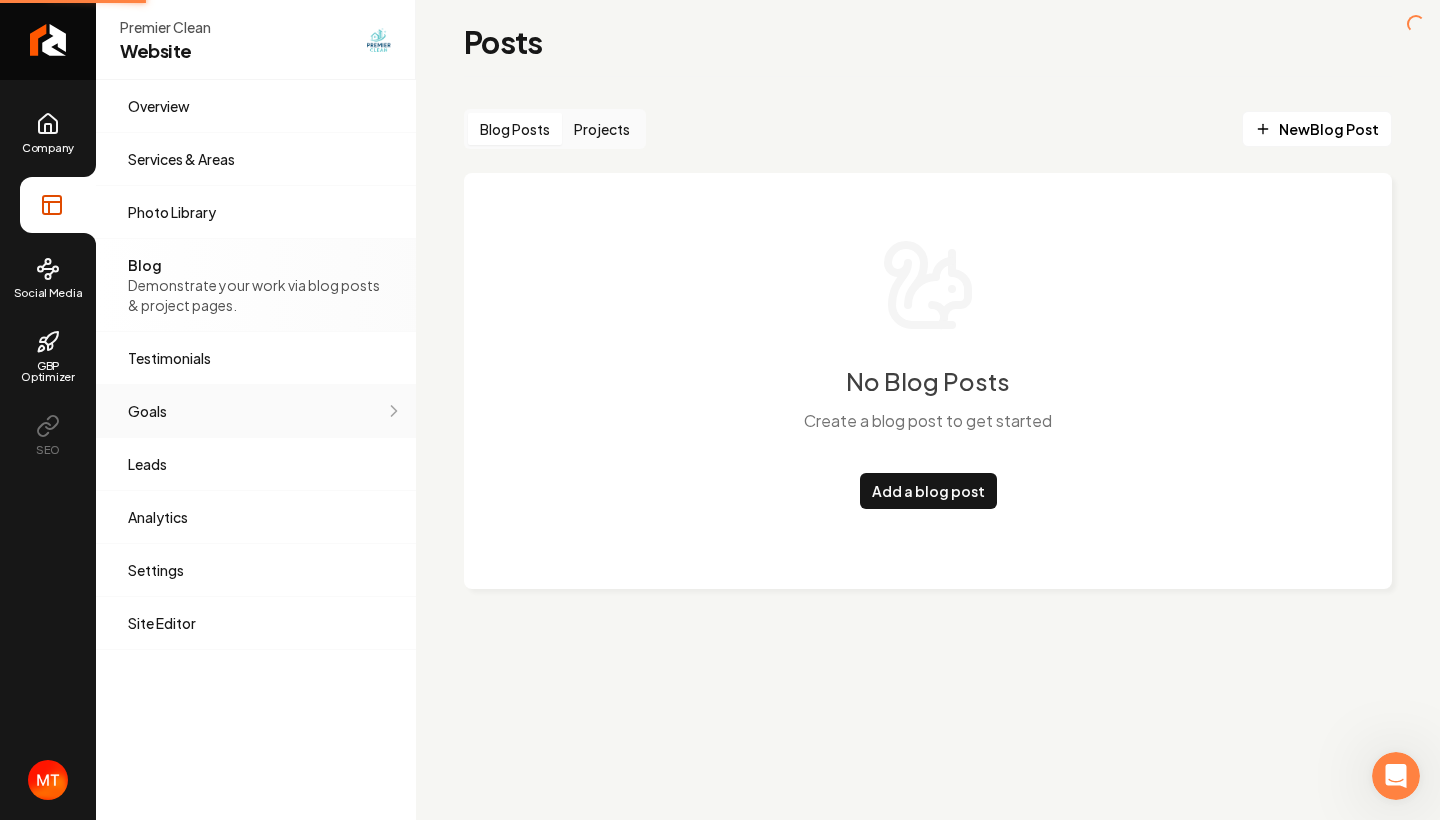 click on "Goals" at bounding box center (256, 411) 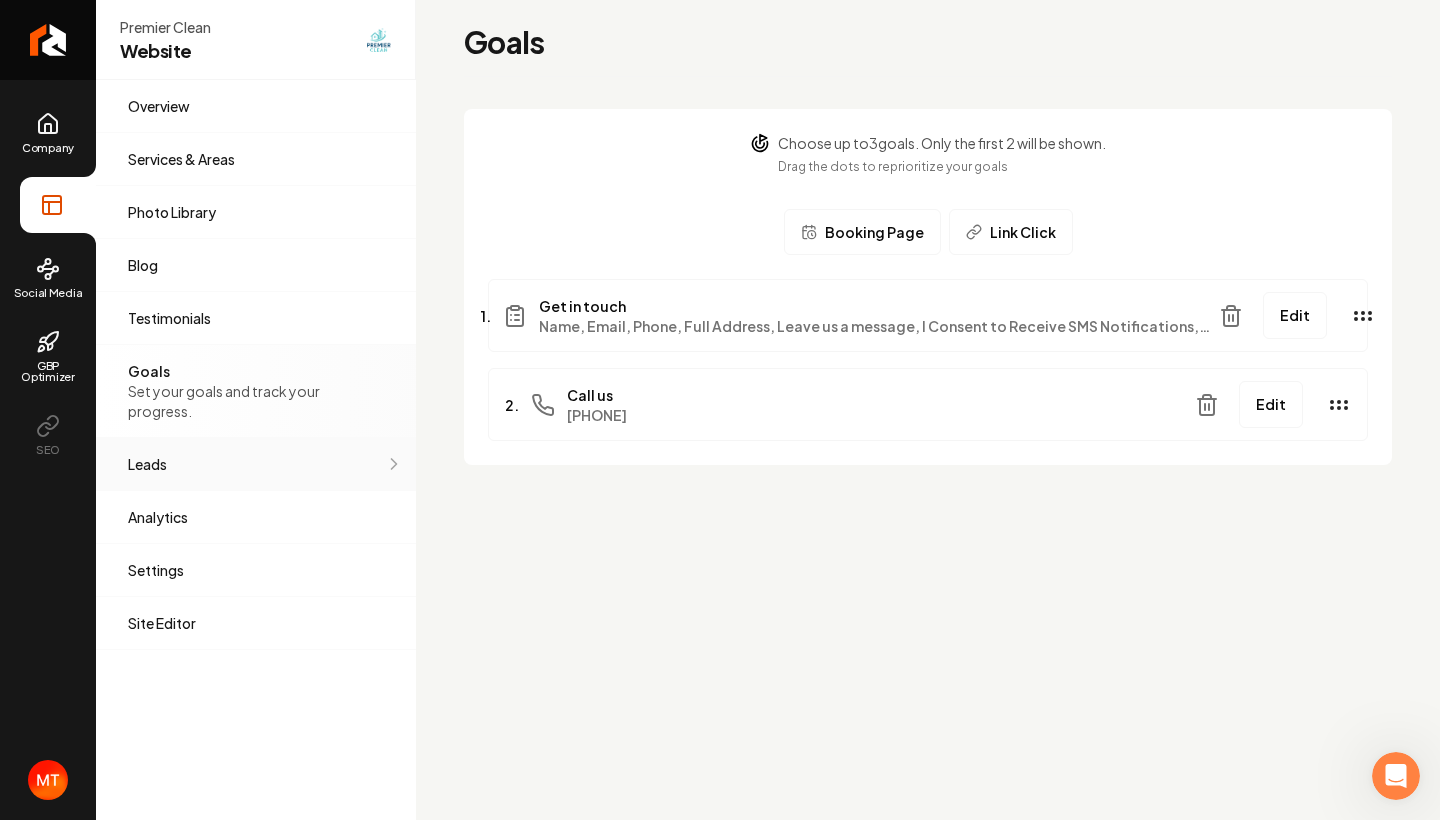 click on "Leads" at bounding box center (256, 464) 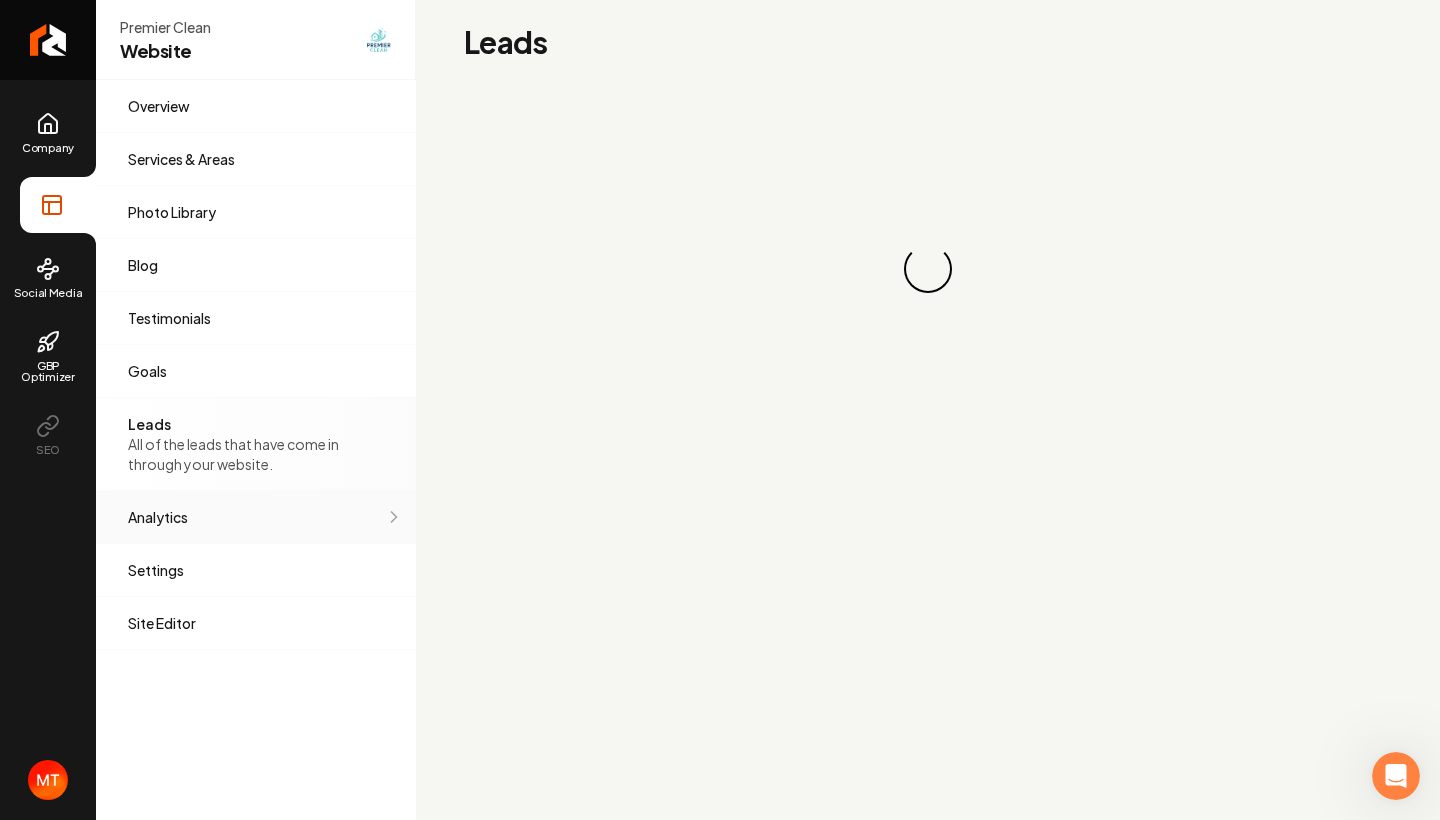 click on "Analytics Get an idea of your visitor count and what CTAs they clicked." at bounding box center [256, 517] 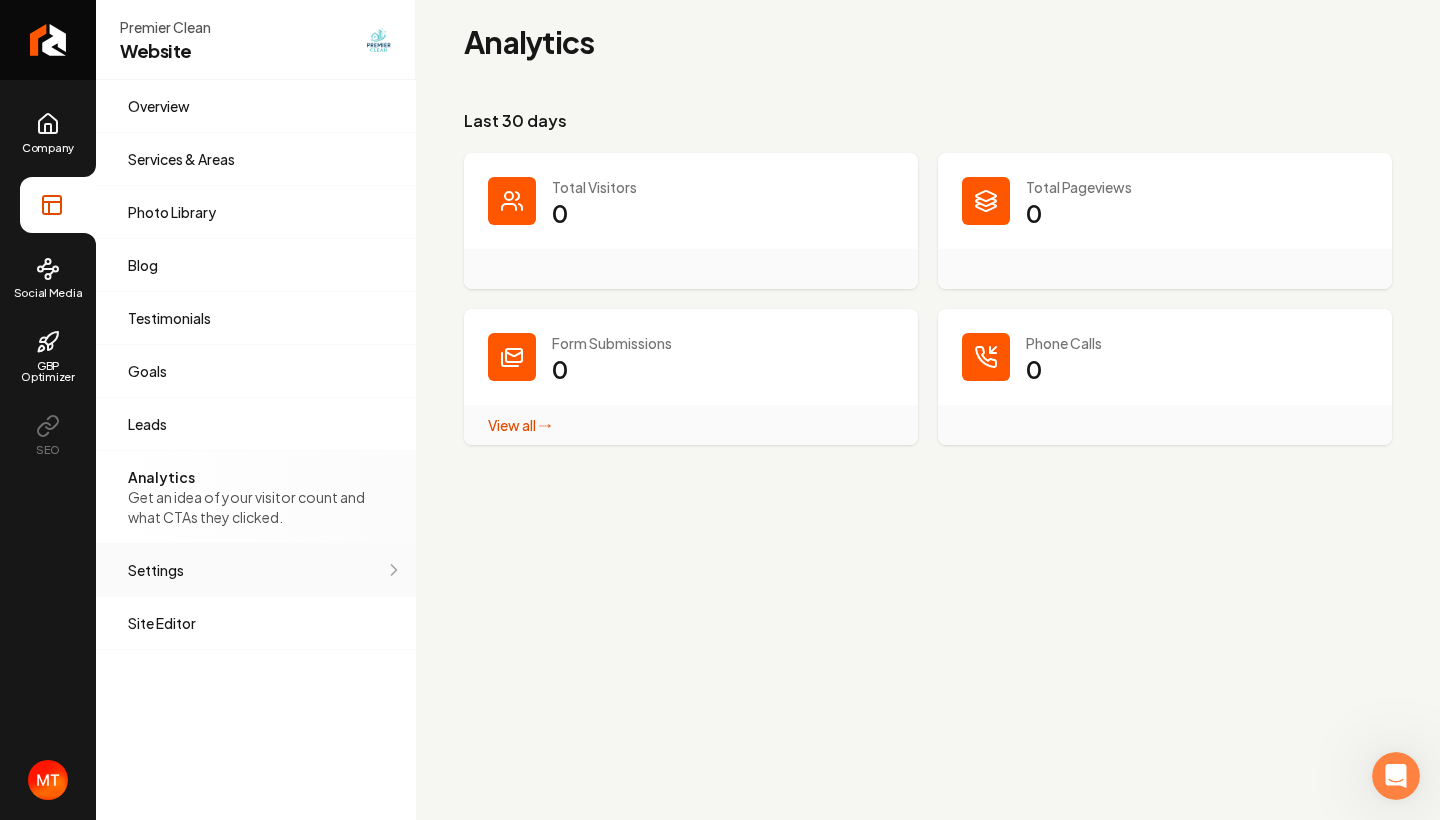 click on "Settings Adjust your domain, scripts, redirects, and more." at bounding box center [256, 570] 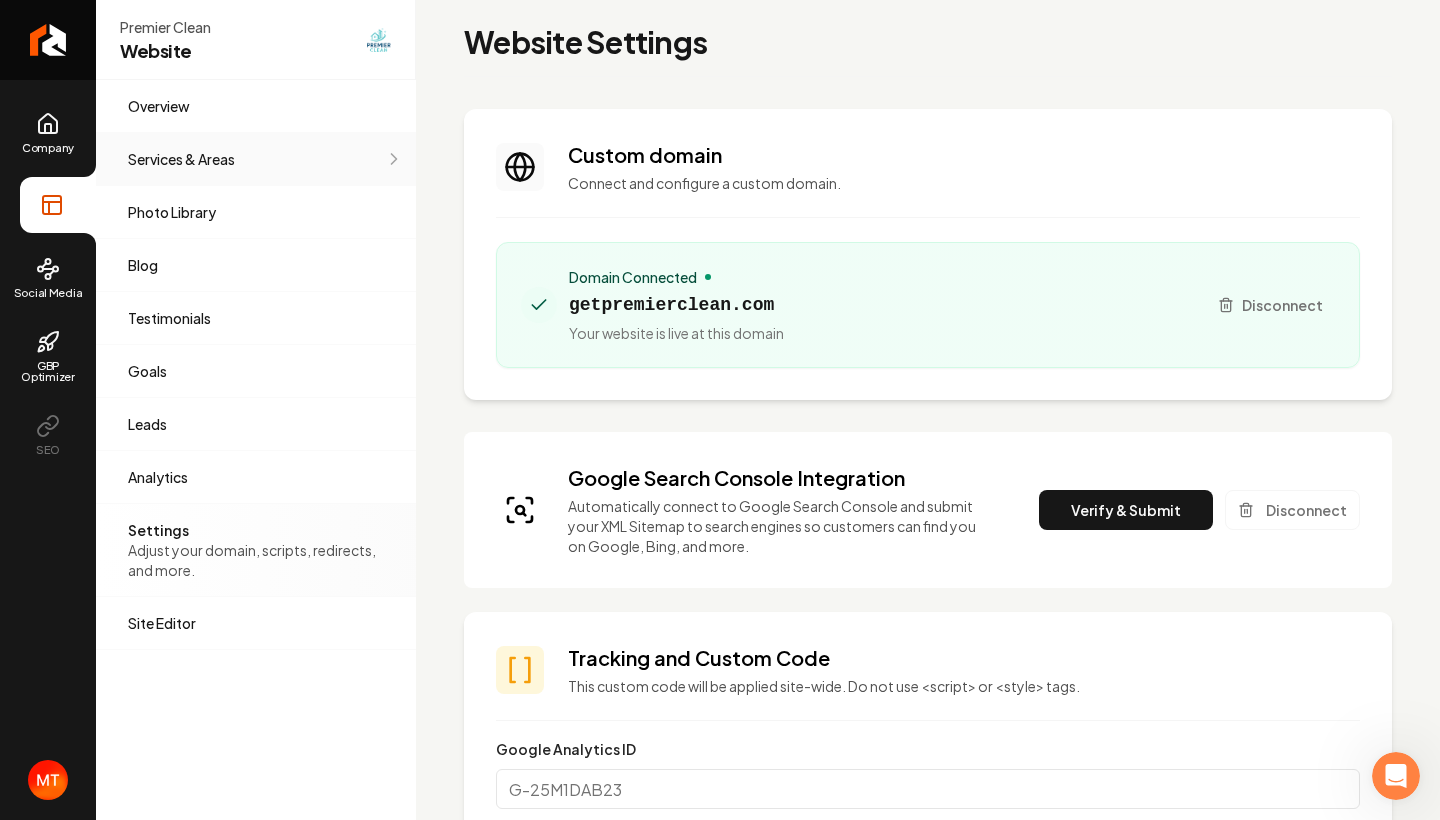 scroll, scrollTop: 0, scrollLeft: 0, axis: both 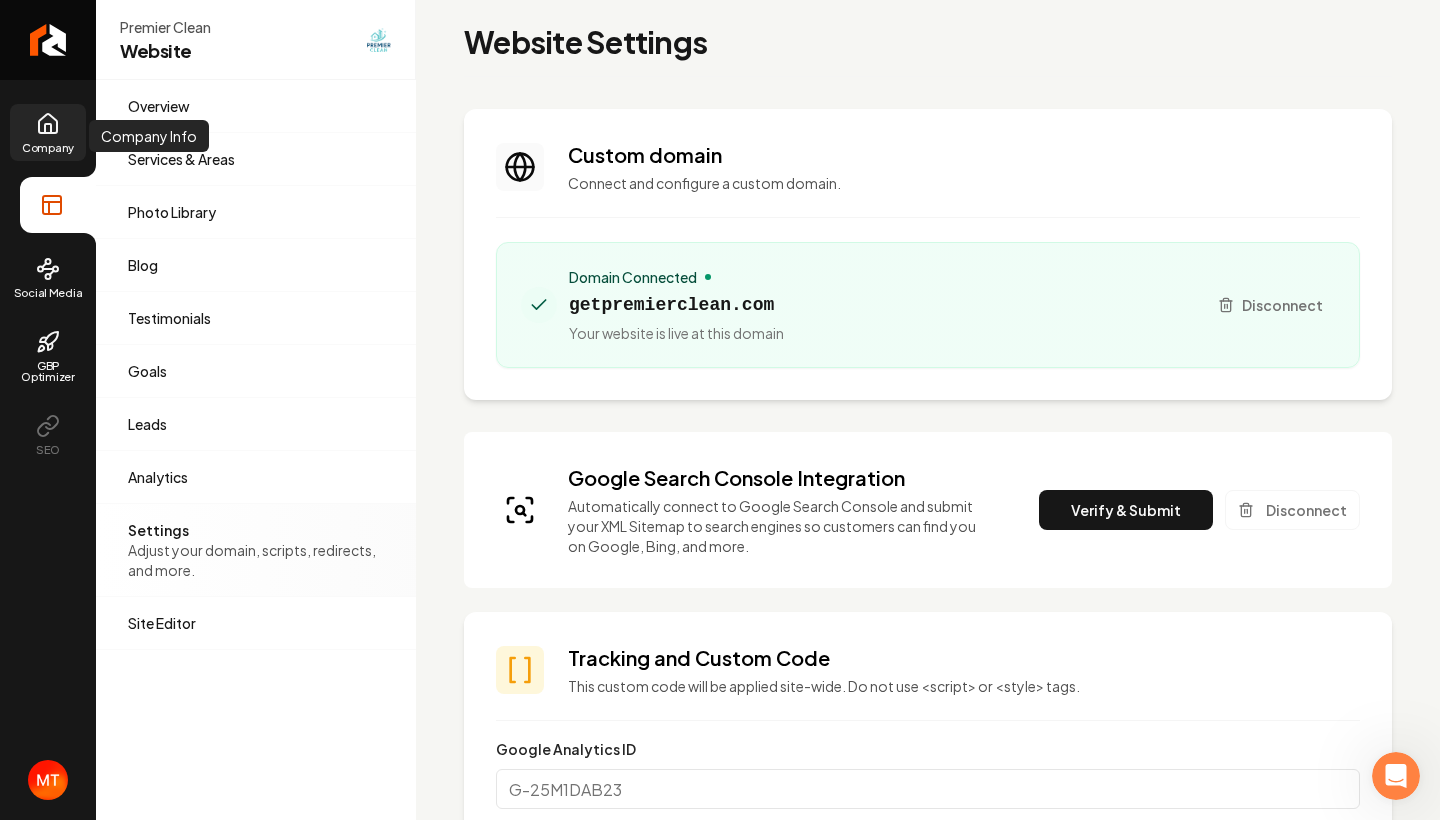 click 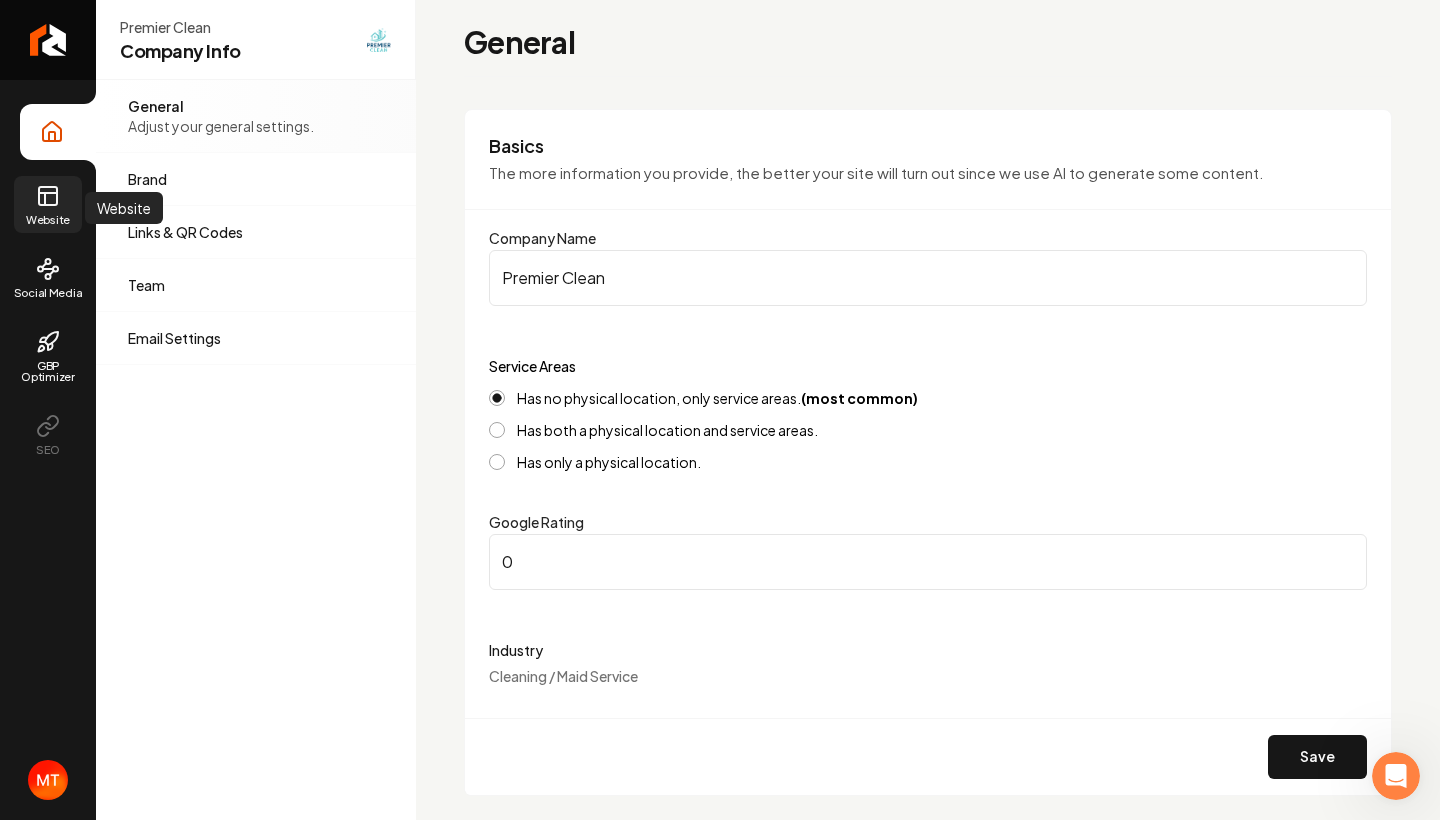 click 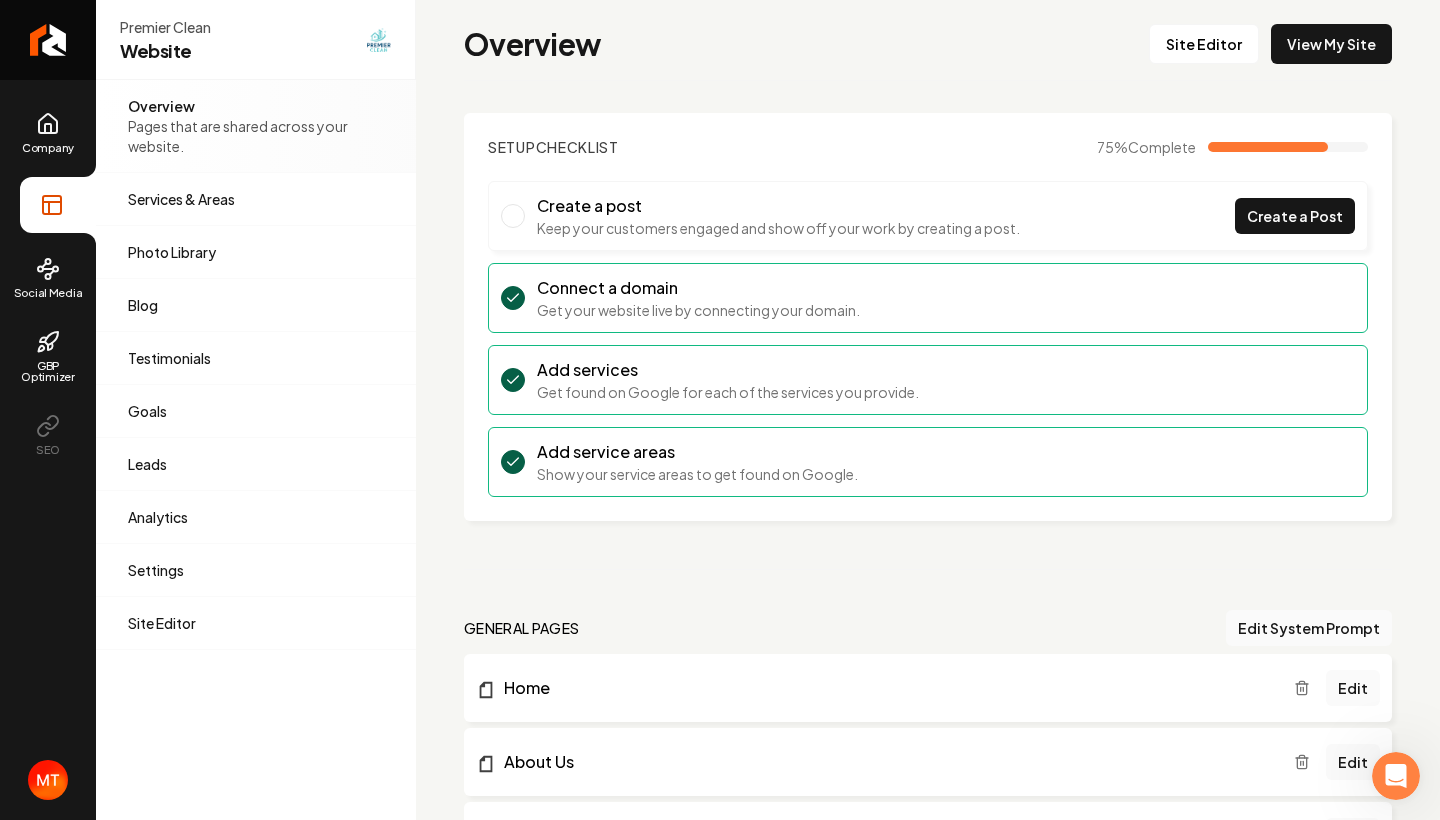 scroll, scrollTop: 0, scrollLeft: 0, axis: both 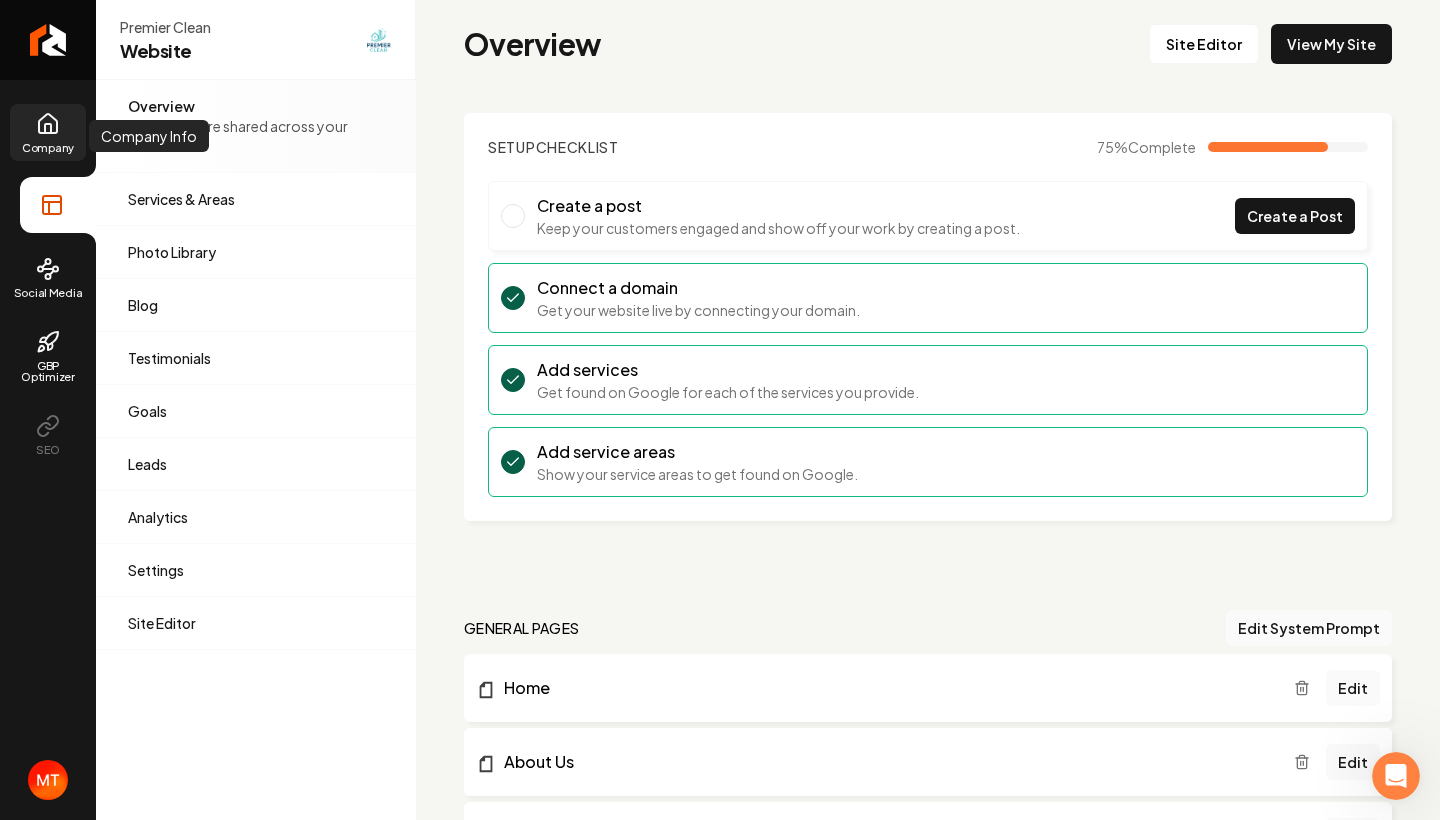 click on "Company" at bounding box center (48, 147) 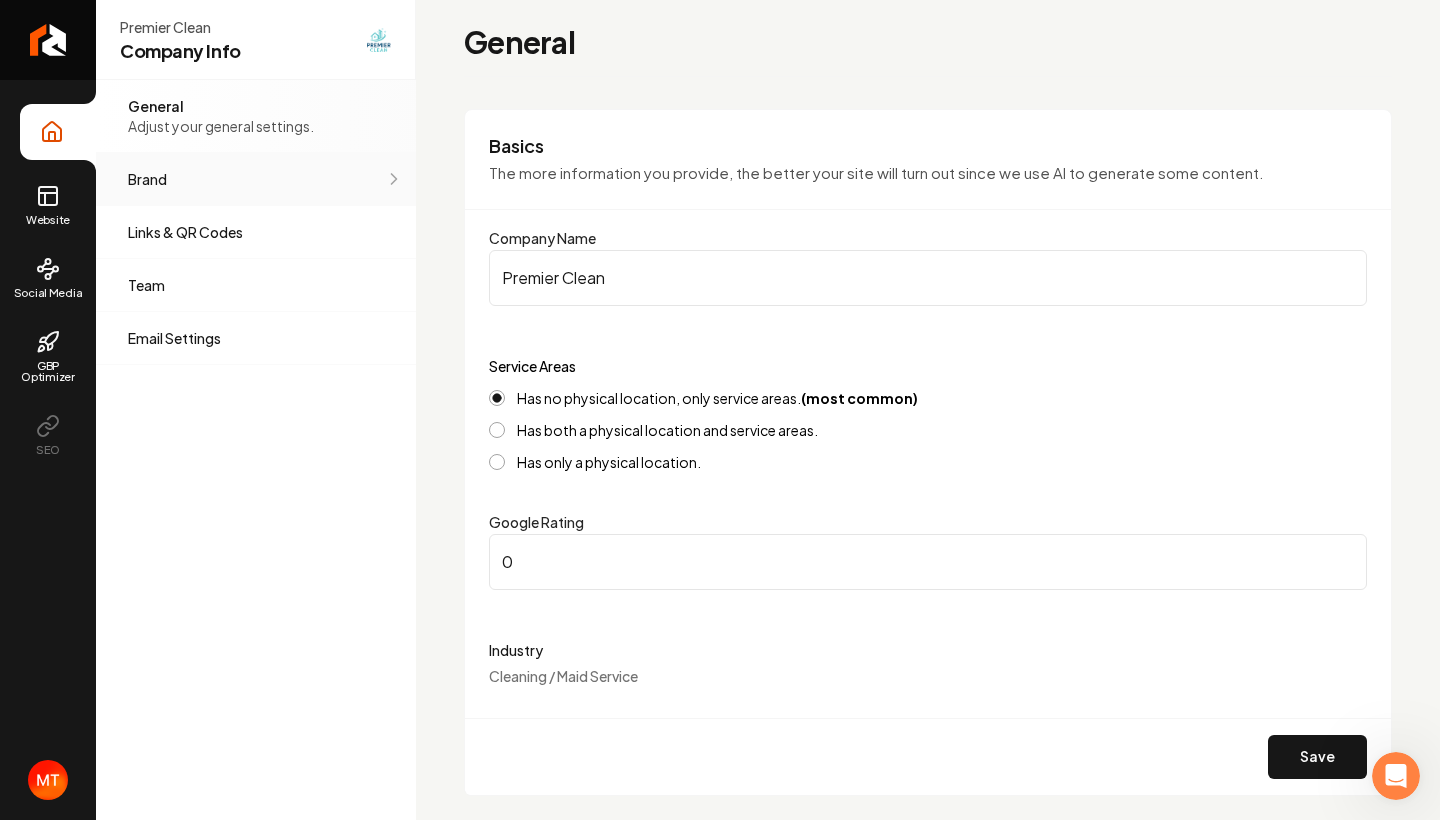 click on "Brand" at bounding box center (256, 179) 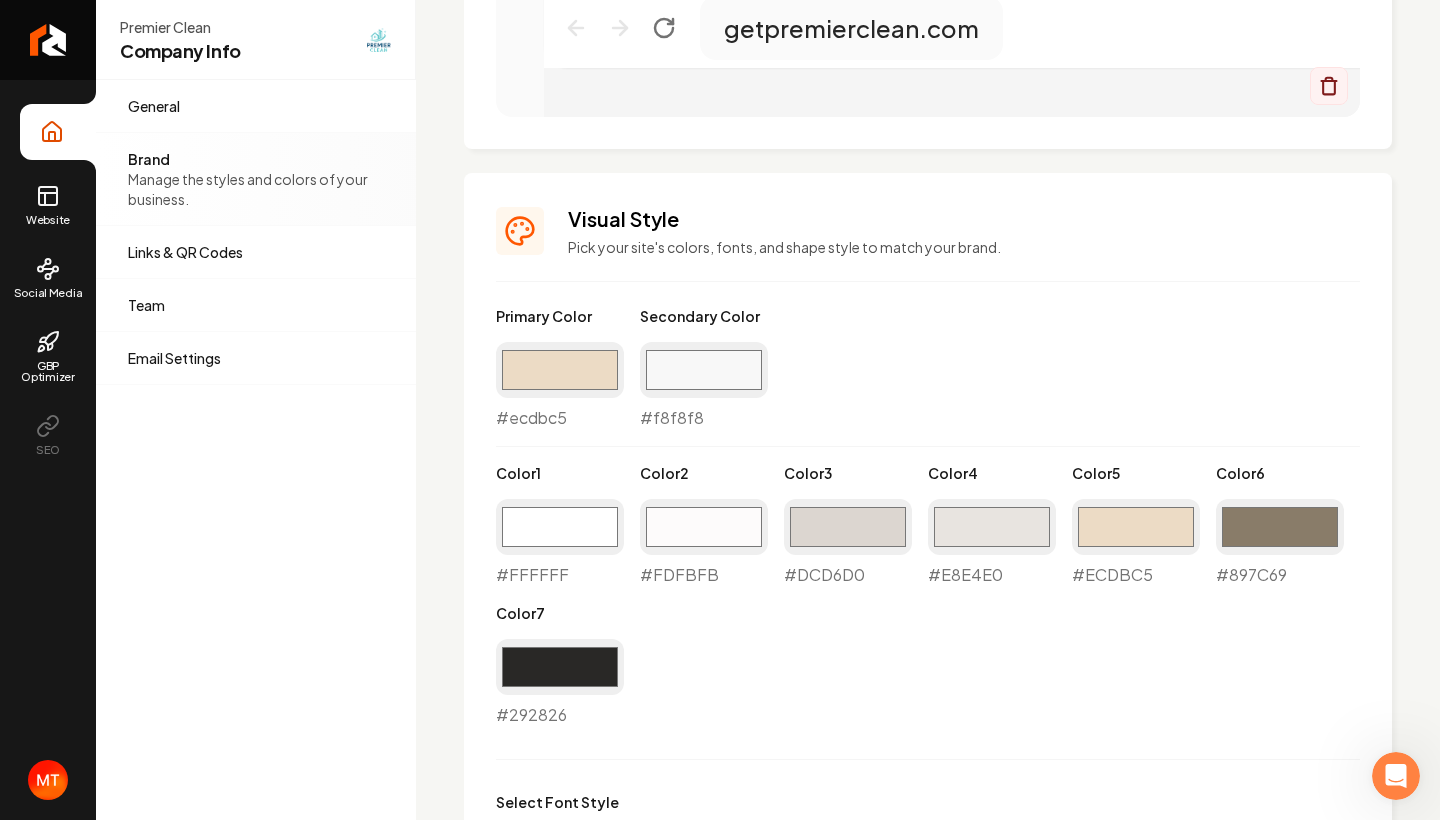 scroll, scrollTop: 1367, scrollLeft: 0, axis: vertical 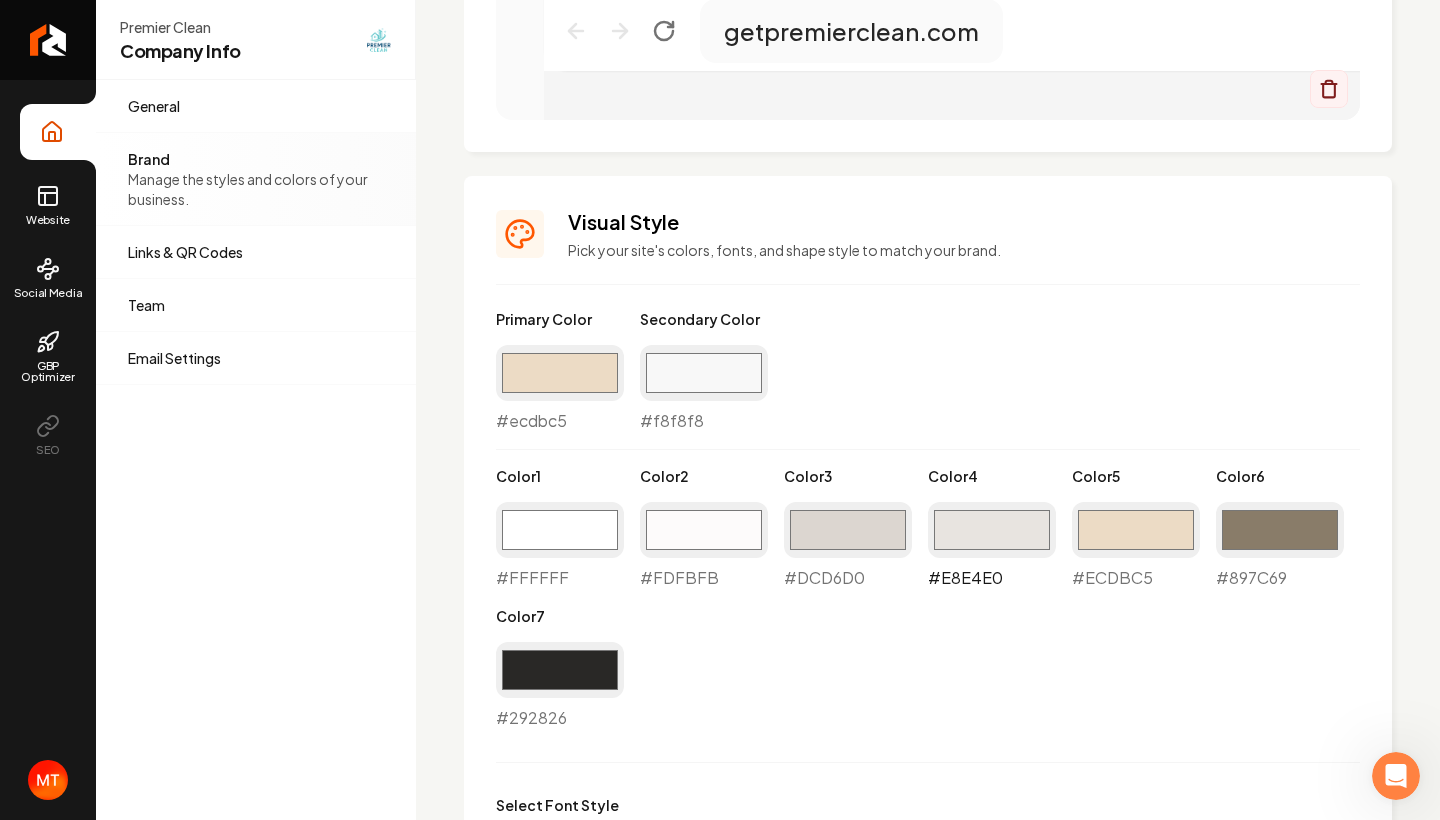 click on "#e8e4e0" at bounding box center [992, 530] 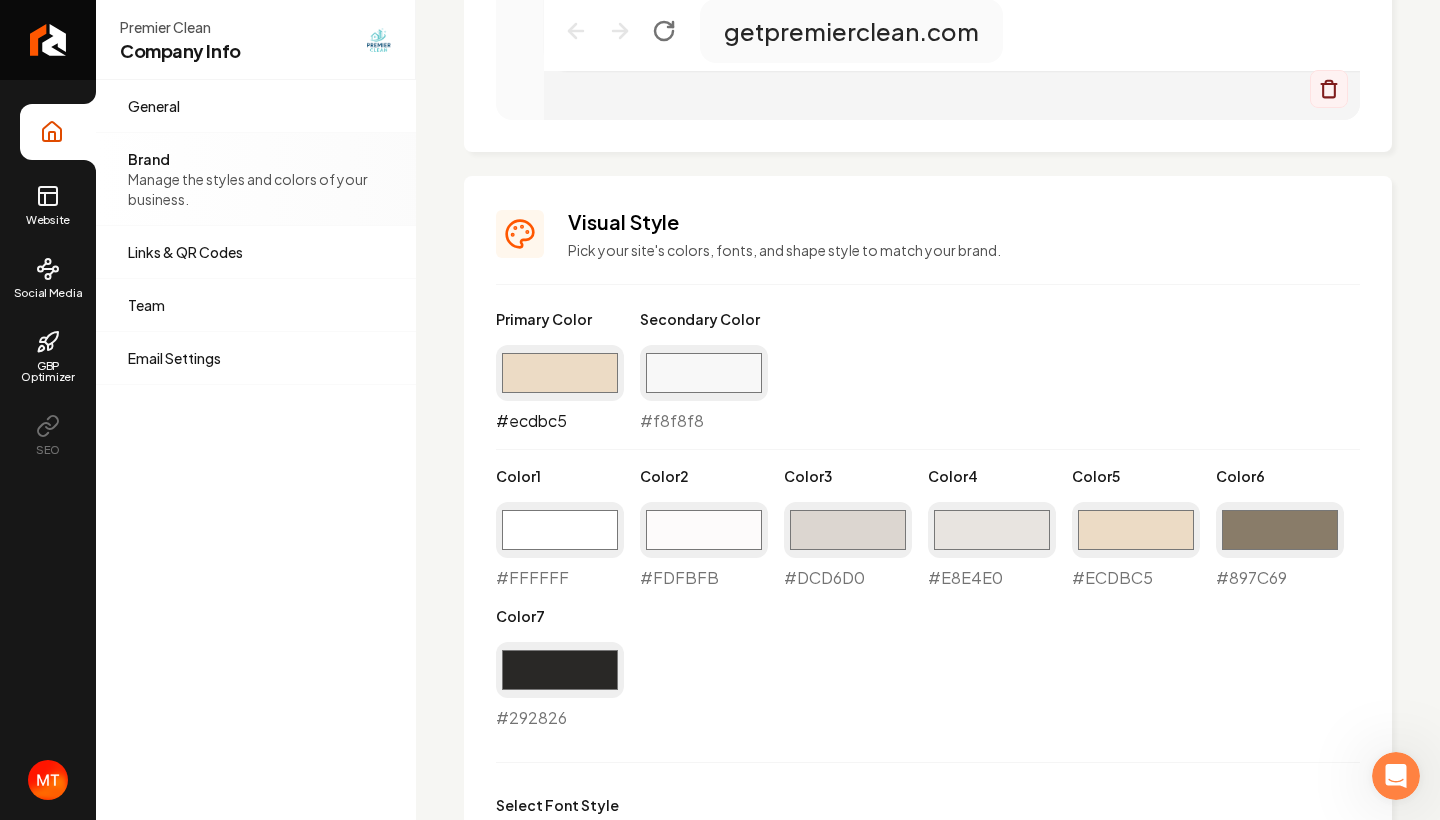 click on "#ecdbc5" at bounding box center [560, 373] 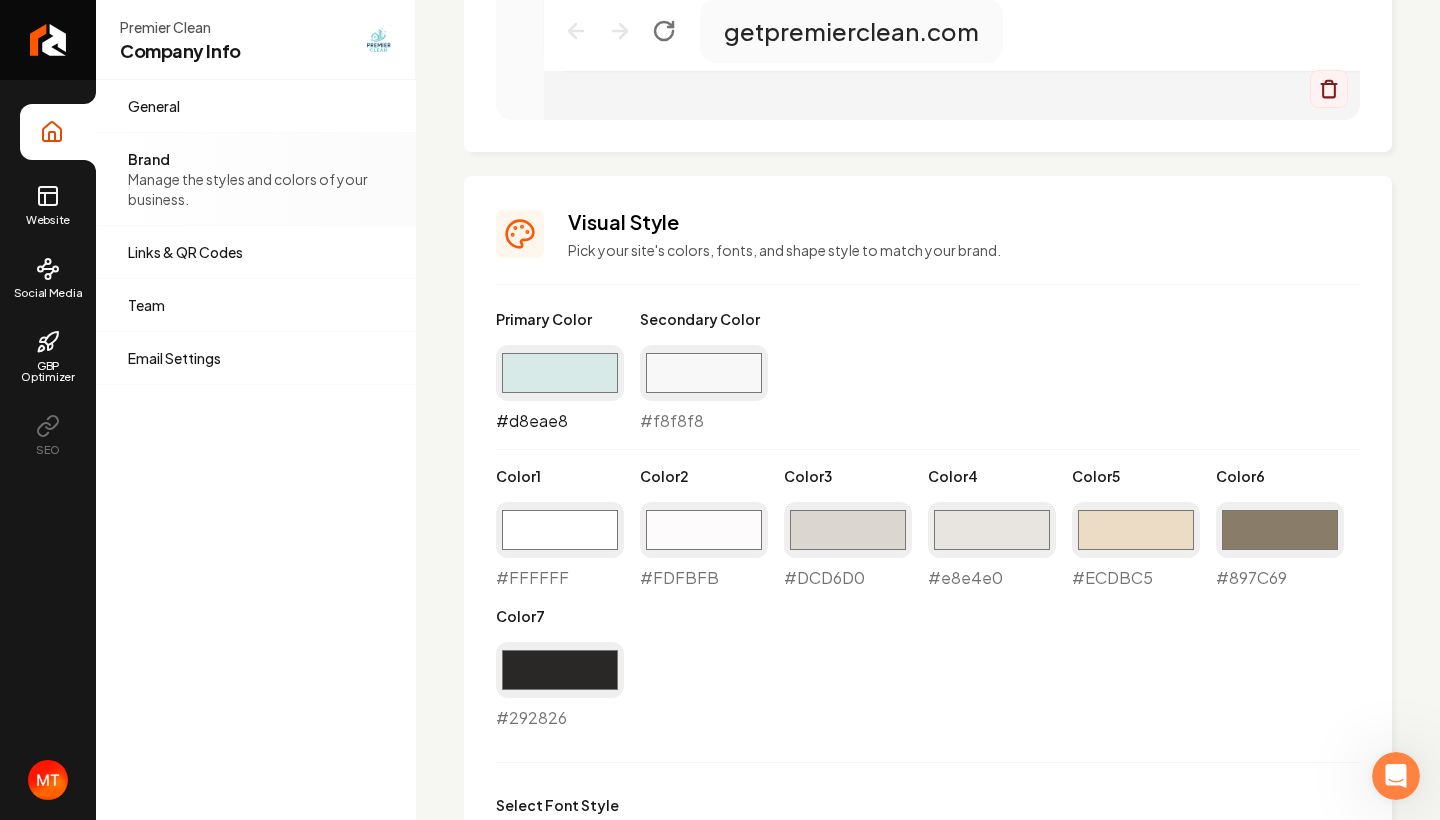 type on "#d8eae7" 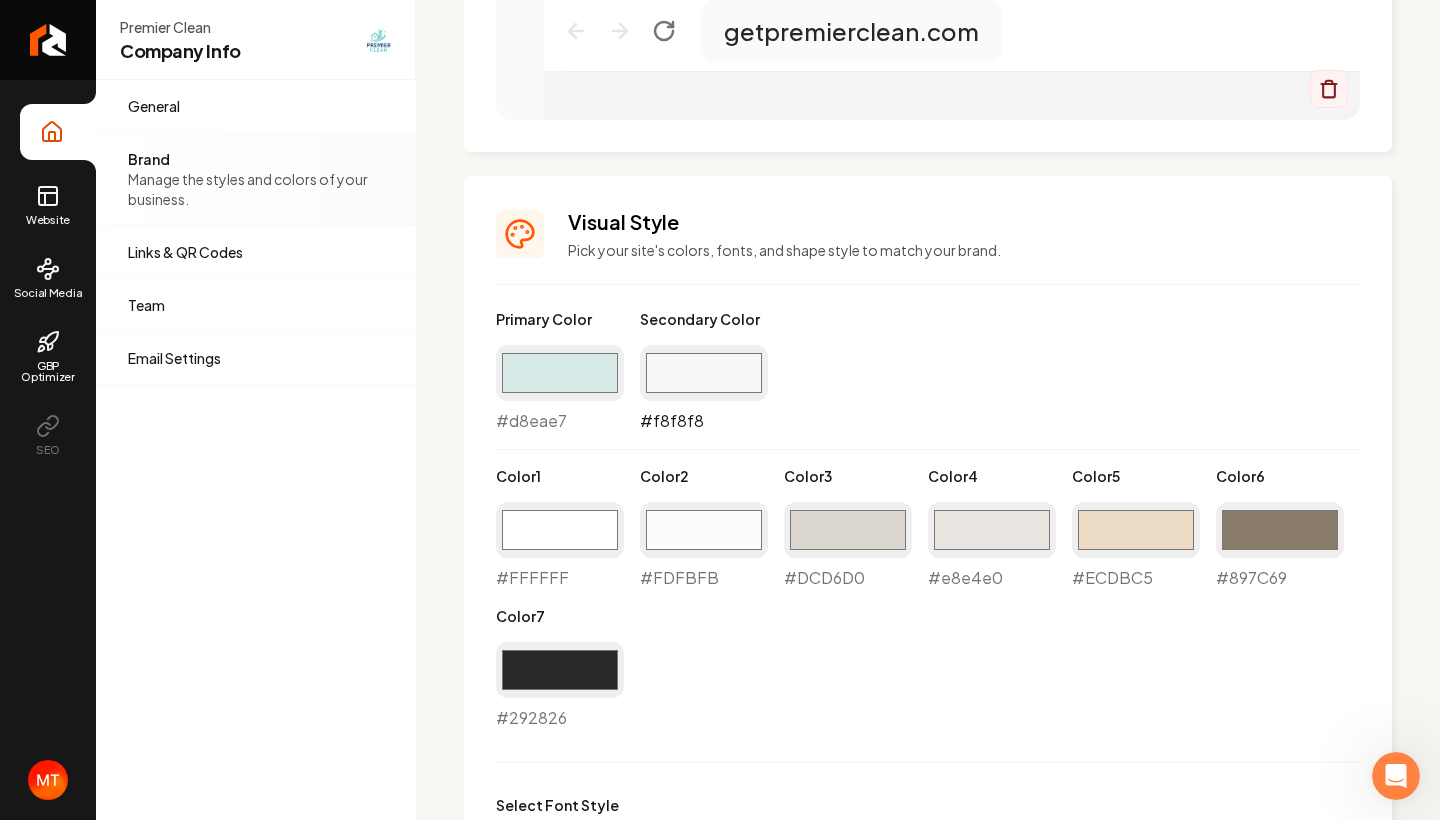 click on "#f8f8f8" at bounding box center (704, 373) 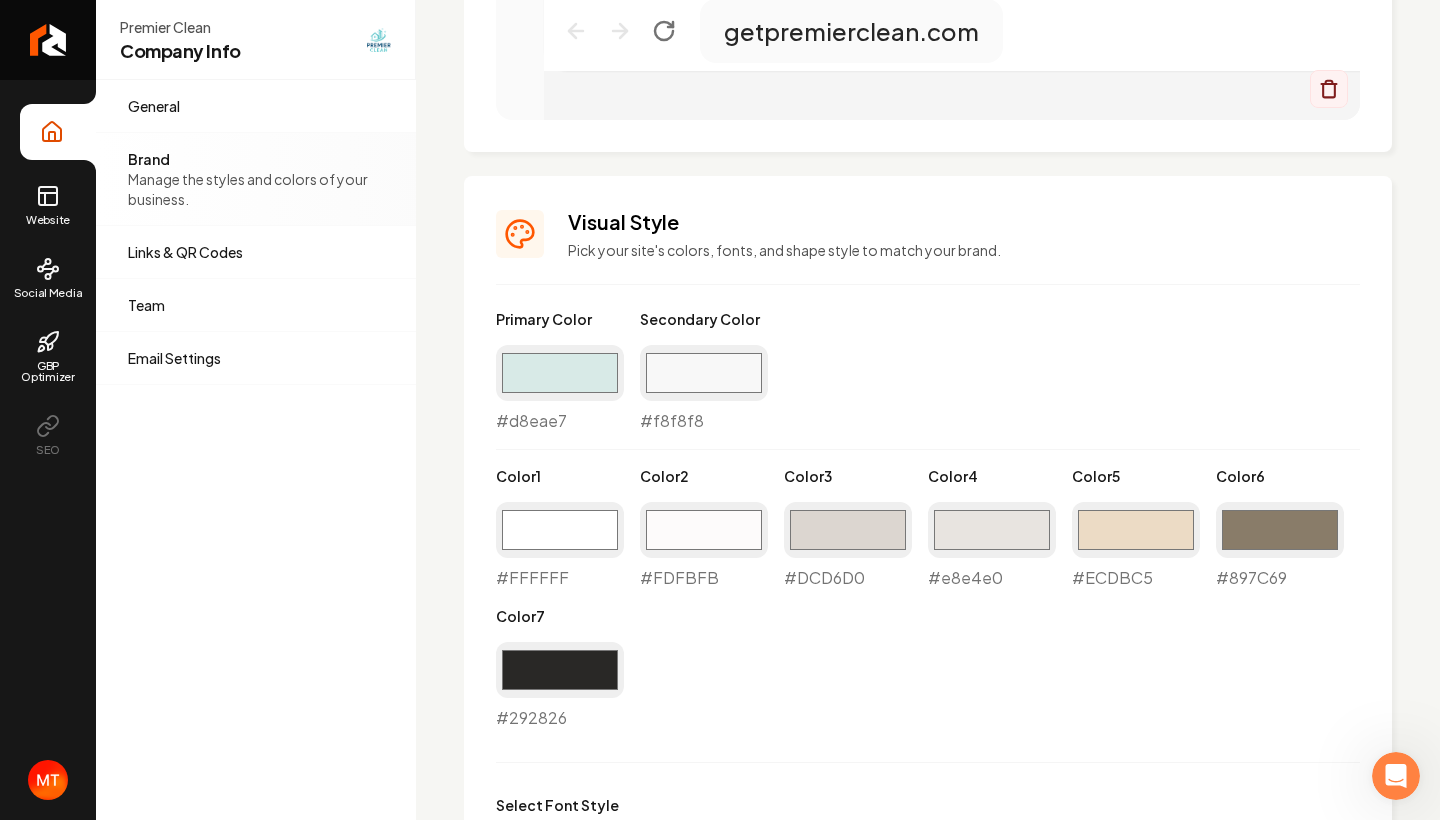click on "Primary Color #d8eae7 #d8eae7 Secondary Color #f8f8f8 #f8f8f8 Color  1 #ffffff #FFFFFF Color  2 #fdfbfb #FDFBFB Color  3 #dcd6d0 #DCD6D0 Color  4 #e8e4e0 #e8e4e0 Color  5 #ecdbc5 #ECDBC5 Color  6 #897c69 #897C69 Color  7 #292826 #292826" at bounding box center [928, 519] 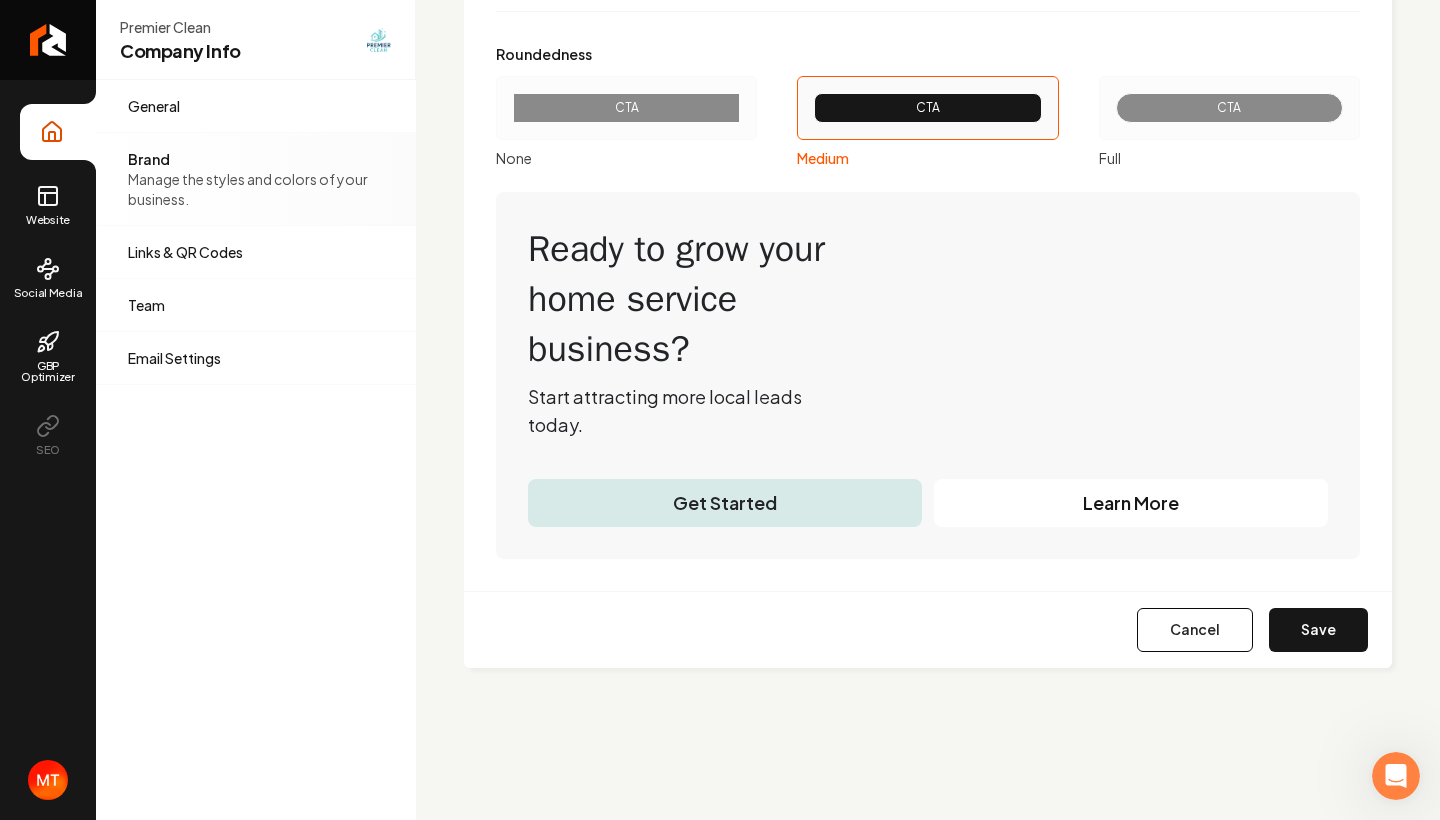 scroll, scrollTop: 2458, scrollLeft: 0, axis: vertical 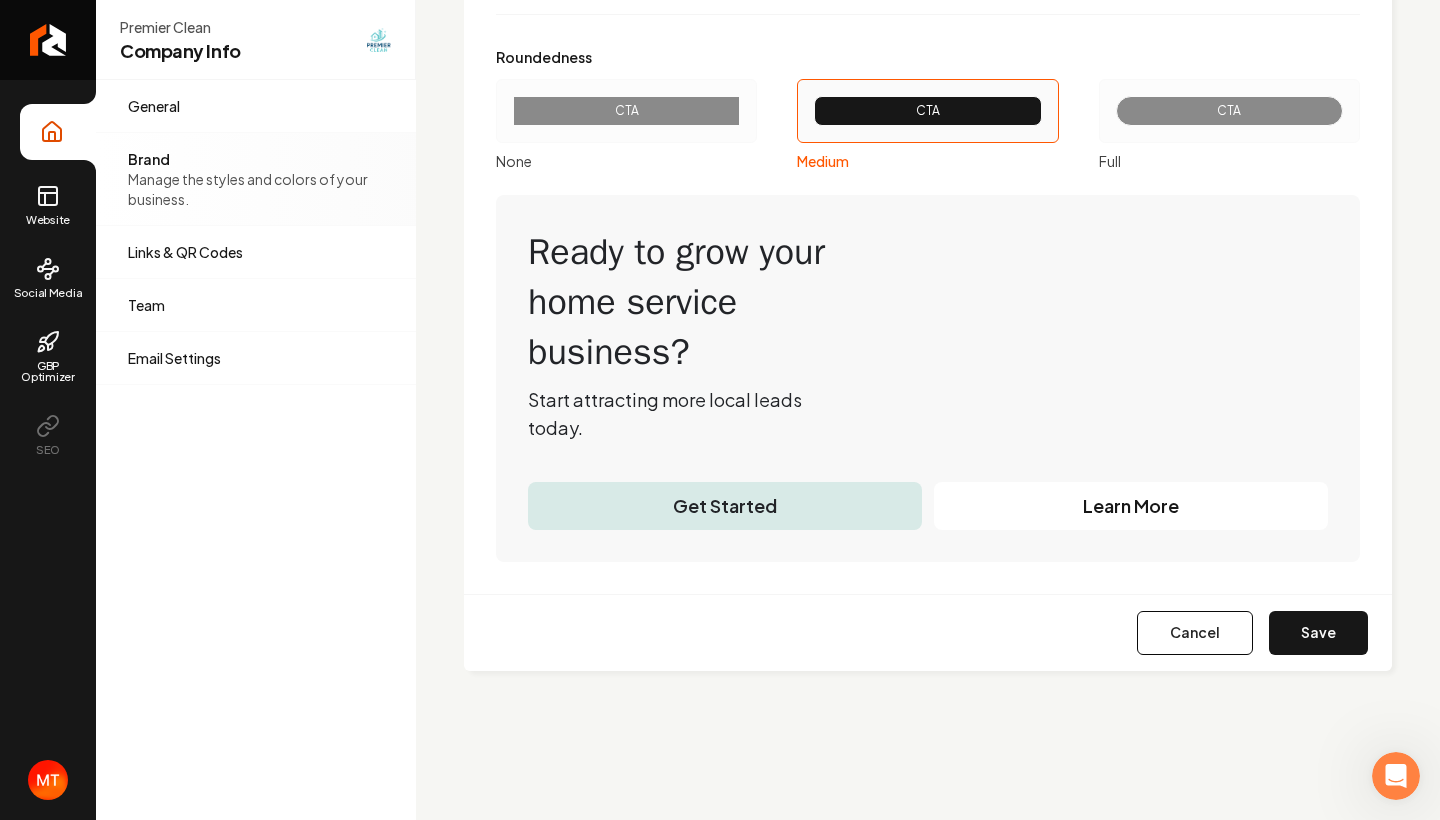 click on "Primary Color #d8eae7 #d8eae7 Secondary Color #f8f8f8 #f8f8f8 Color  1 #ffffff #FFFFFF Color  2 #fdfbfb #FDFBFB Color  3 #dcd6d0 #DCD6D0 Color  4 #e8e4e0 #e8e4e0 Color  5 #ecdbc5 #ECDBC5 Color  6 #897c69 #897C69 Color  7 #292826 #292826 Select Font Style Primary Secondary System Primary Secondary Classic Primary Secondary Balanced Primary Secondary Modern Roundedness CTA None CTA Medium CTA Full Ready to grow your home service business? Start attracting more local leads today. Get Started Learn More" at bounding box center (928, -110) 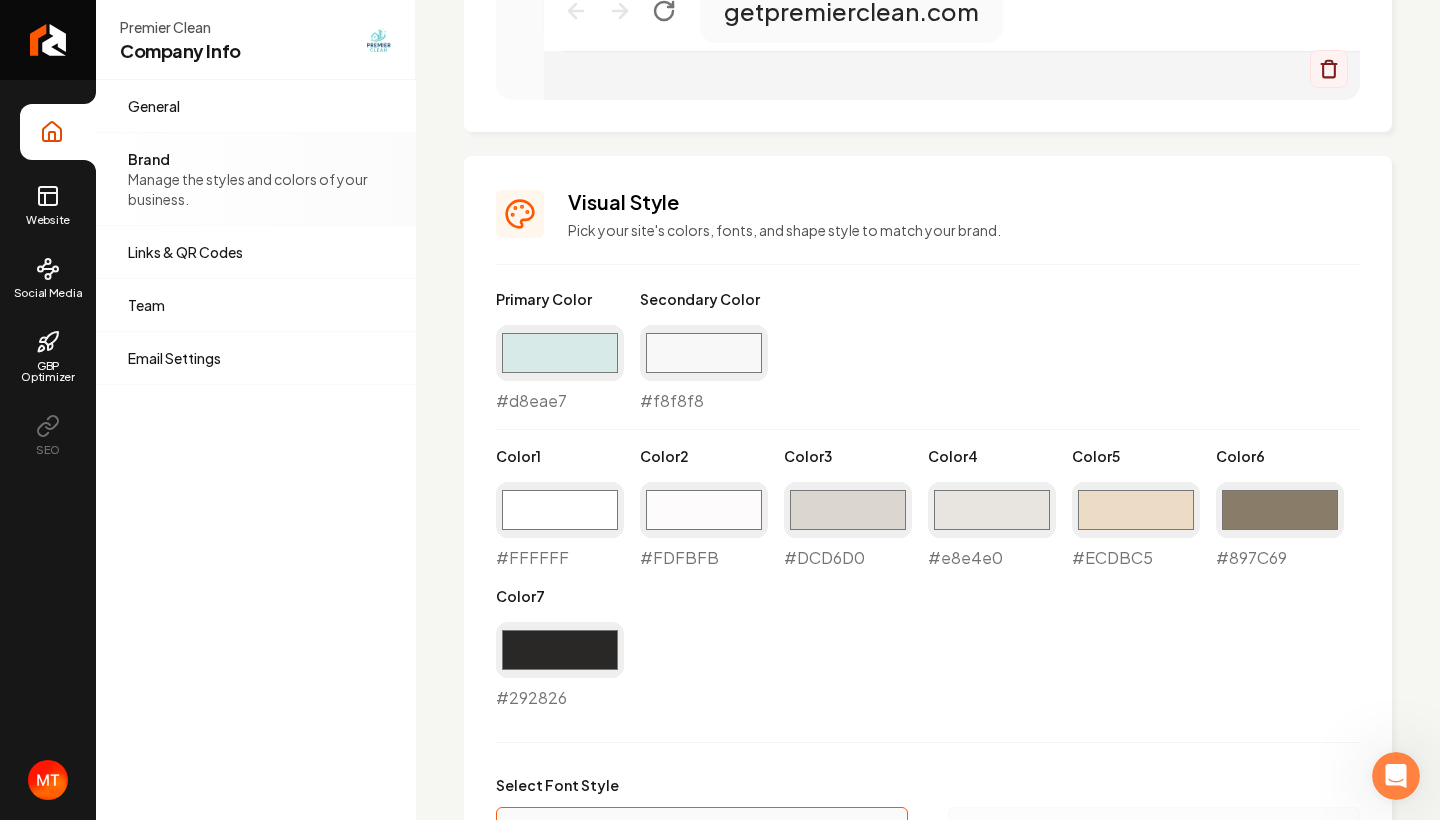 scroll, scrollTop: 1330, scrollLeft: 0, axis: vertical 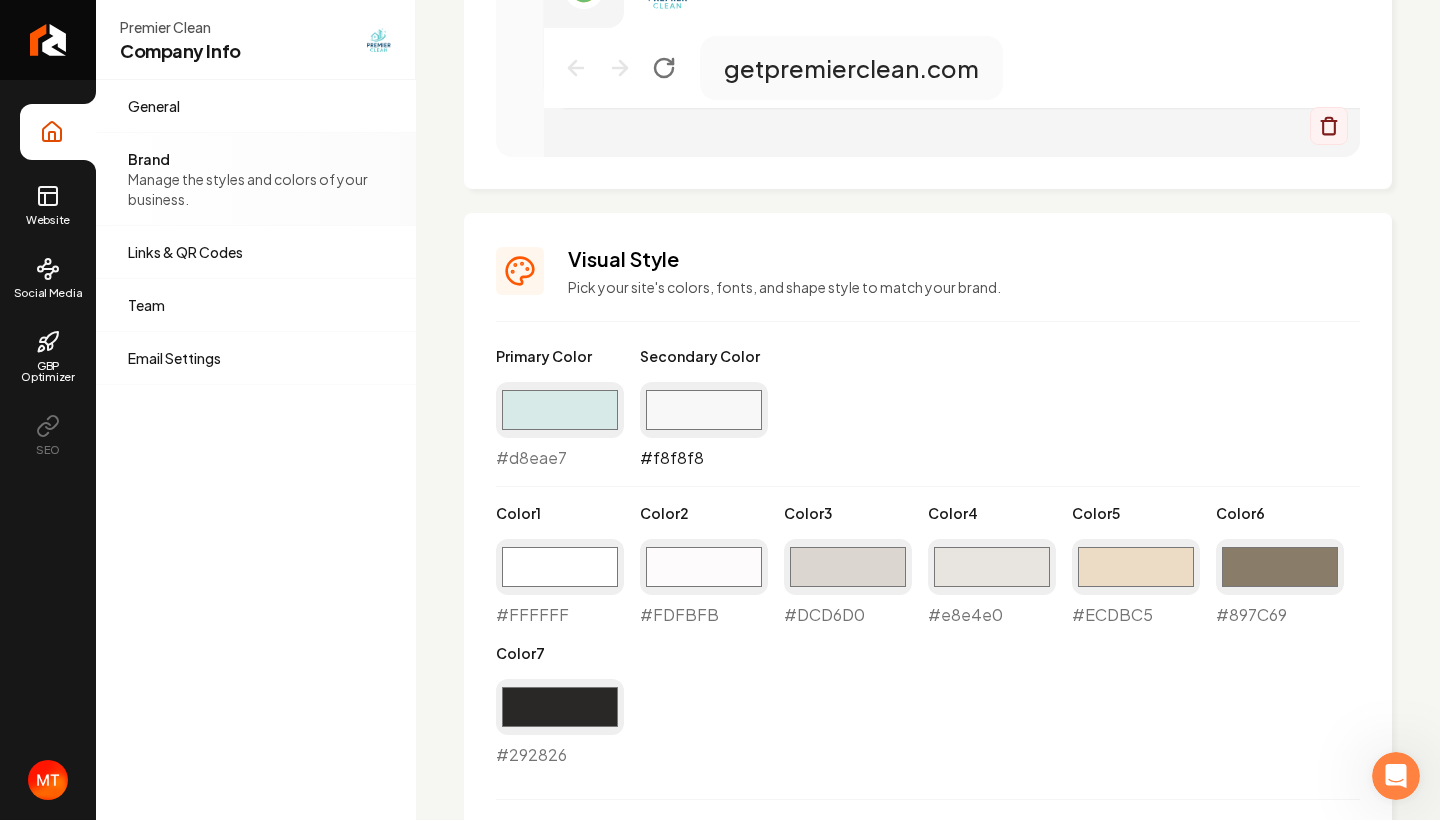 click on "#f8f8f8" at bounding box center (704, 410) 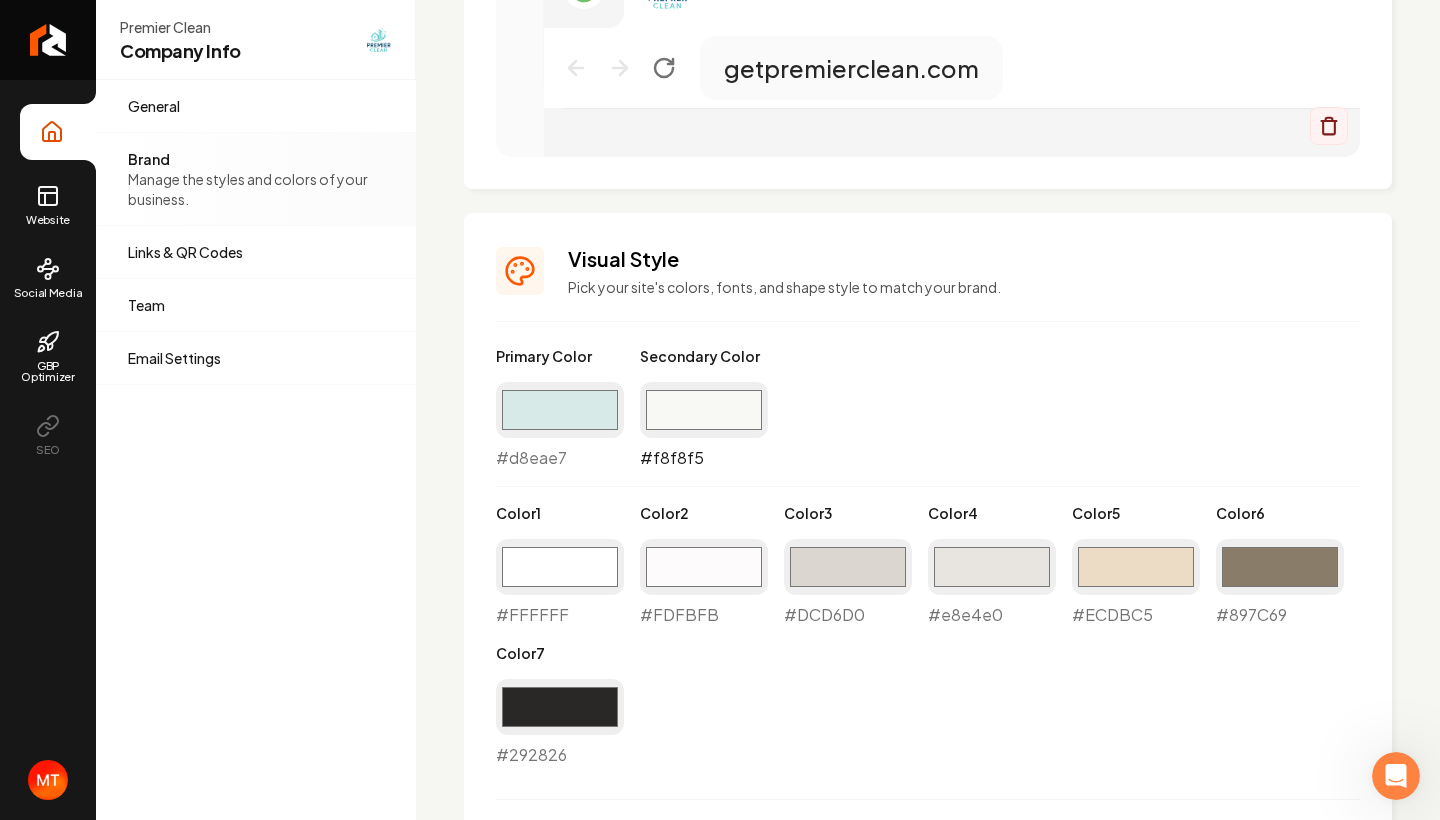type on "#f8f7f5" 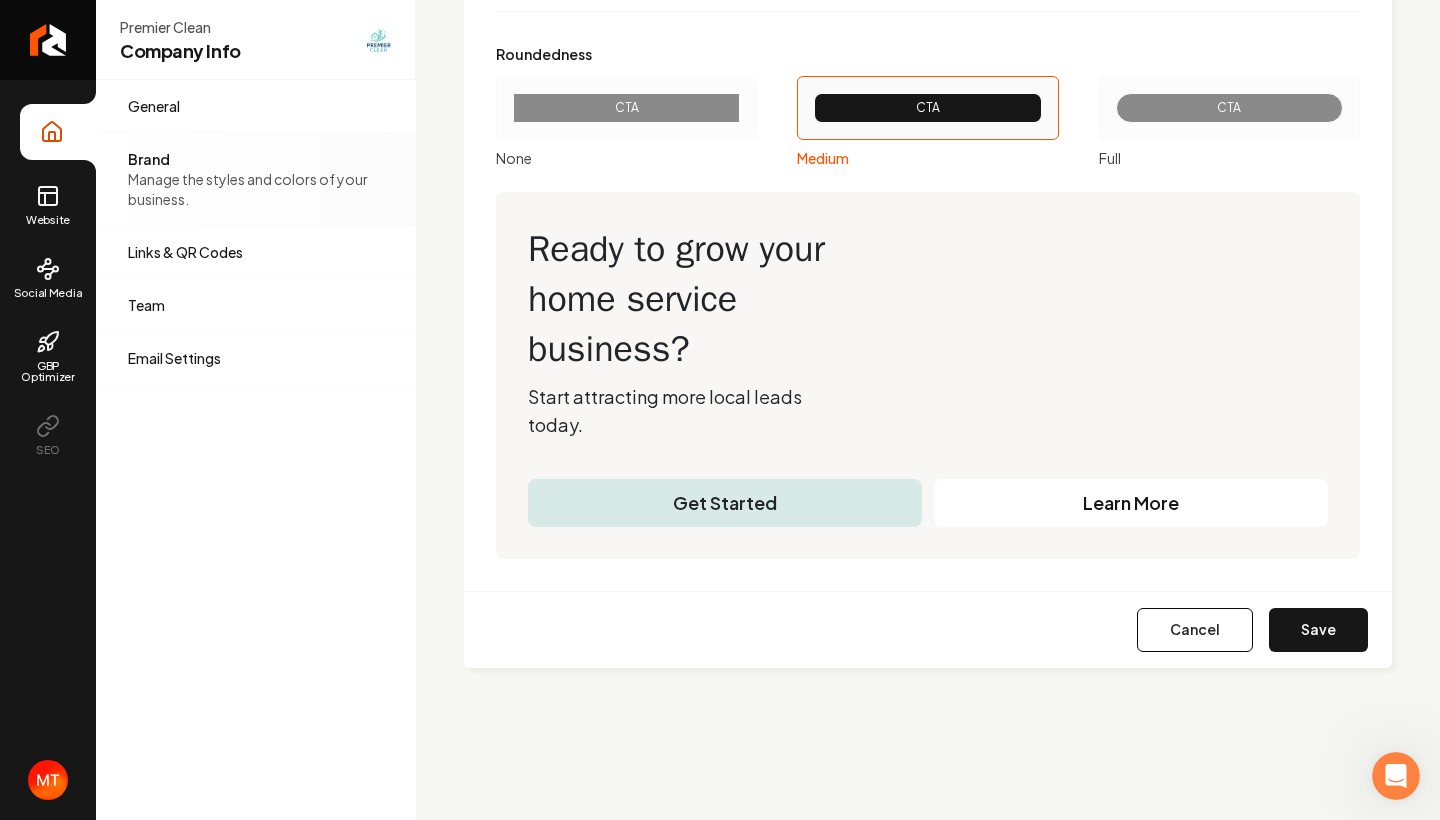 scroll, scrollTop: 2458, scrollLeft: 0, axis: vertical 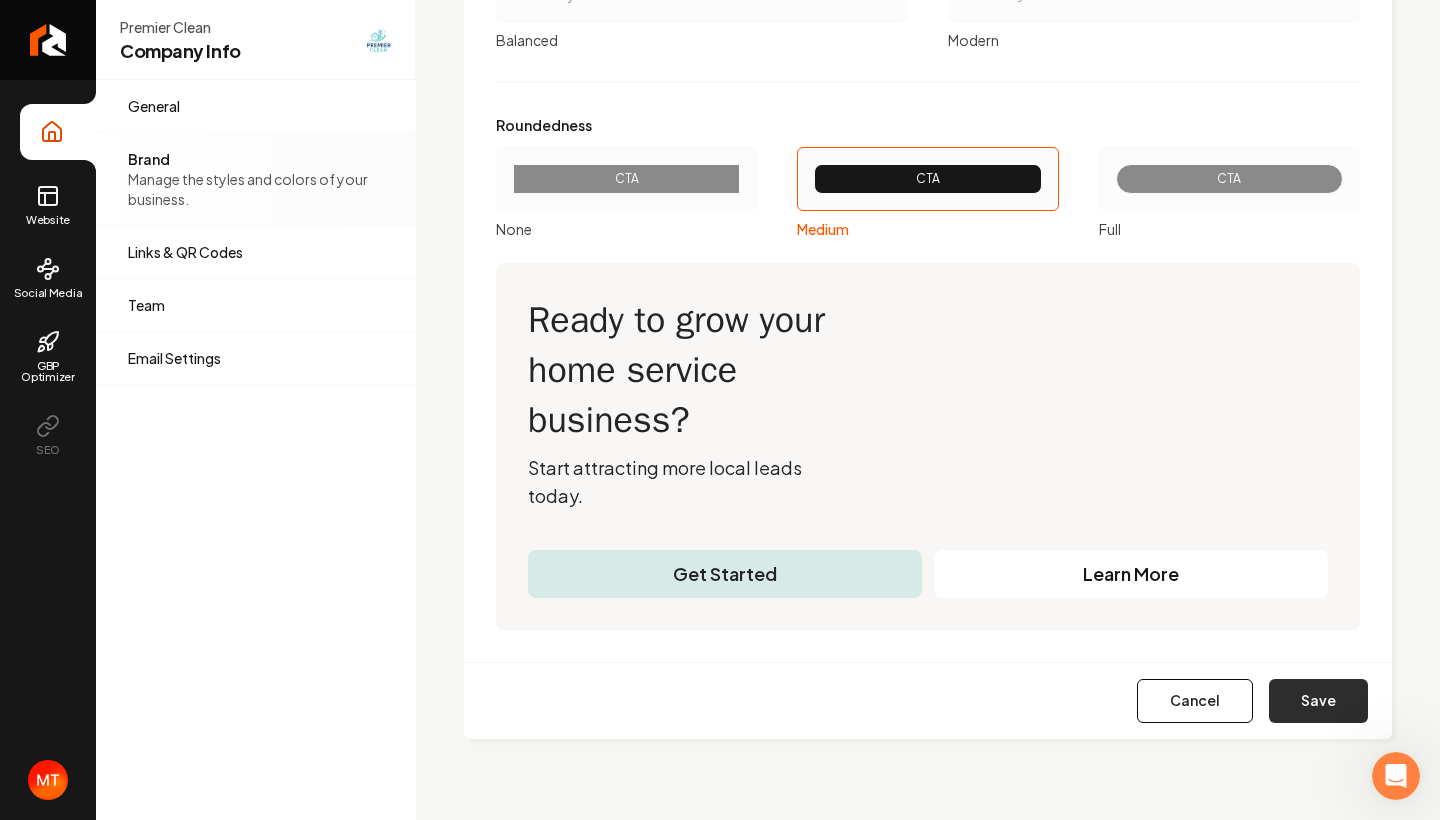 click on "Save" at bounding box center [1318, 701] 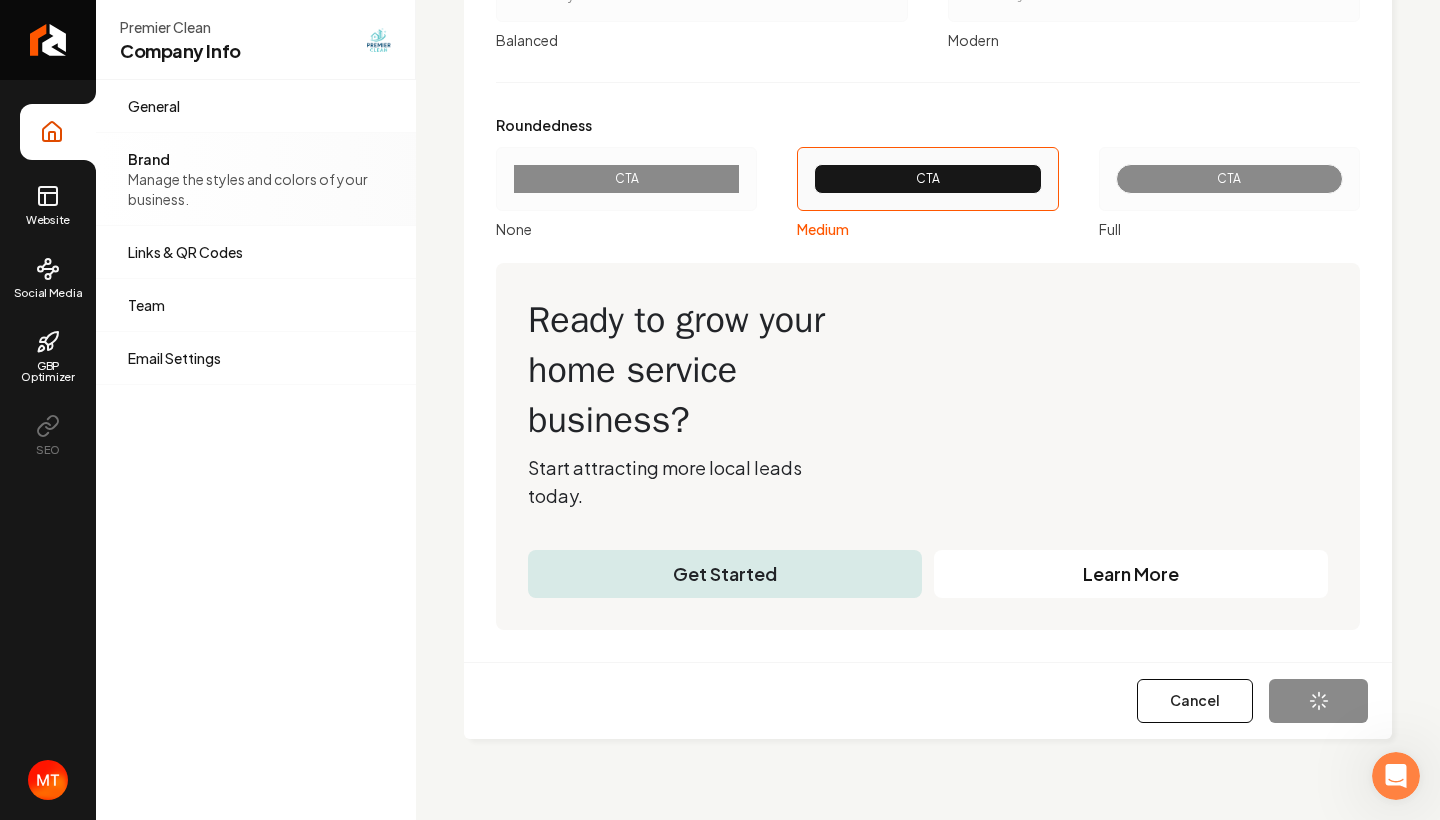 type on "#ffffff" 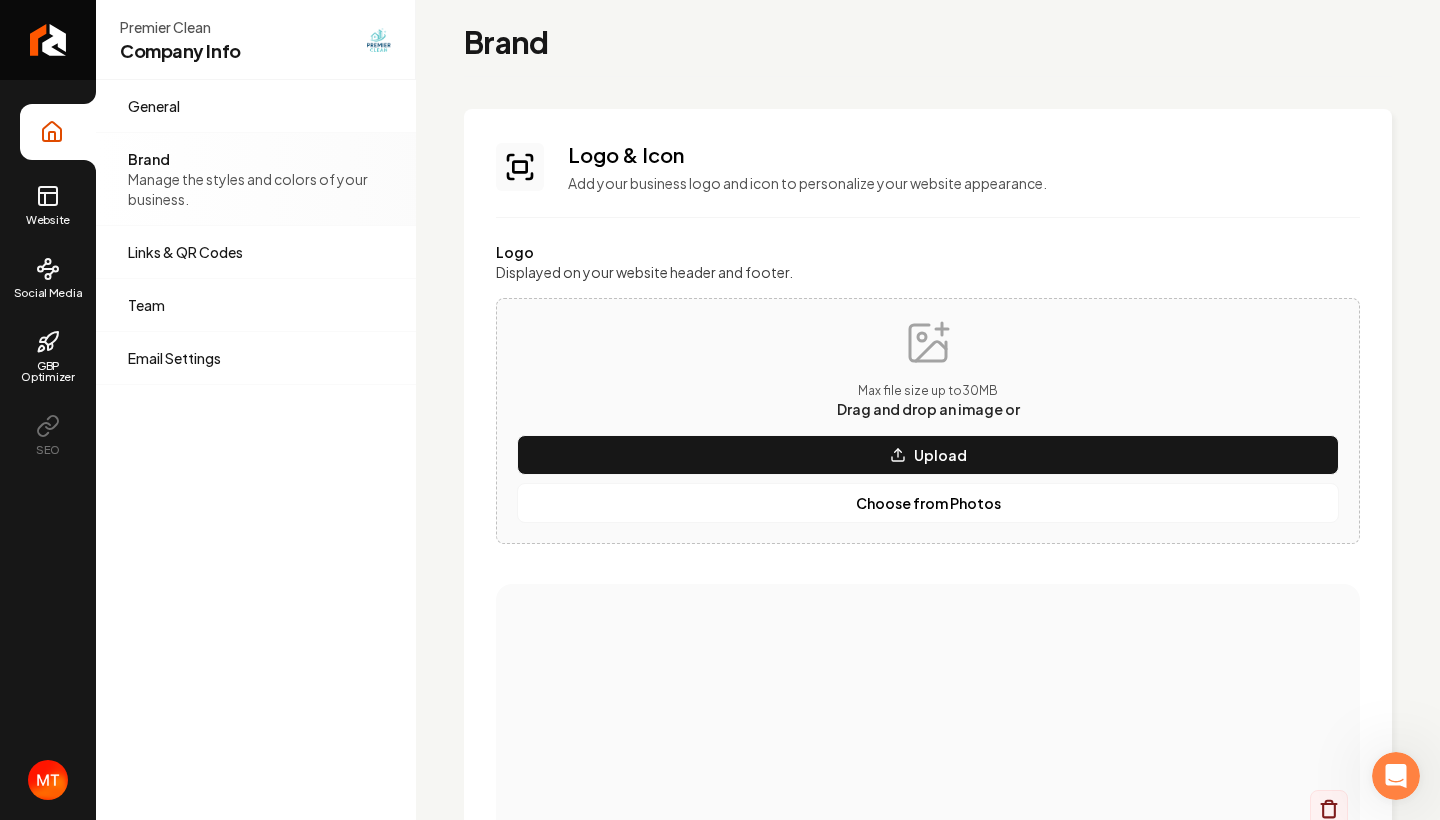 scroll, scrollTop: 0, scrollLeft: 0, axis: both 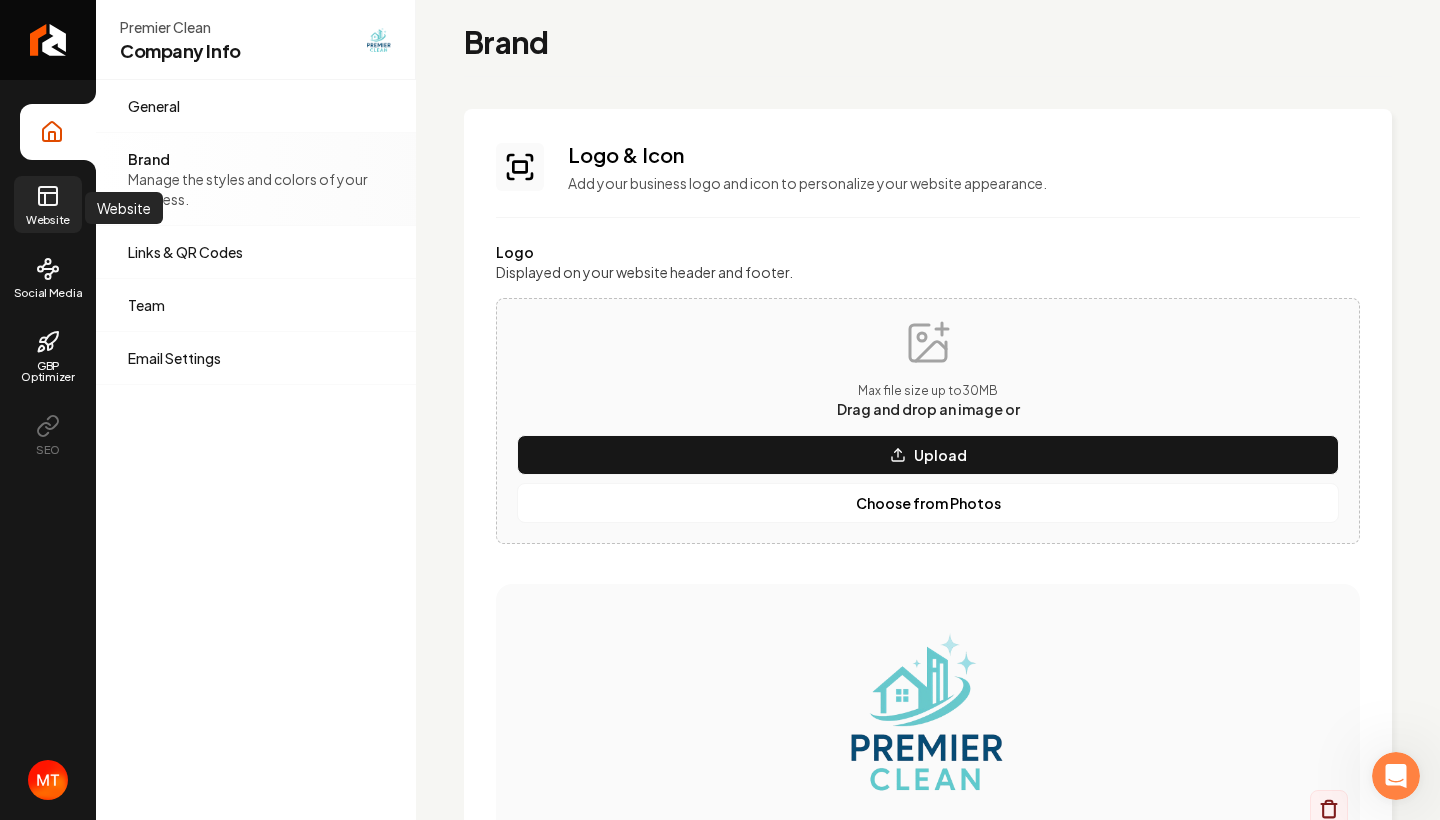 click on "Website" at bounding box center (48, 204) 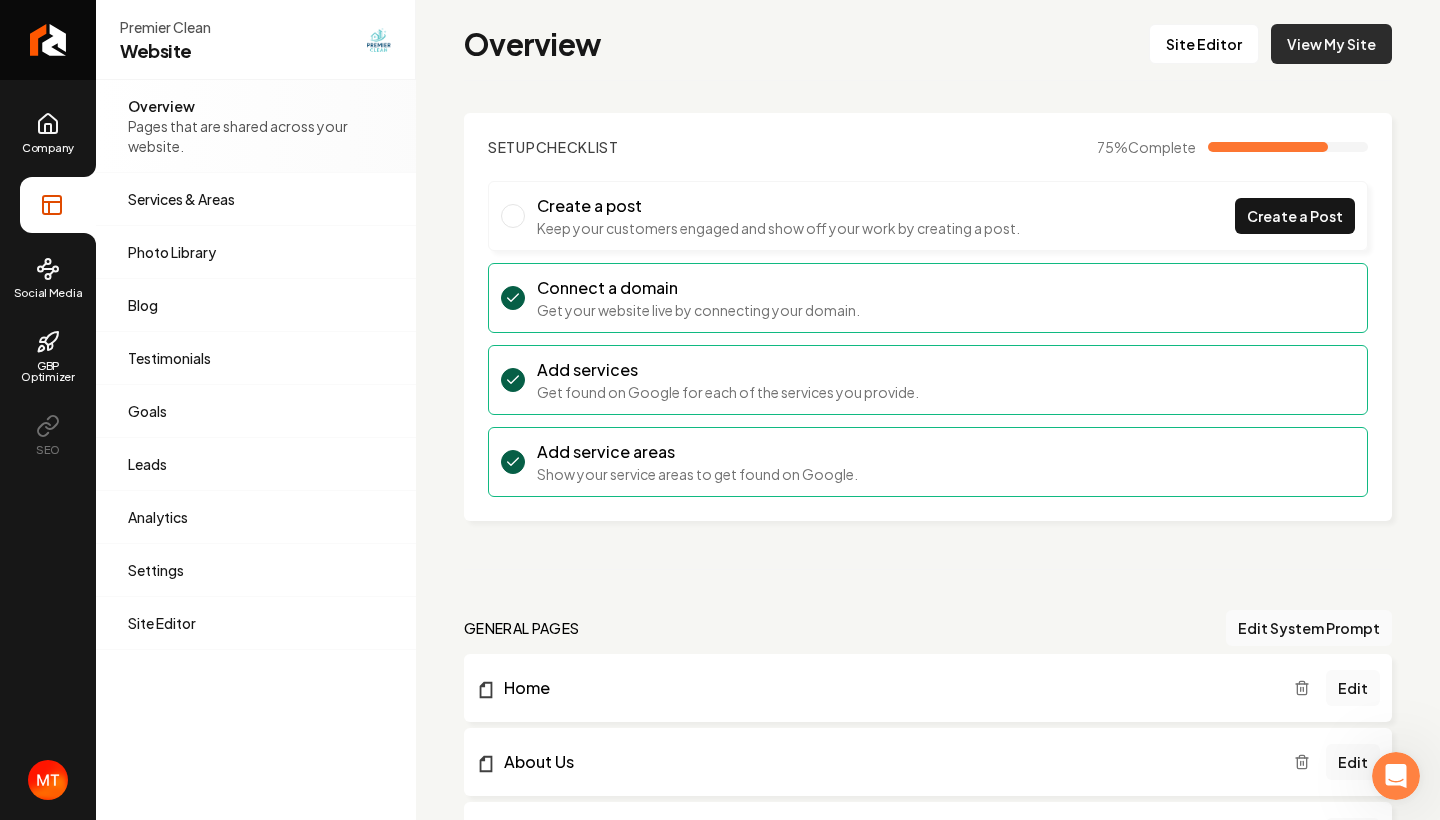 click on "View My Site" at bounding box center [1331, 44] 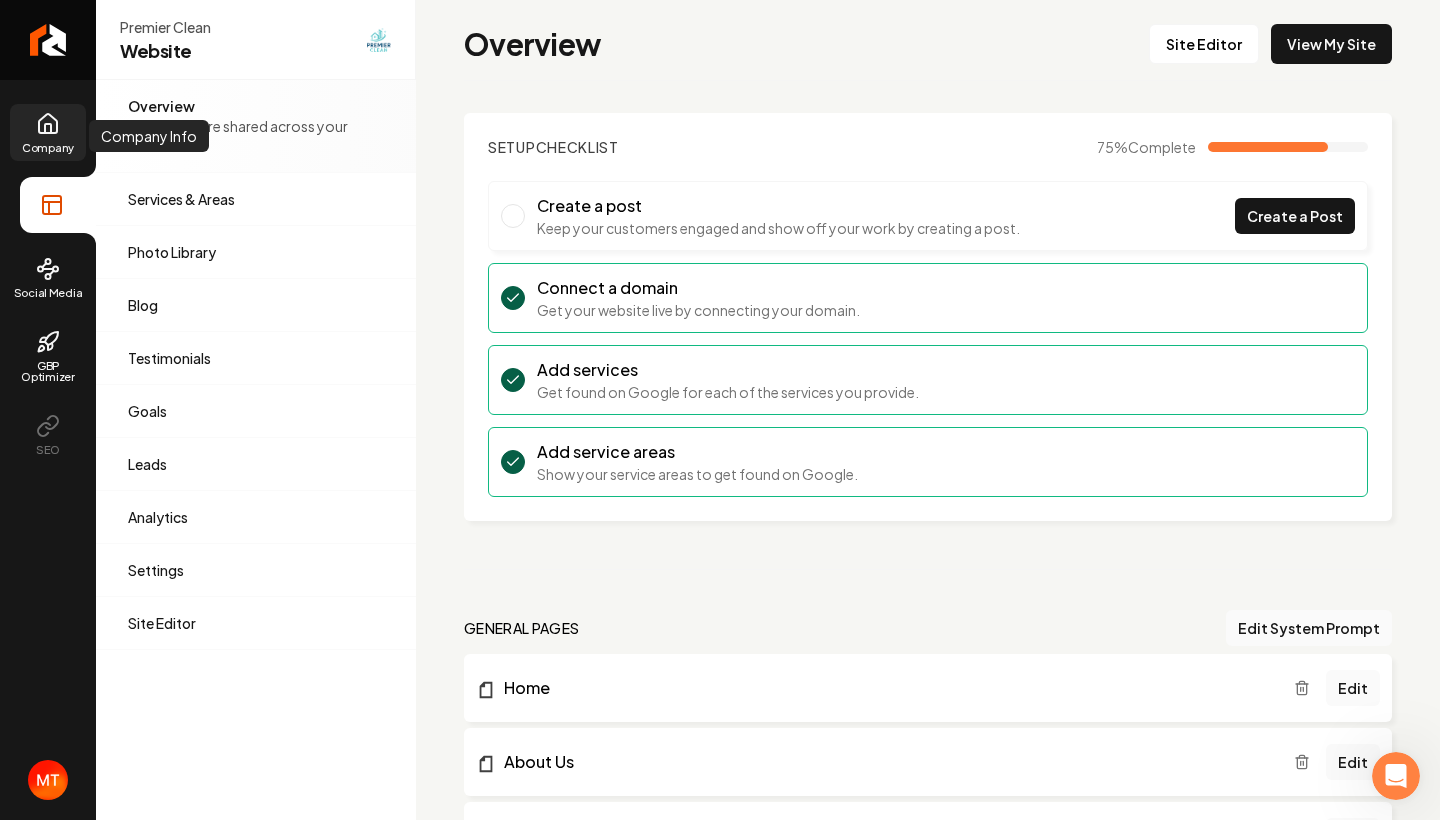click on "Company" at bounding box center [48, 132] 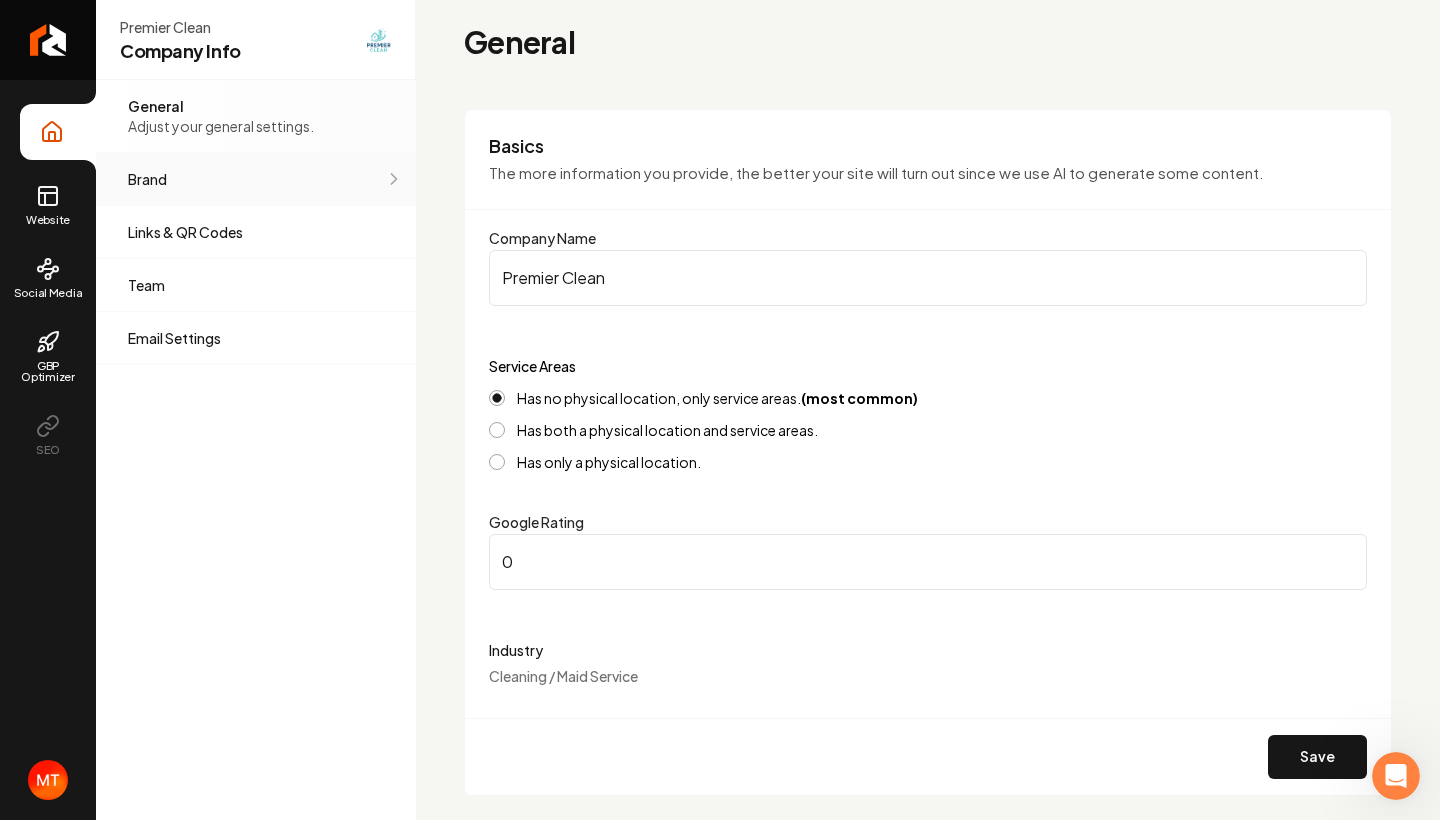 click on "Brand" at bounding box center [256, 179] 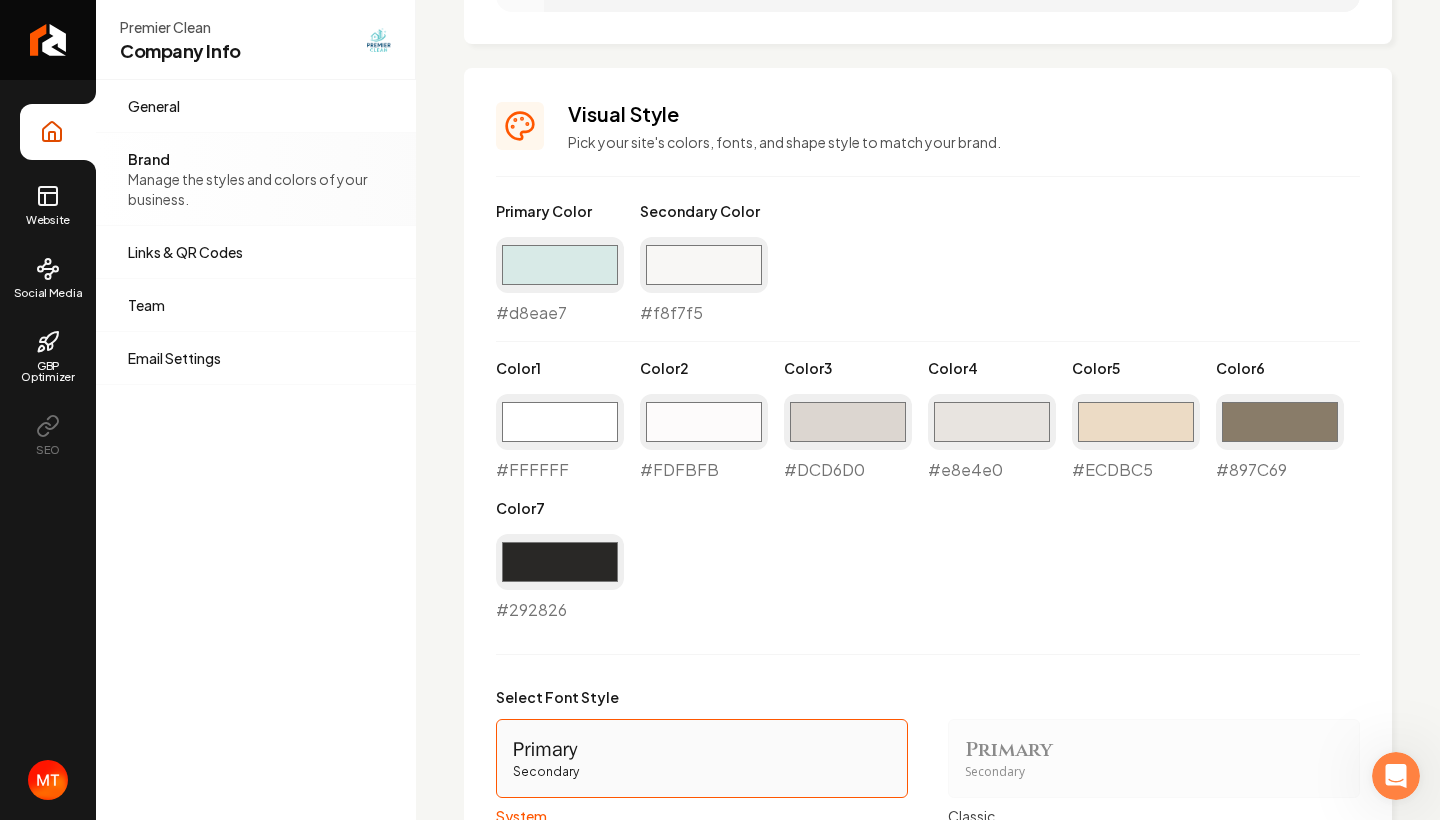 scroll, scrollTop: 1481, scrollLeft: 0, axis: vertical 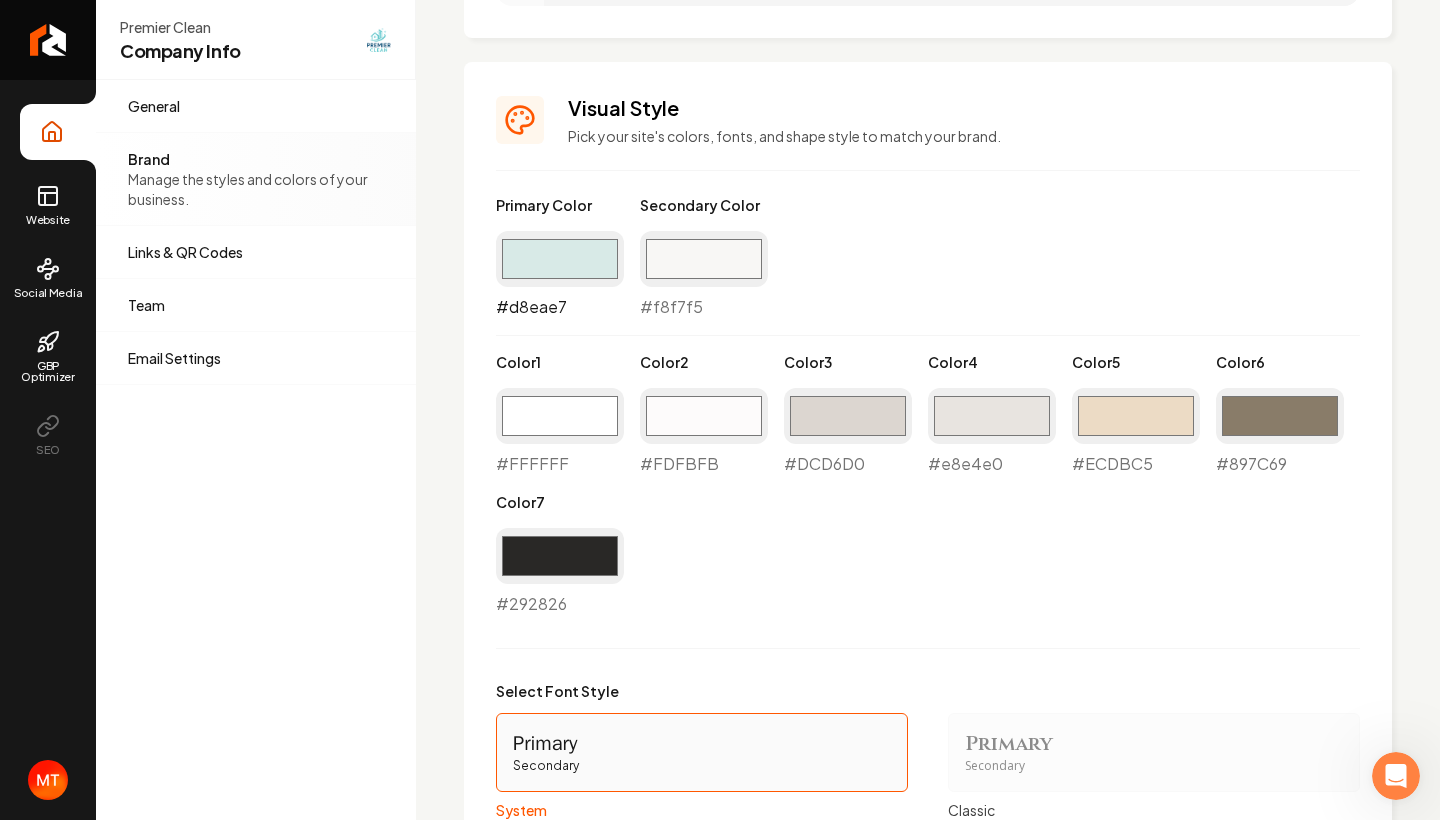 click on "#d8eae7" at bounding box center (560, 259) 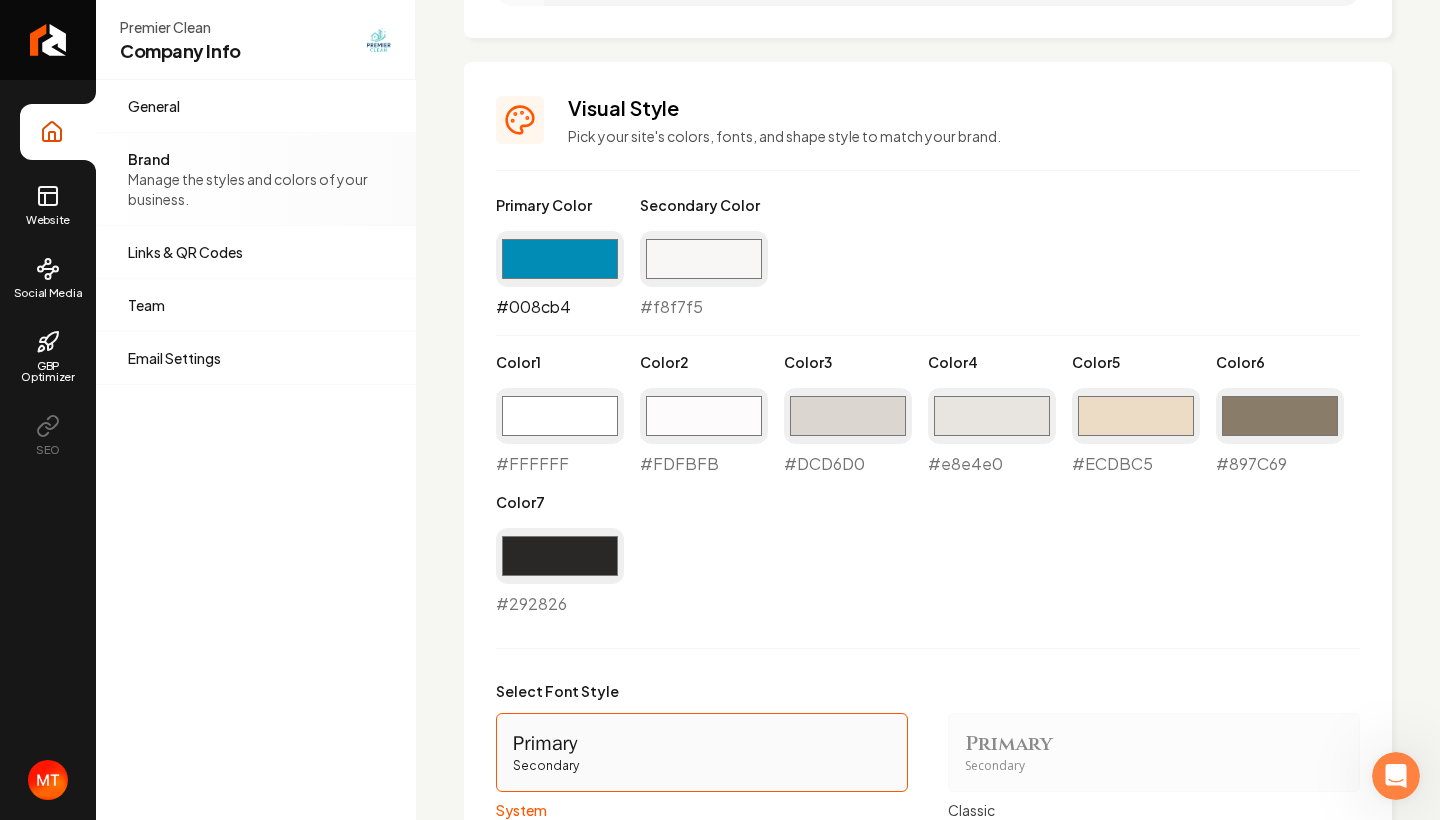 click on "#008cb4" at bounding box center (560, 259) 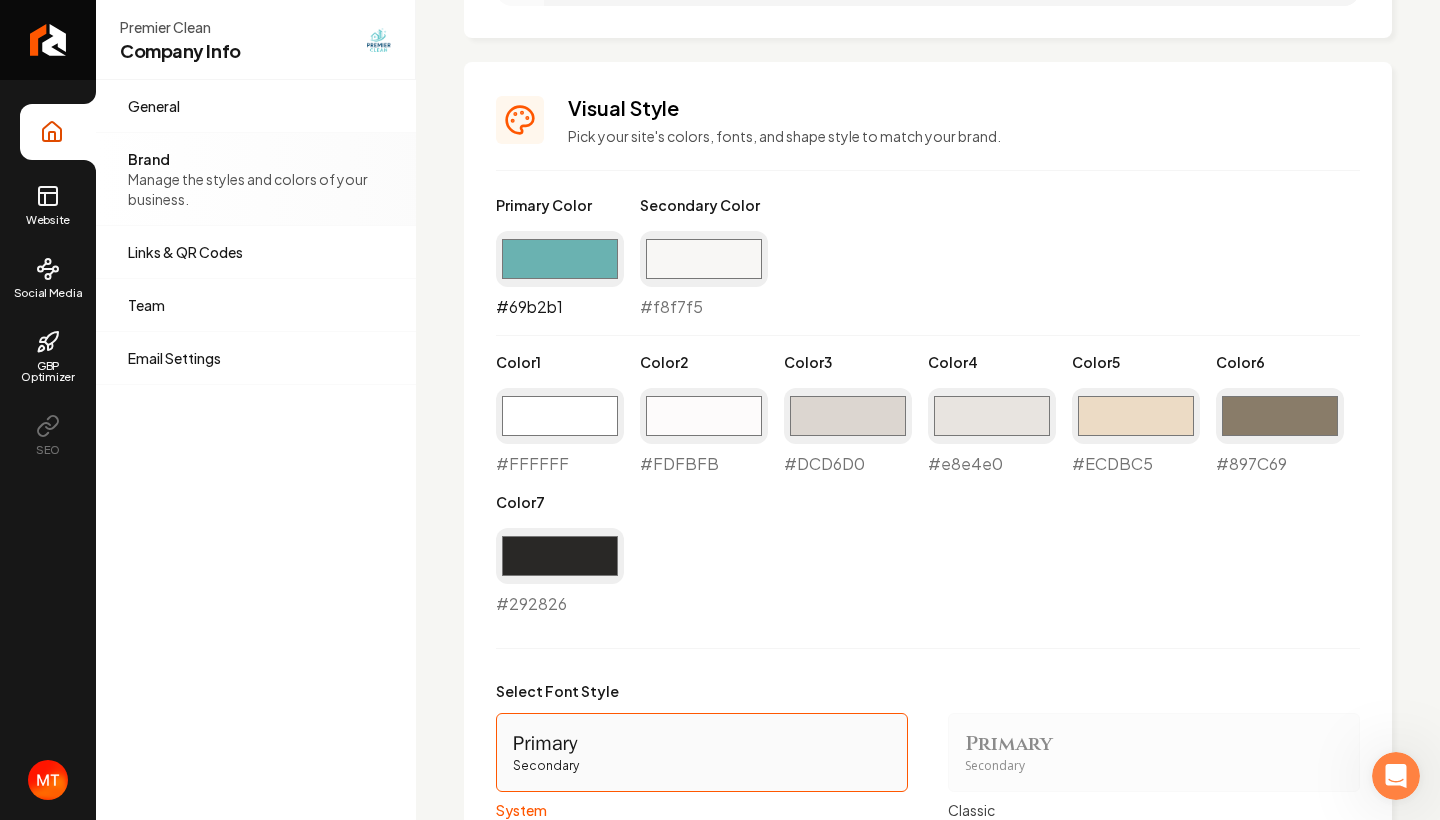 type on "#6bb2b1" 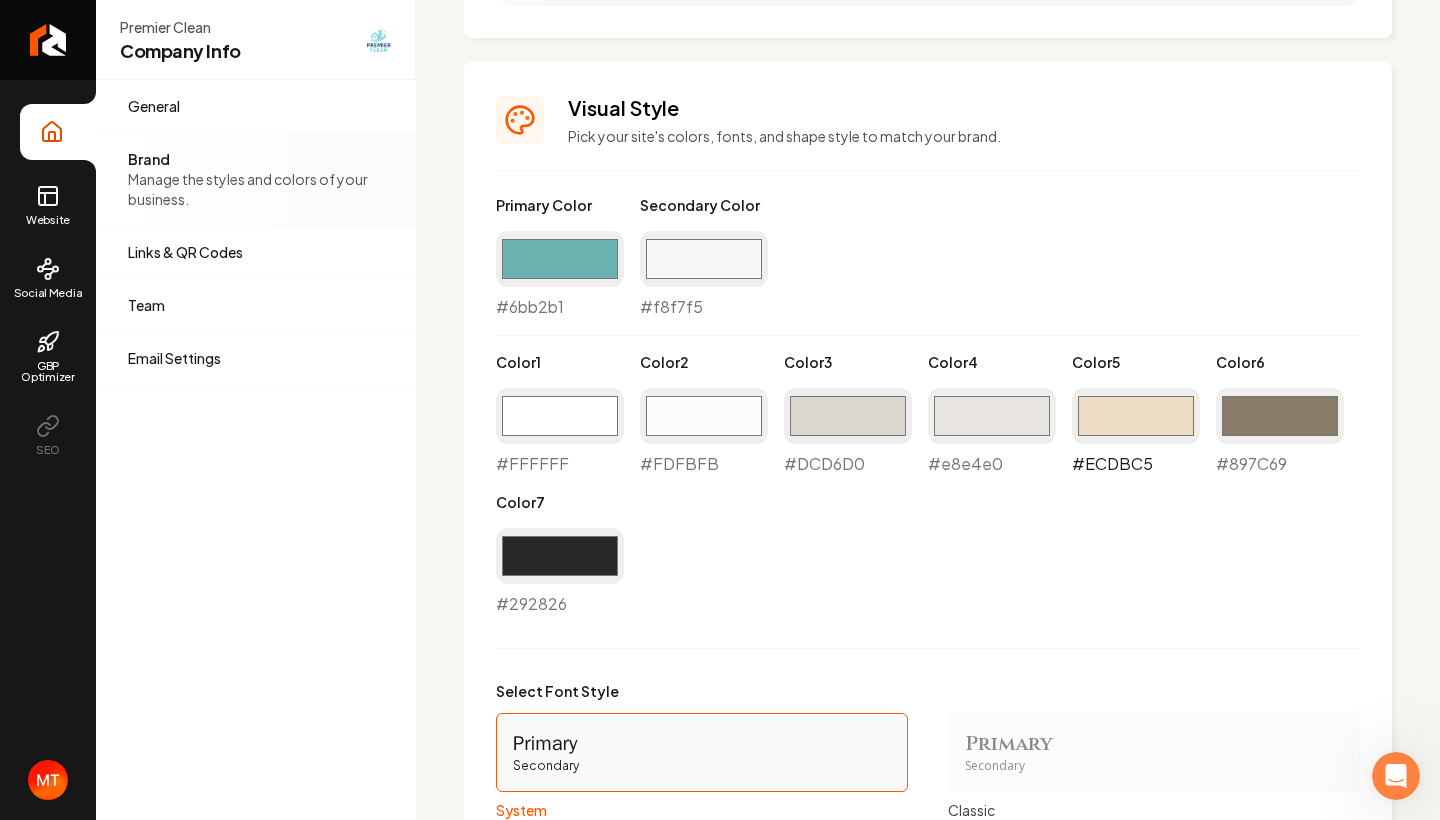 click on "#ecdbc5" at bounding box center [1136, 416] 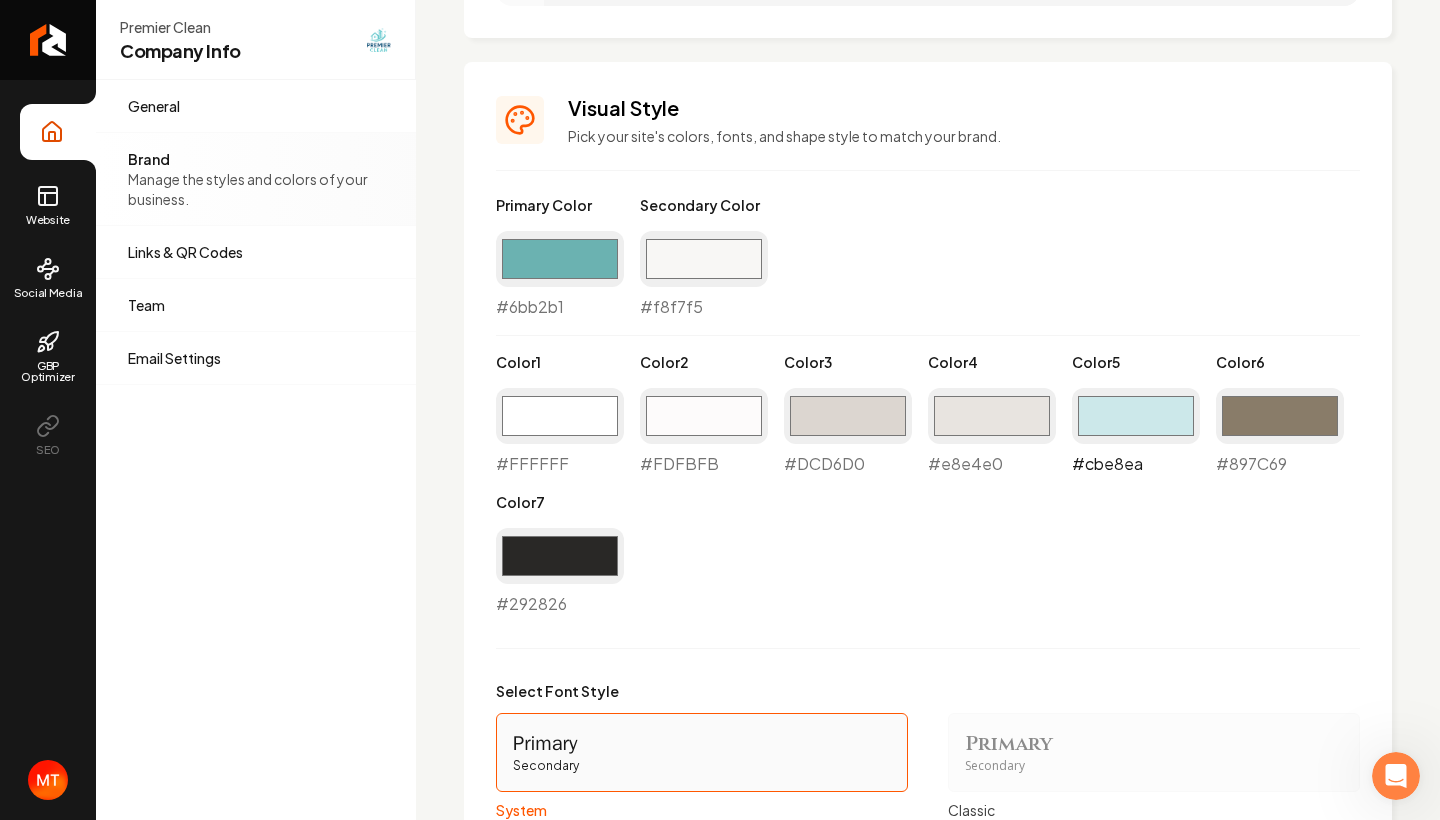 type on "#cde8ea" 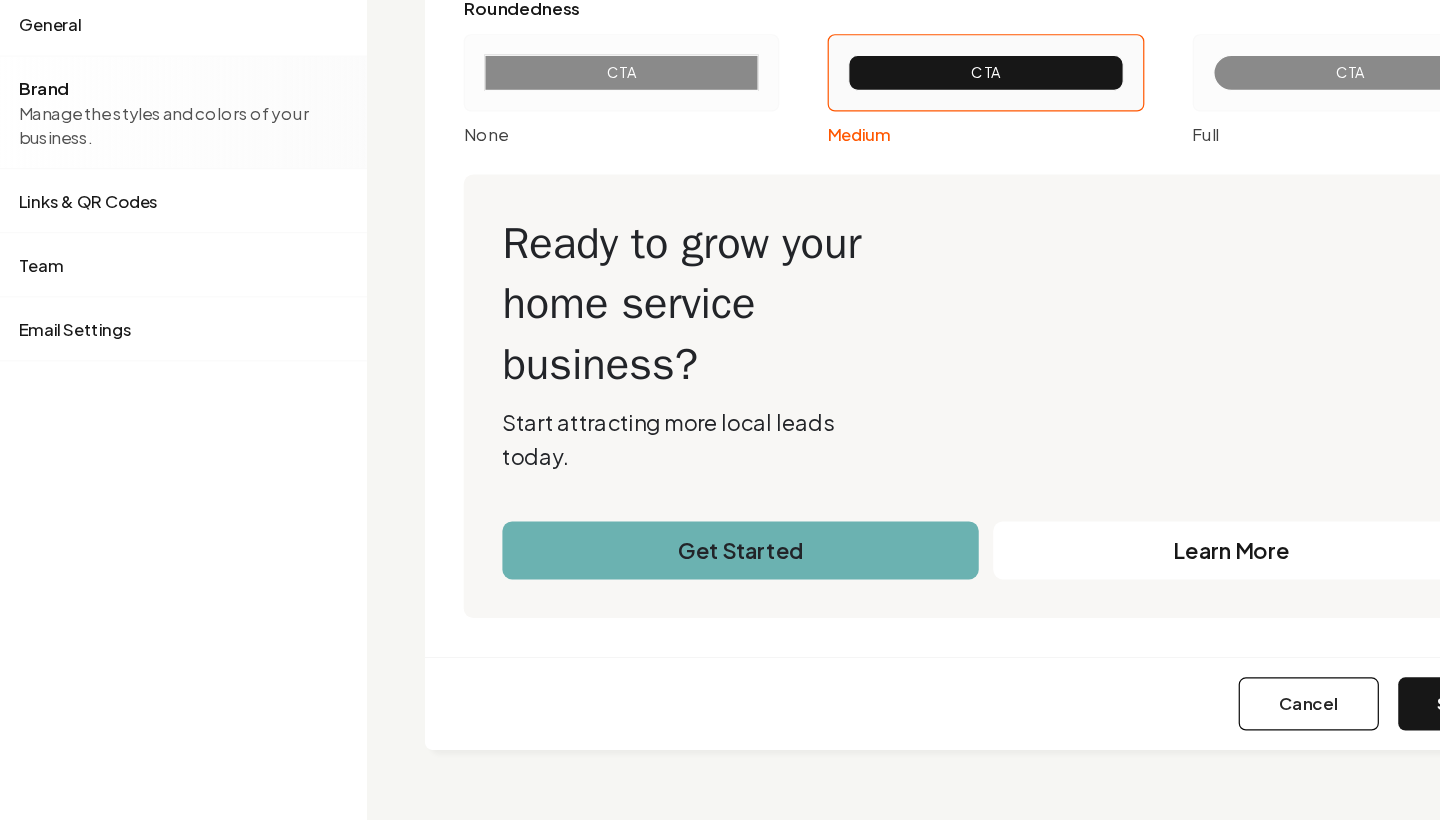 scroll, scrollTop: 2427, scrollLeft: 0, axis: vertical 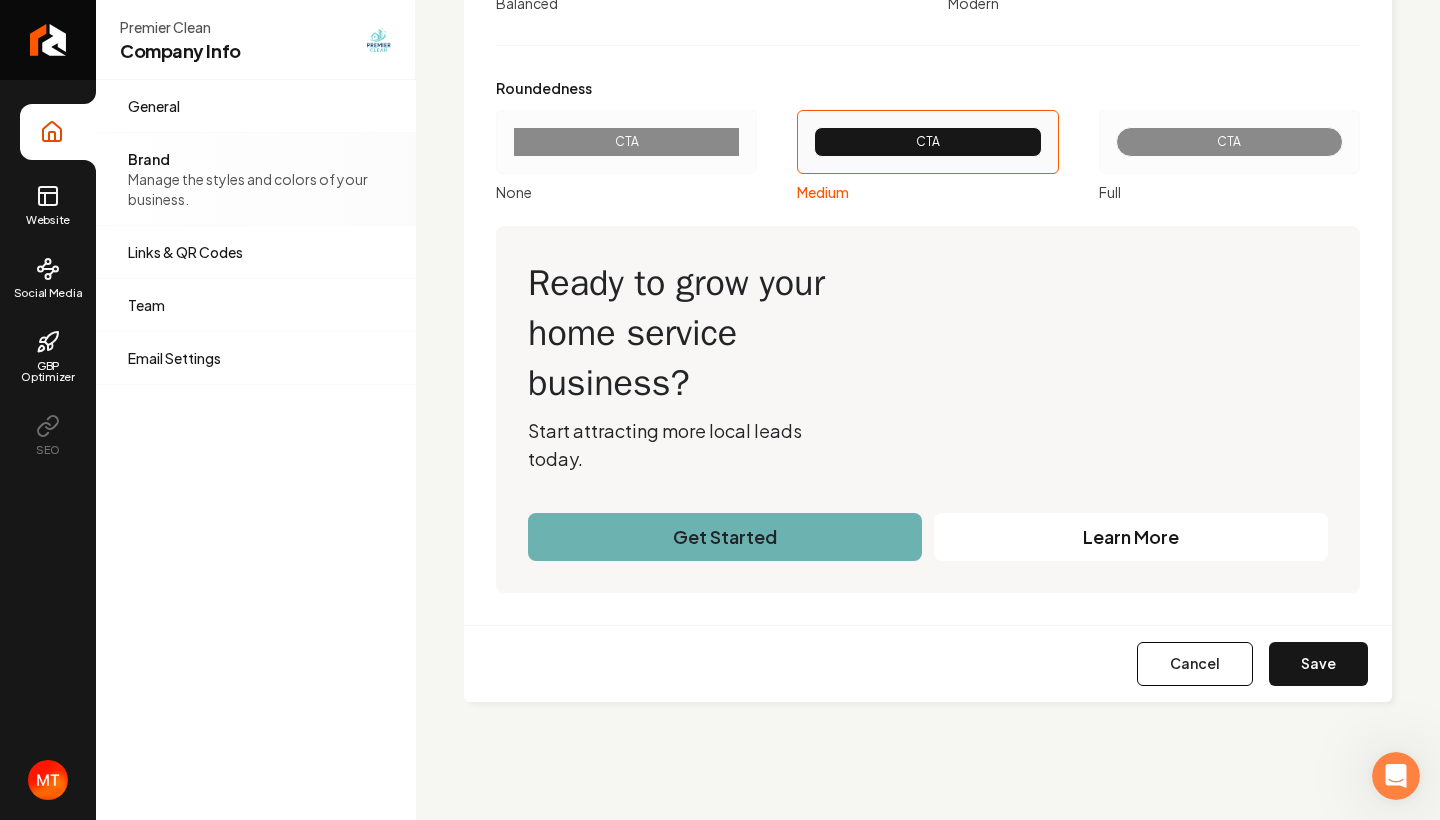 click on "CTA" at bounding box center [626, 142] 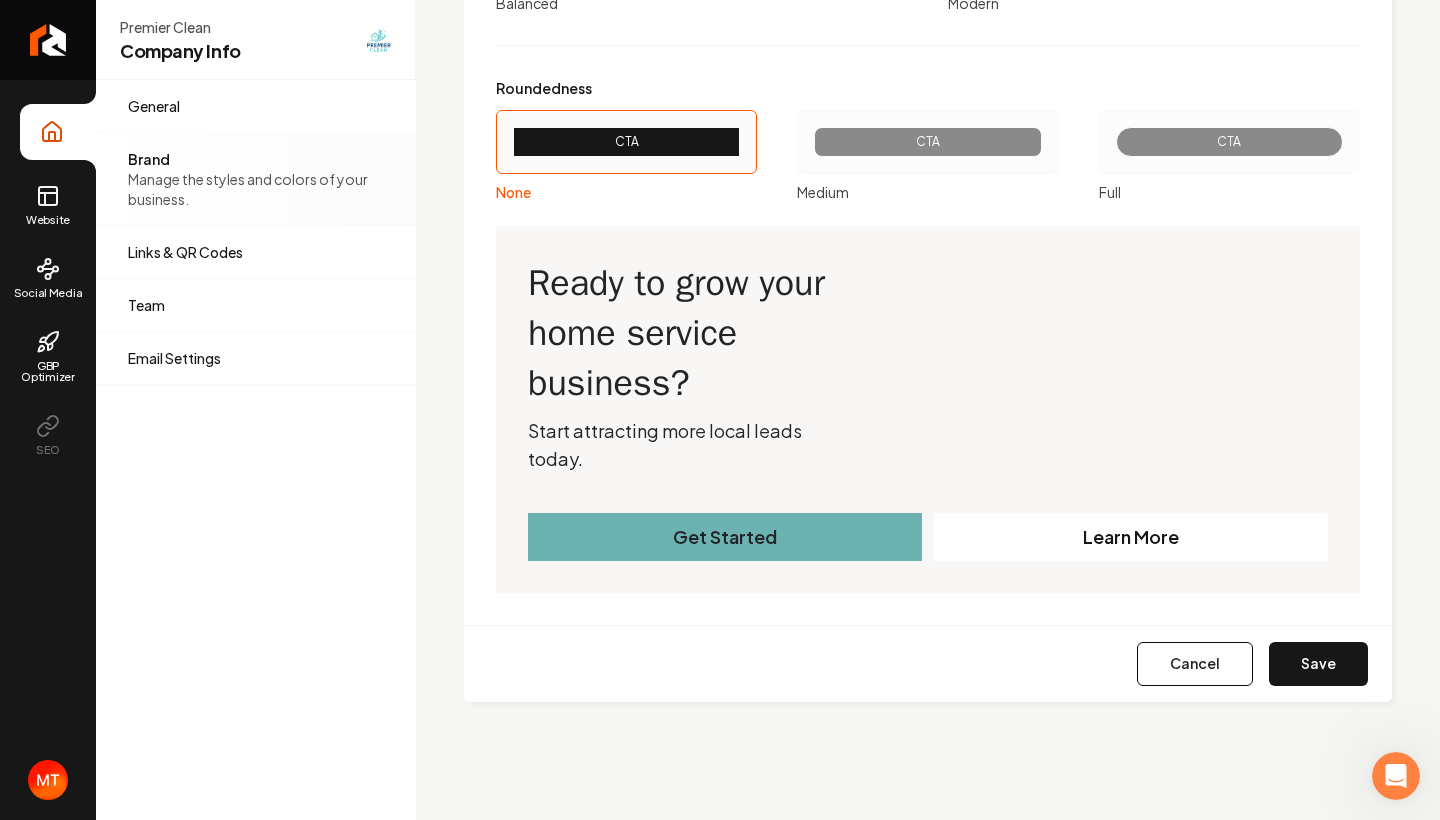 click on "CTA" at bounding box center (1229, 142) 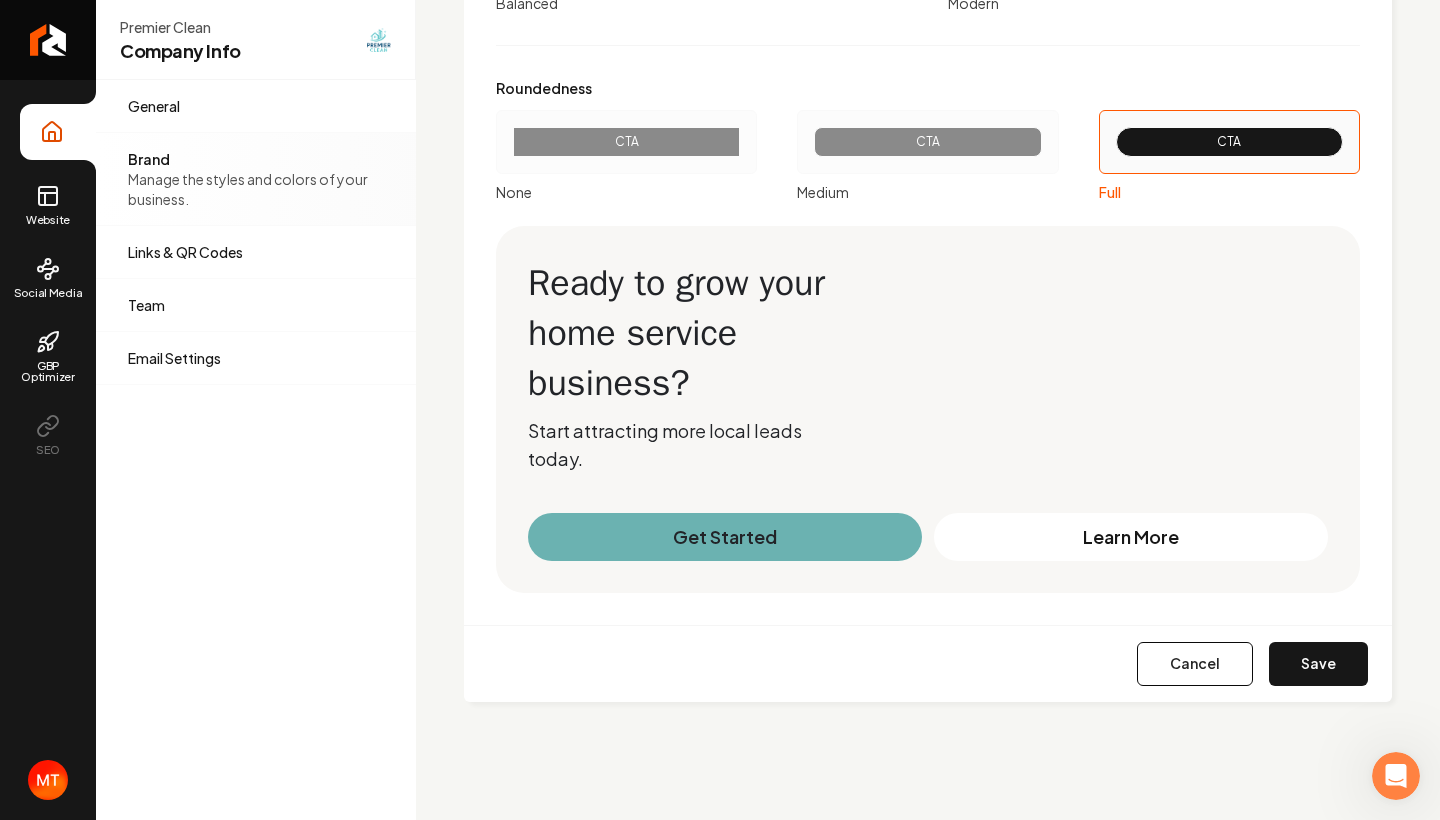 click on "Save" at bounding box center (1318, 664) 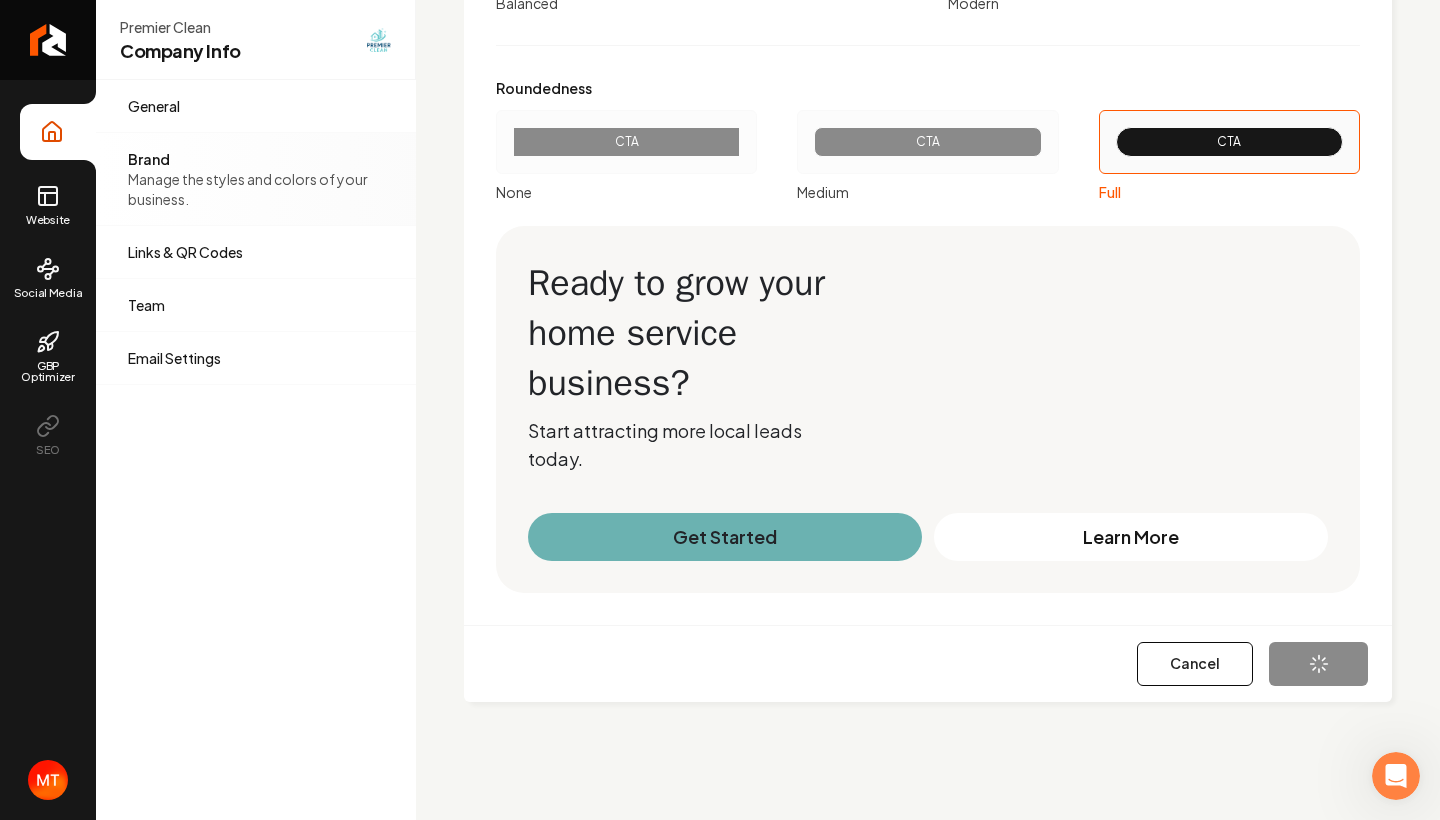 type on "#ffffff" 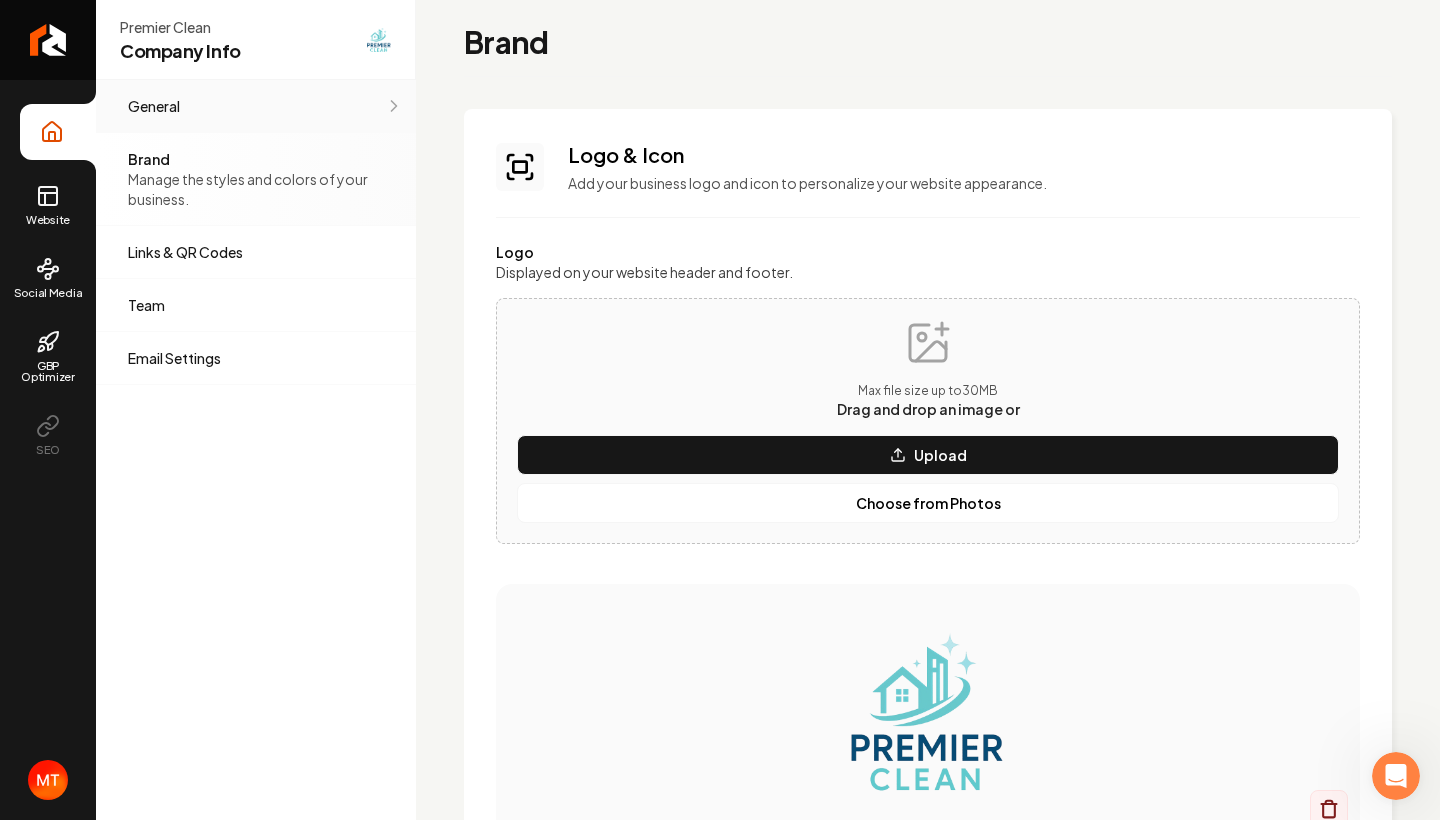 scroll, scrollTop: 0, scrollLeft: 0, axis: both 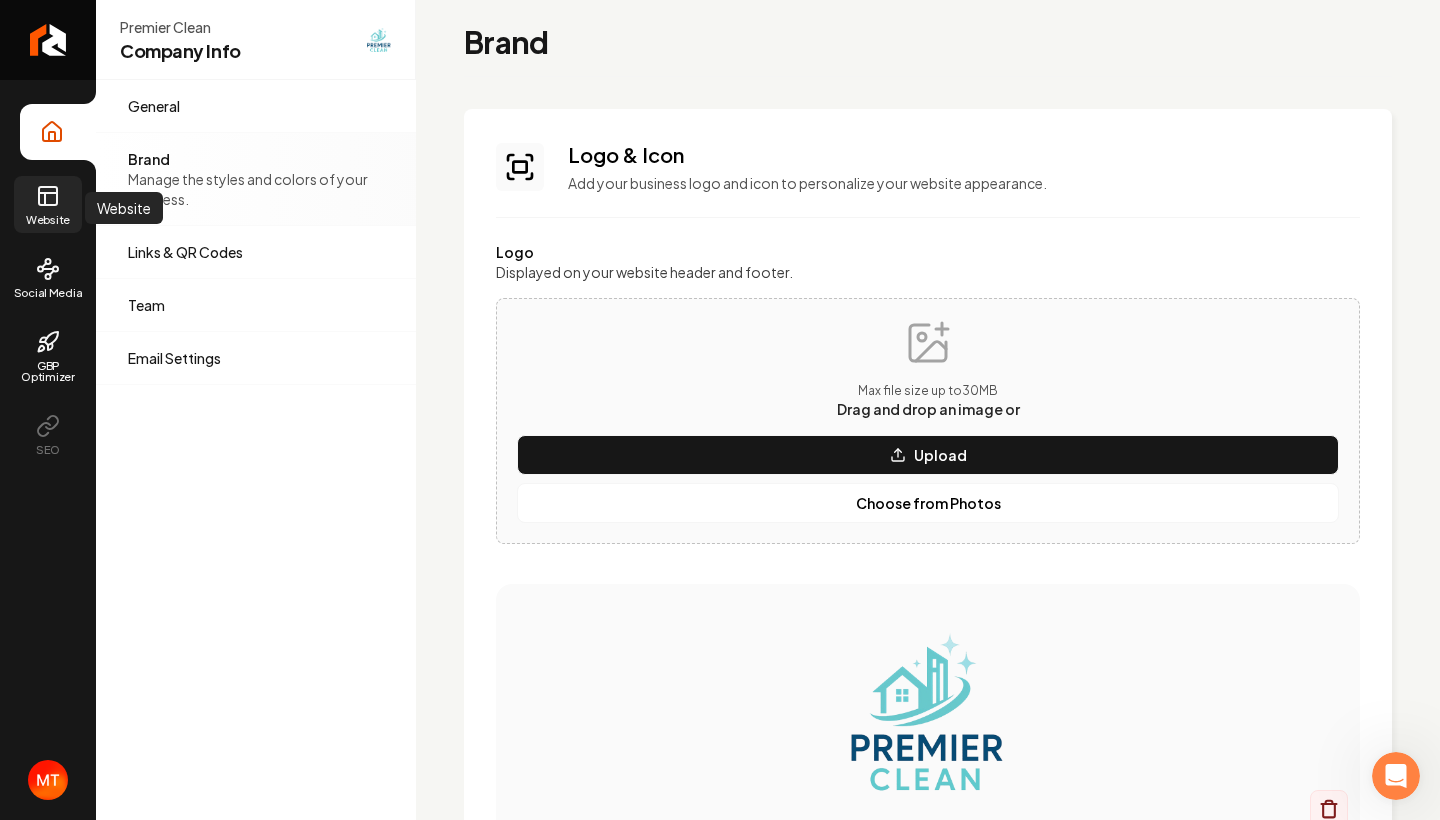 click on "Website" at bounding box center (48, 204) 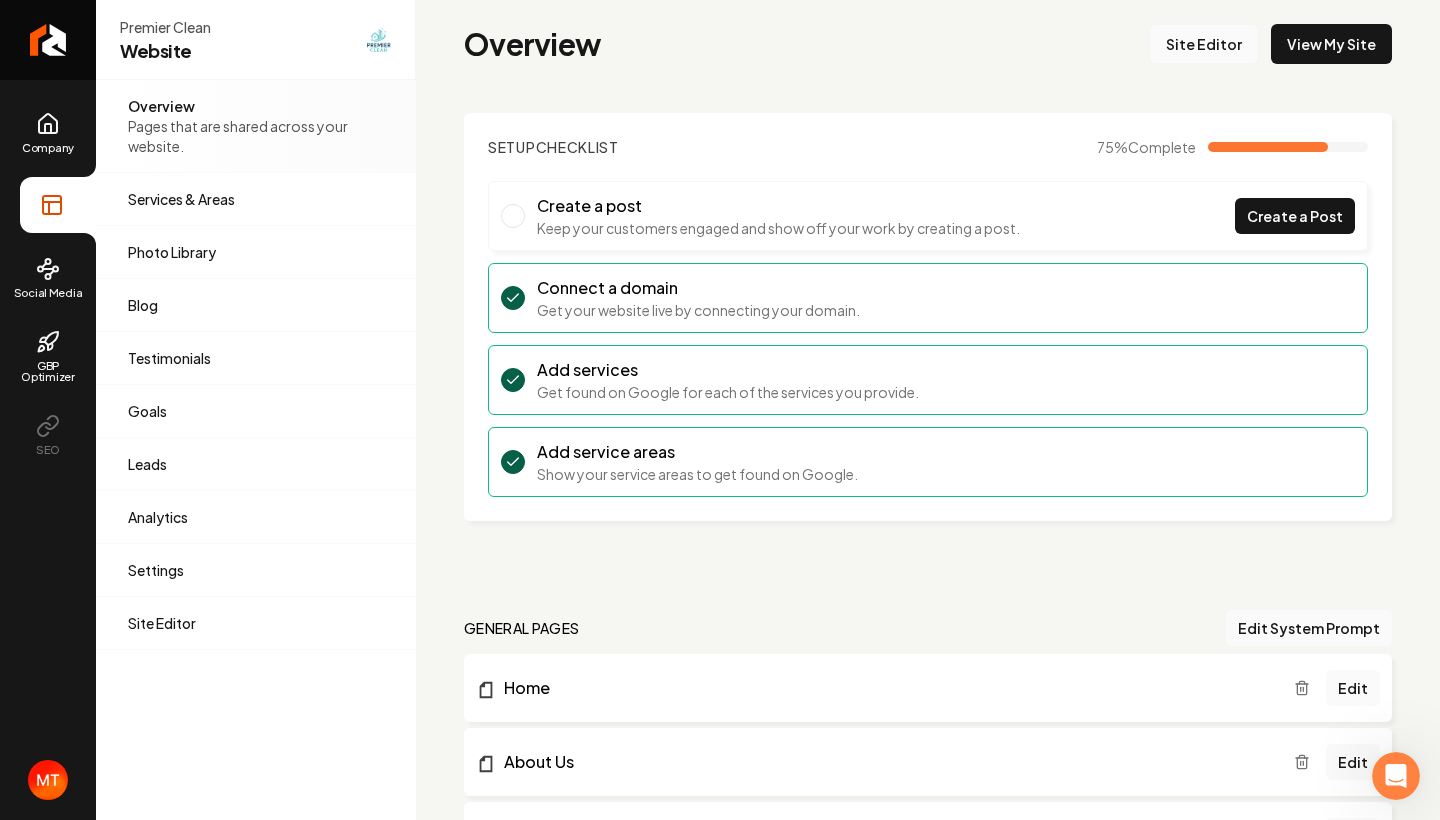click on "Site Editor" at bounding box center (1204, 44) 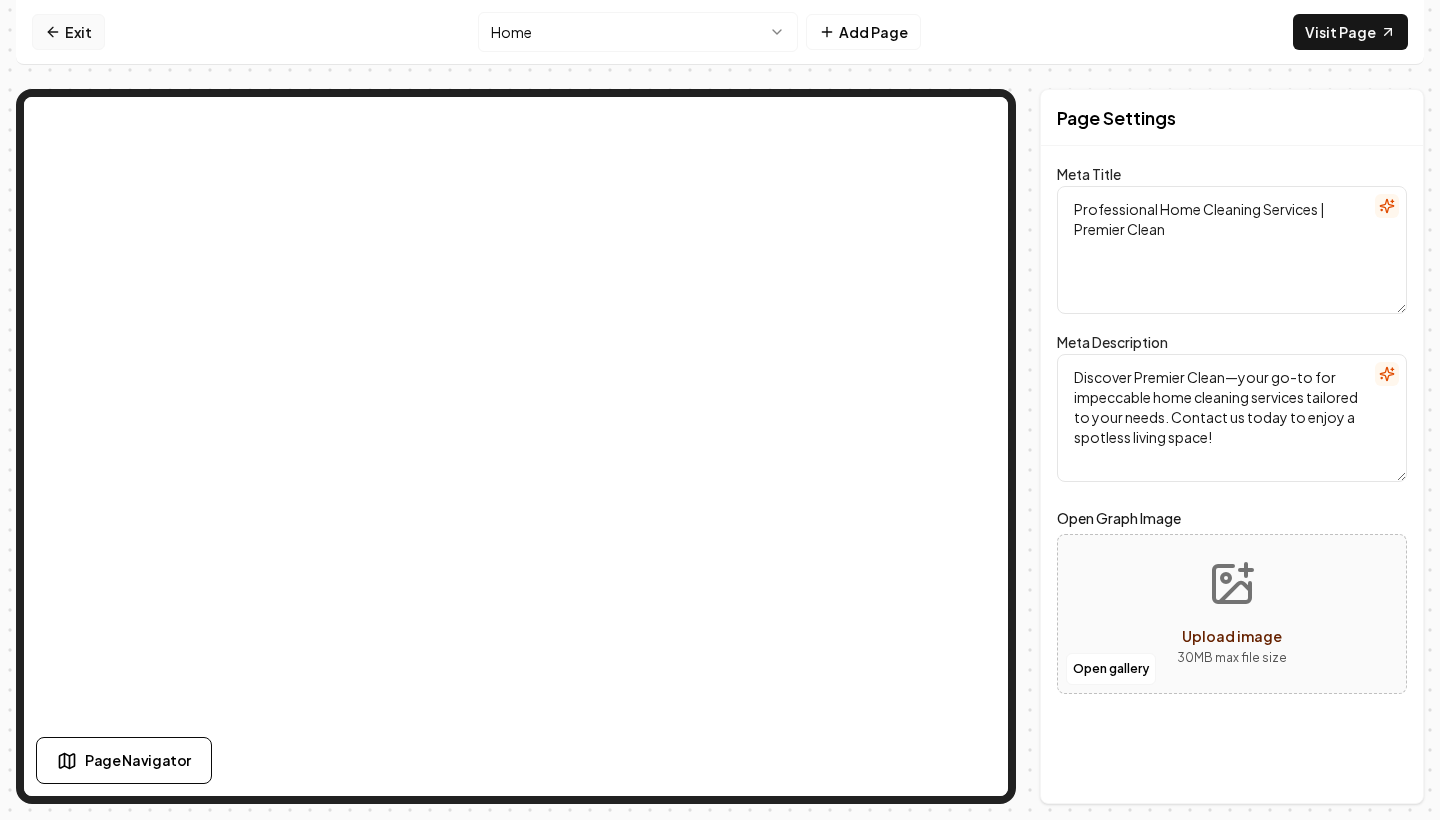 click on "Exit" at bounding box center (68, 32) 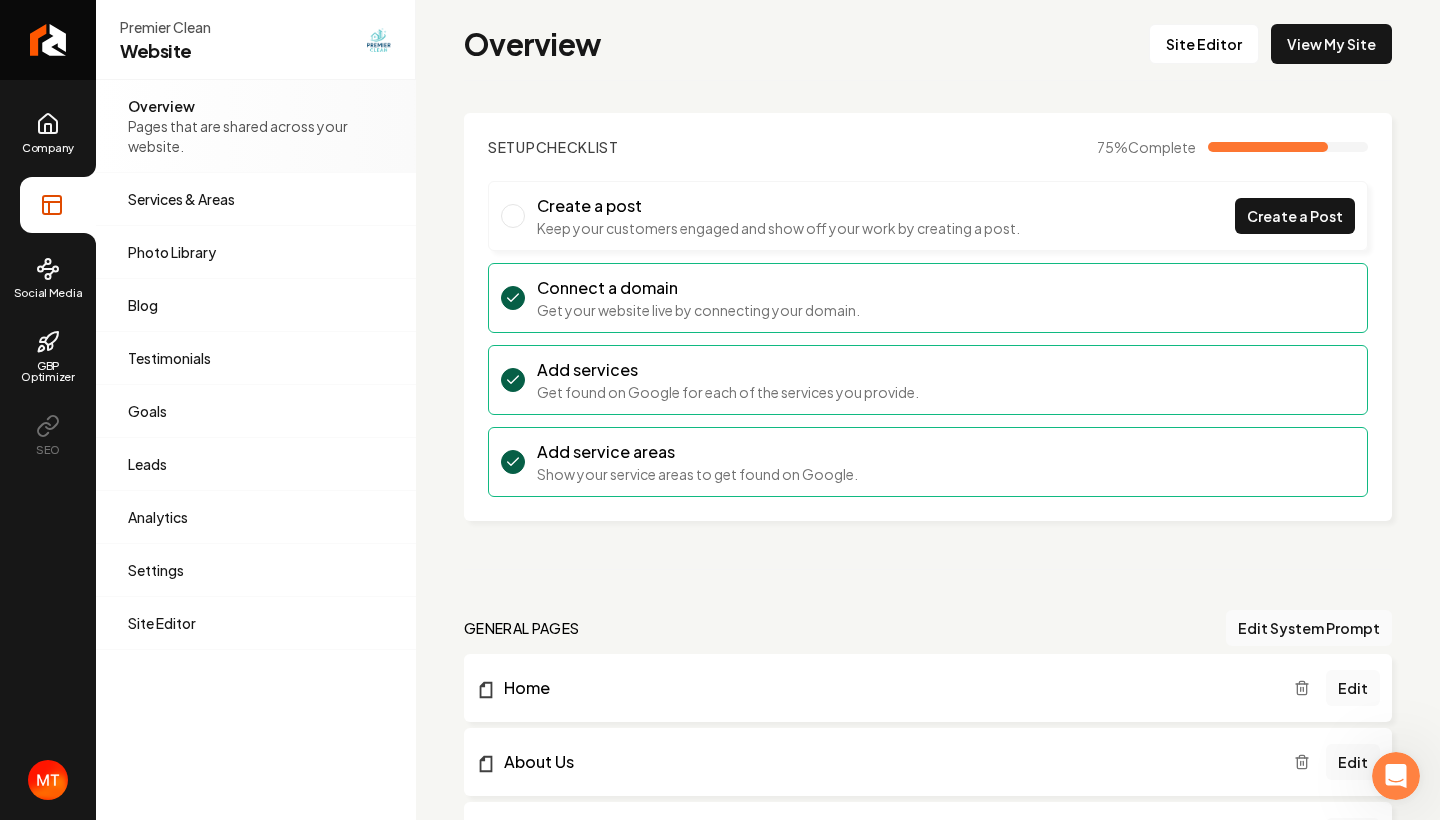 scroll, scrollTop: 0, scrollLeft: 0, axis: both 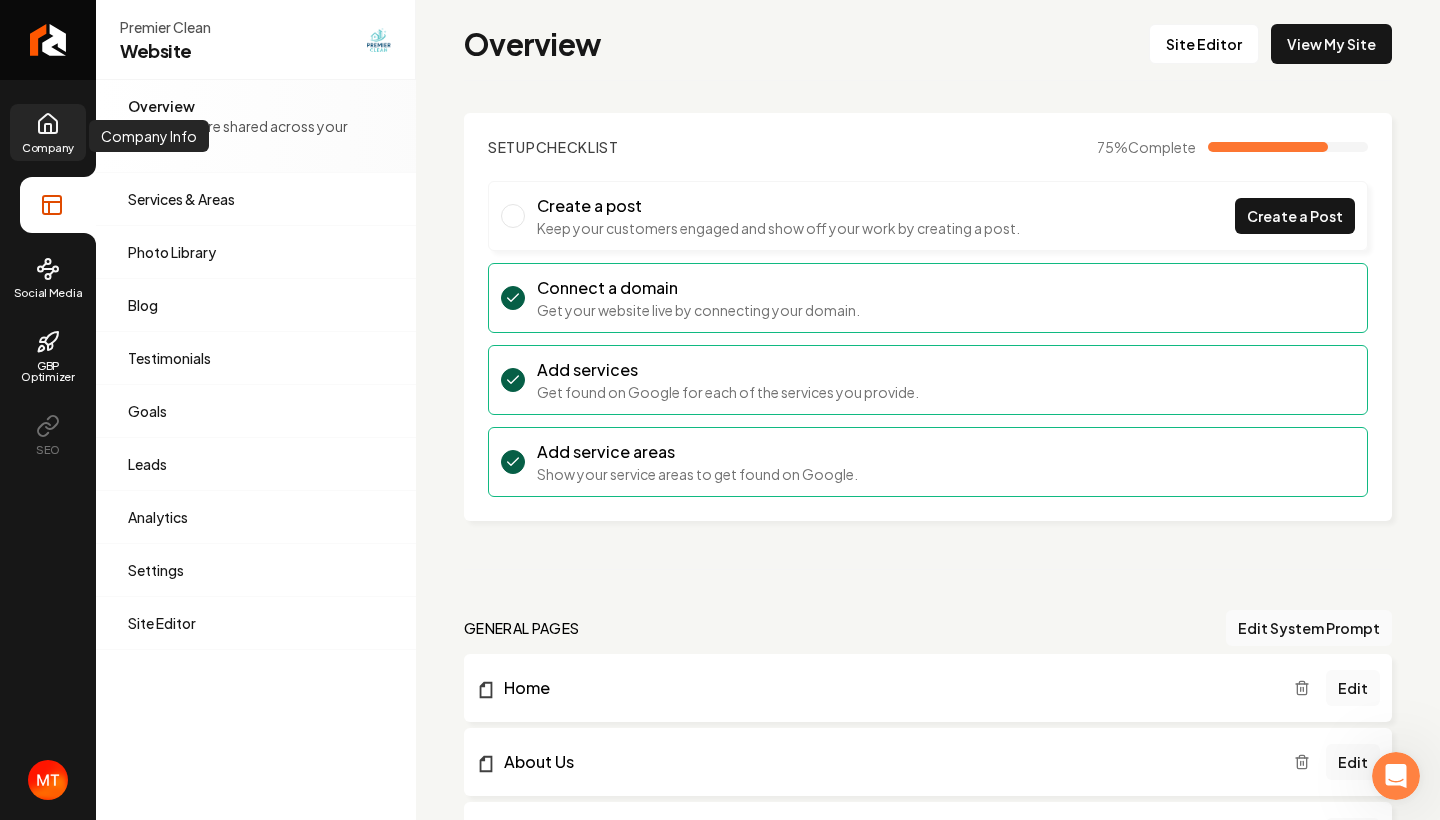click on "Company" at bounding box center (48, 147) 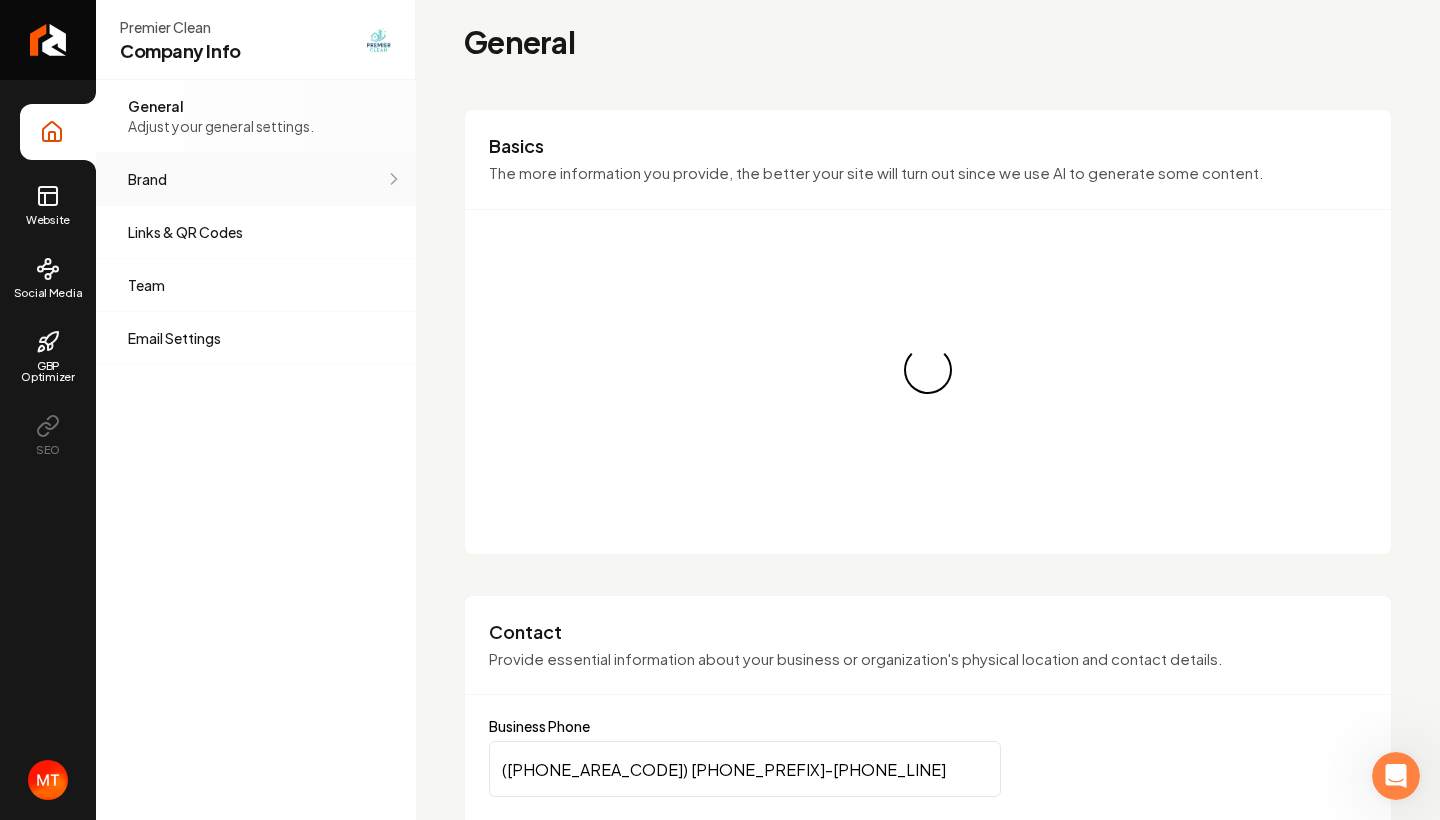 click on "Brand" at bounding box center [256, 179] 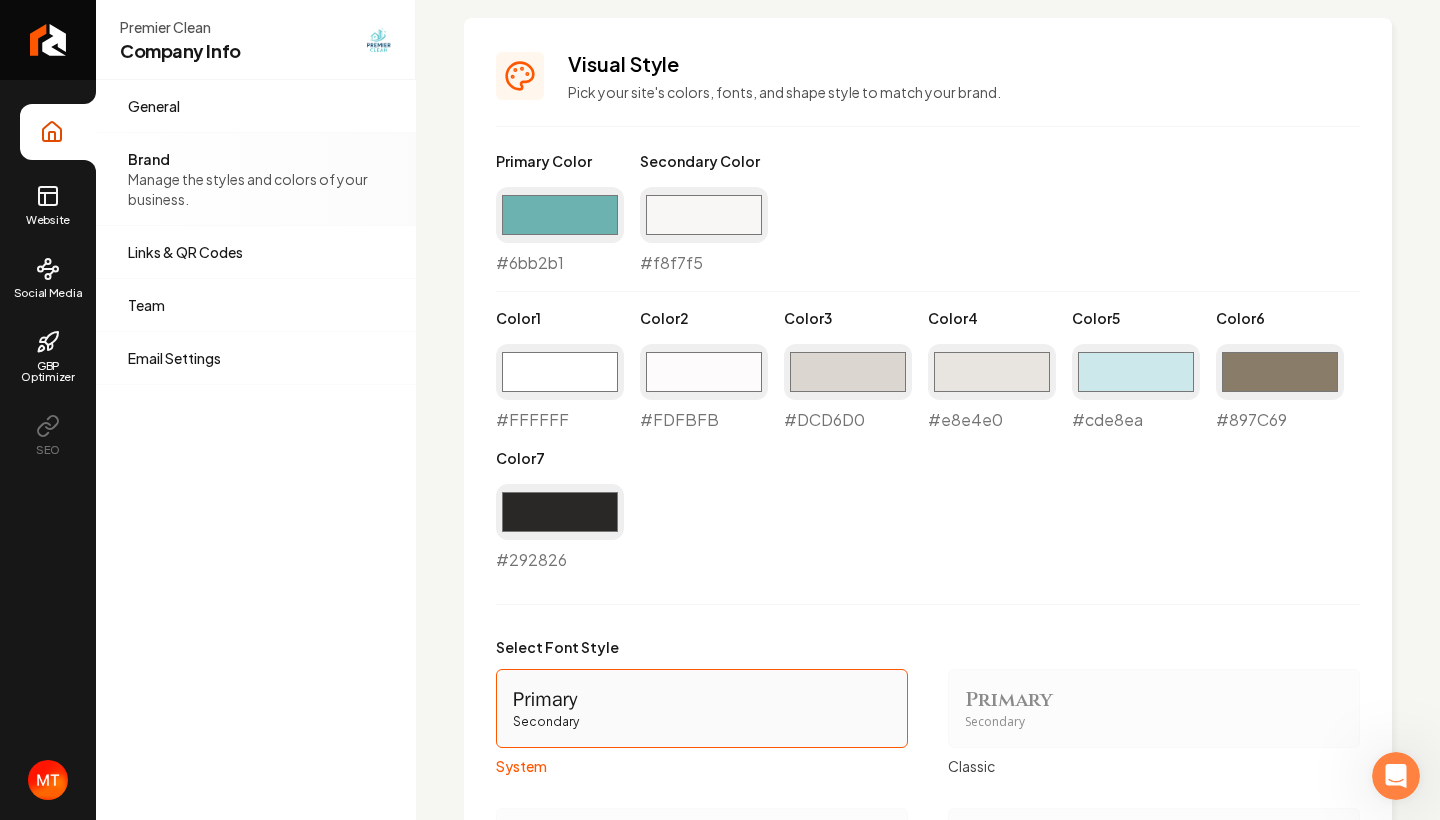 scroll, scrollTop: 1526, scrollLeft: 0, axis: vertical 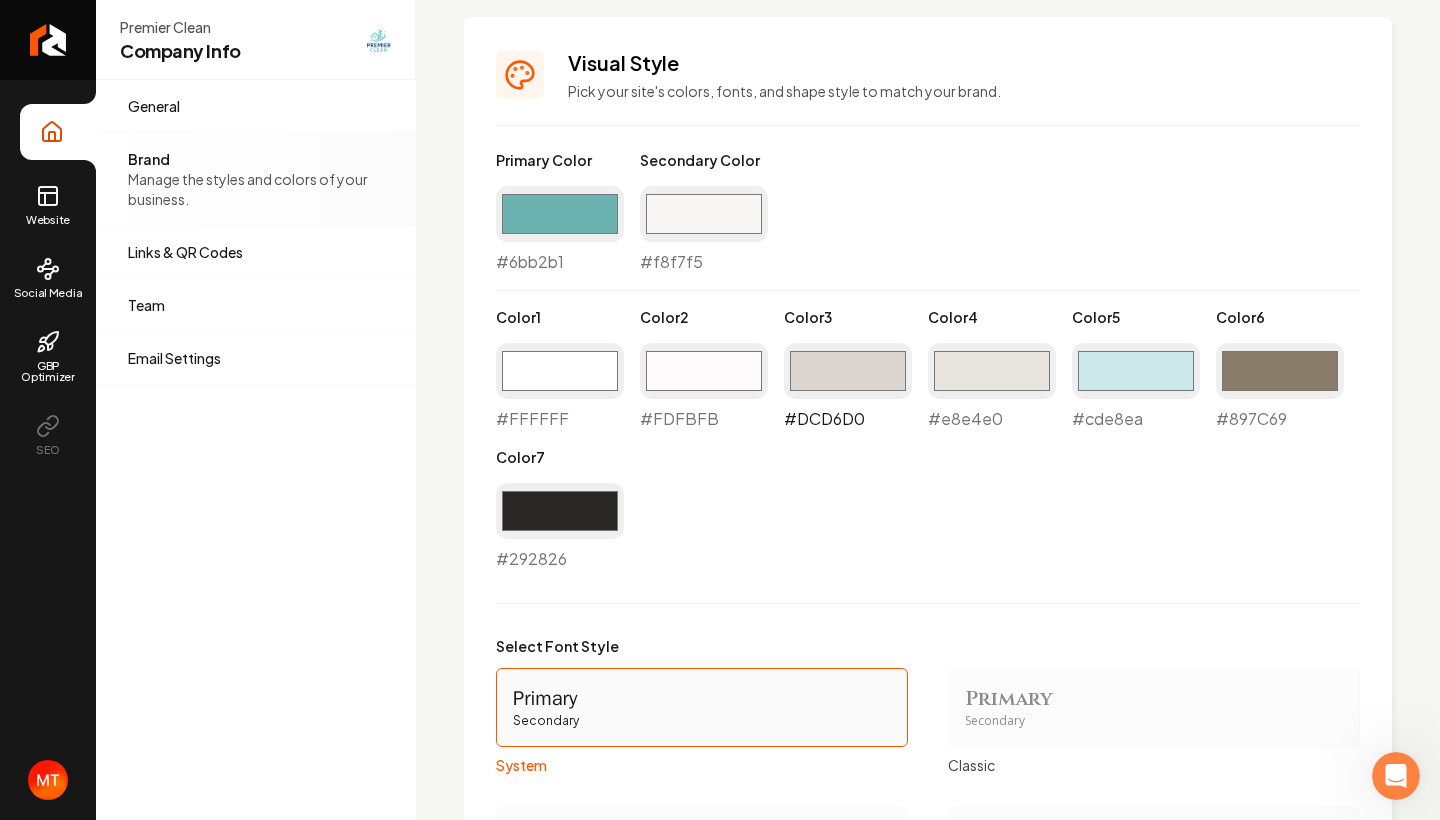 click on "#dcd6d0" at bounding box center (848, 371) 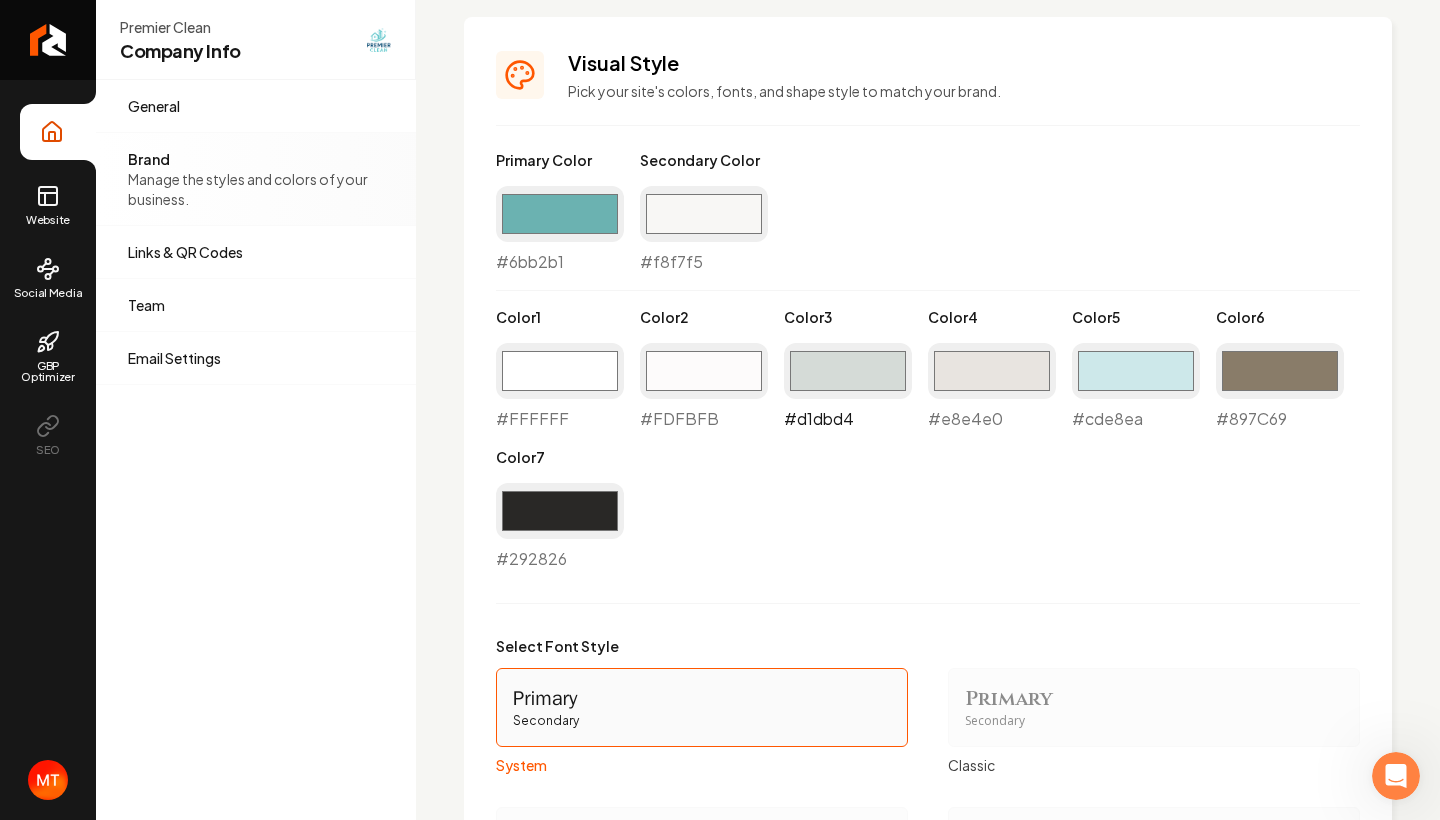type on "#d6dbd8" 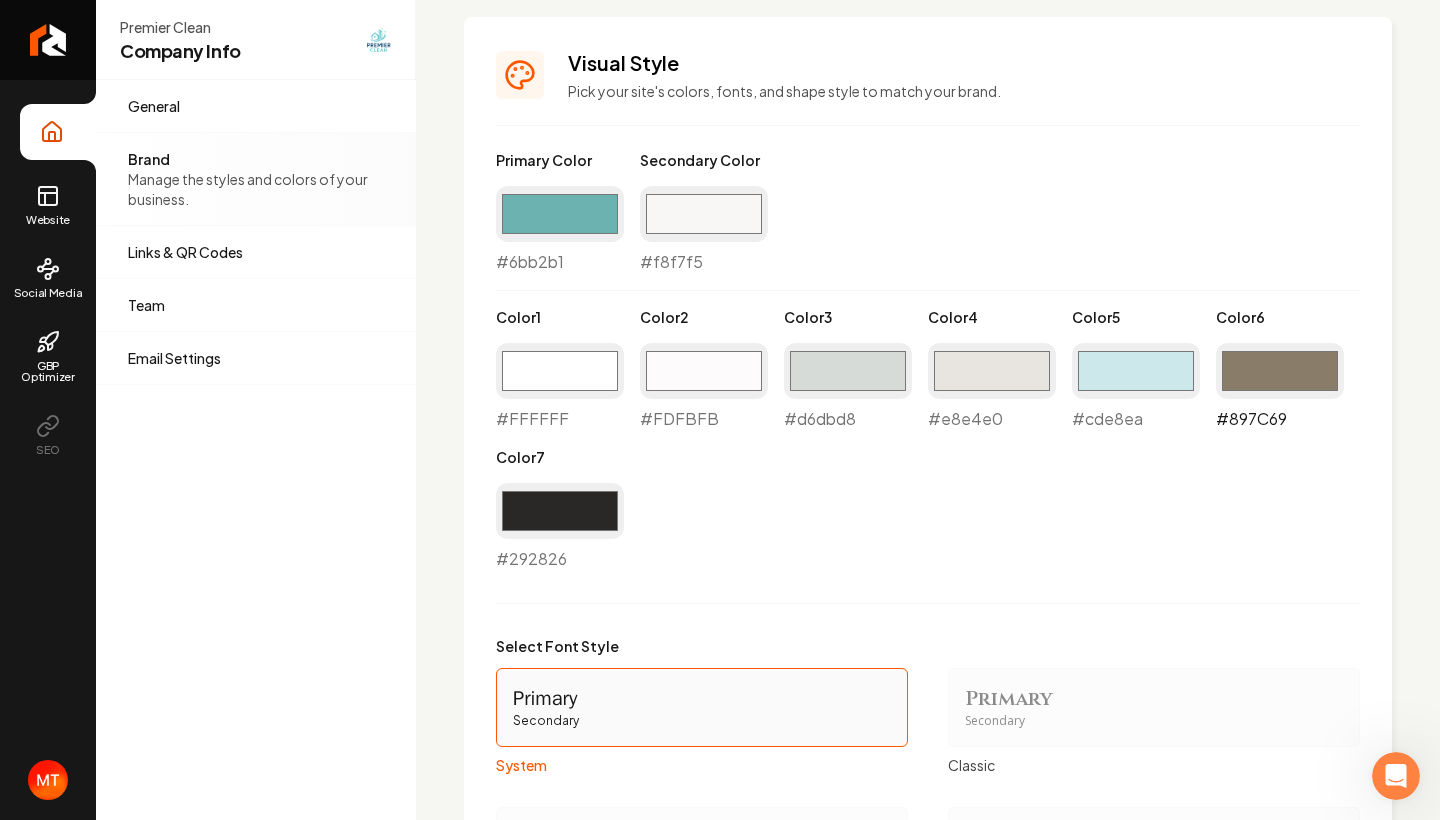 click on "#897c69" at bounding box center (1280, 371) 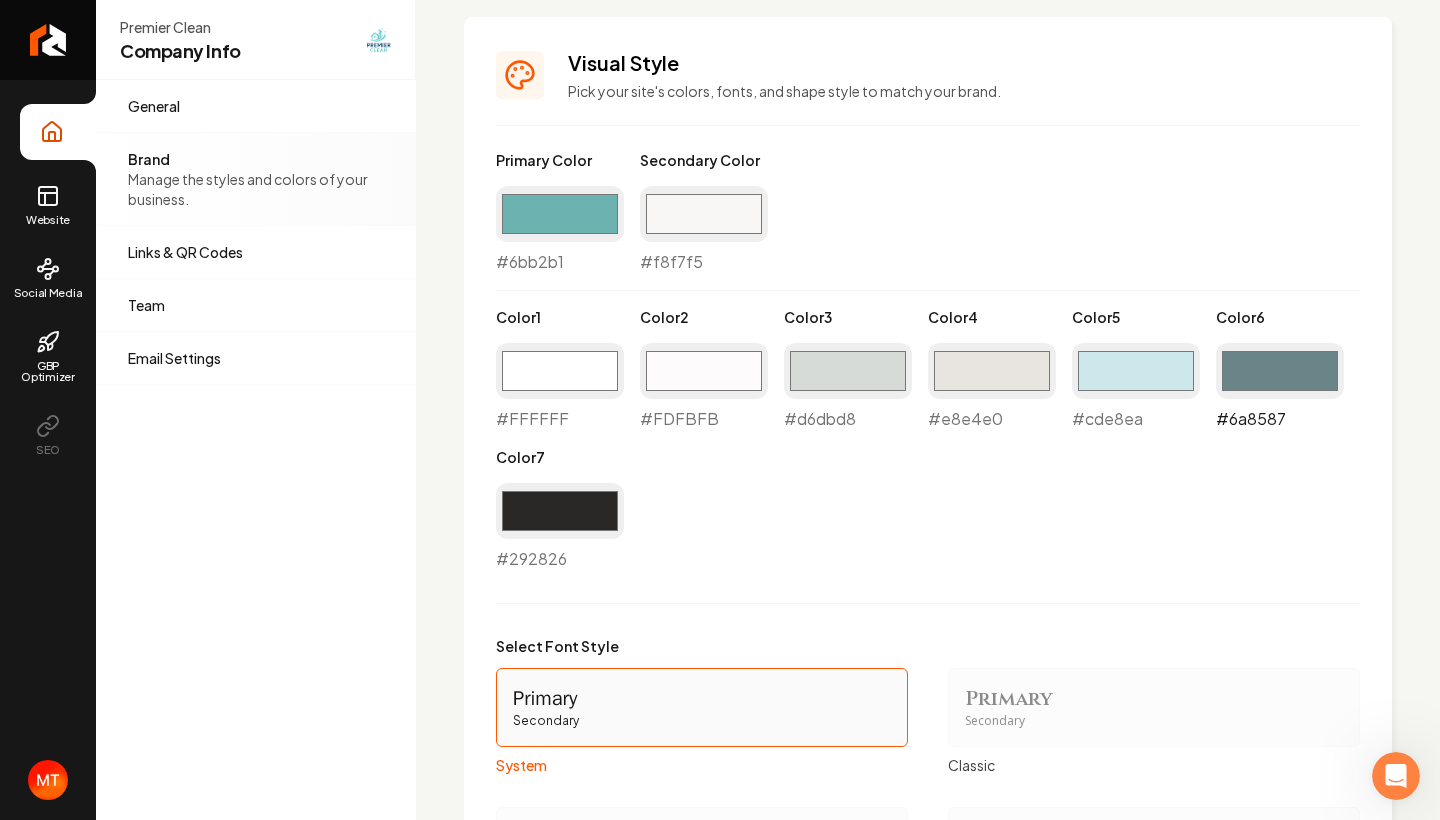 type on "#6a8487" 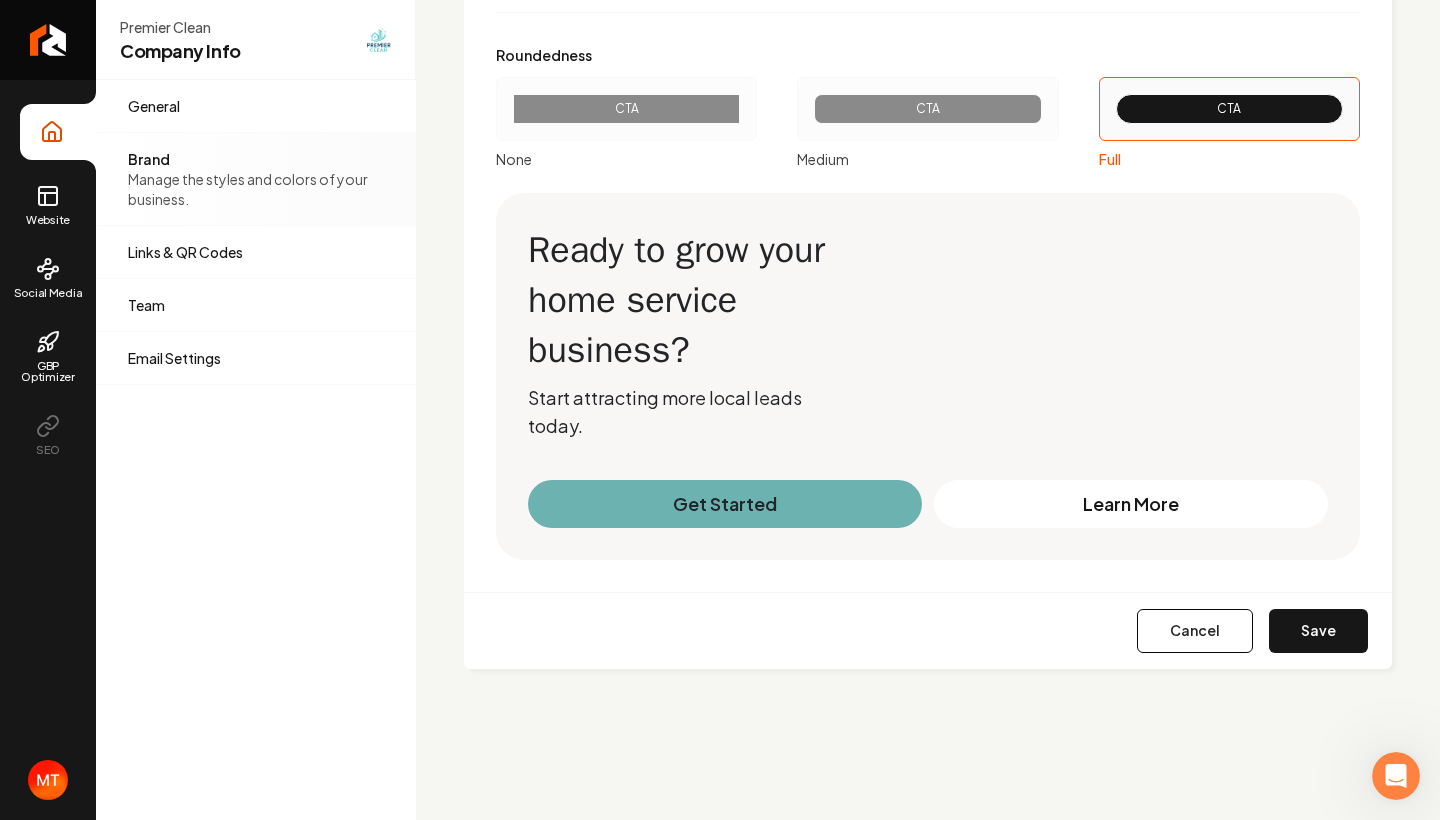 scroll, scrollTop: 2458, scrollLeft: 0, axis: vertical 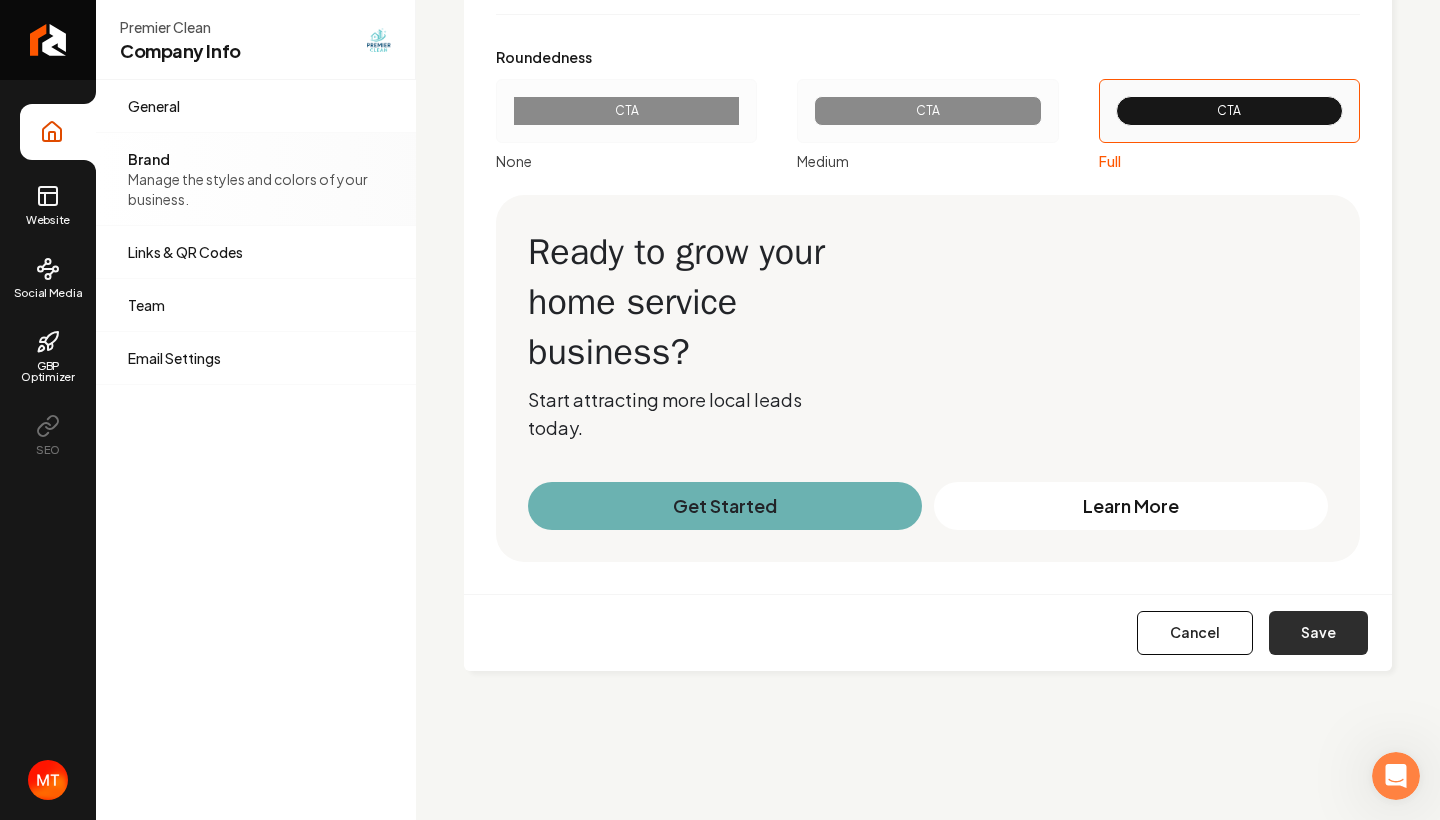 click on "Save" at bounding box center (1318, 633) 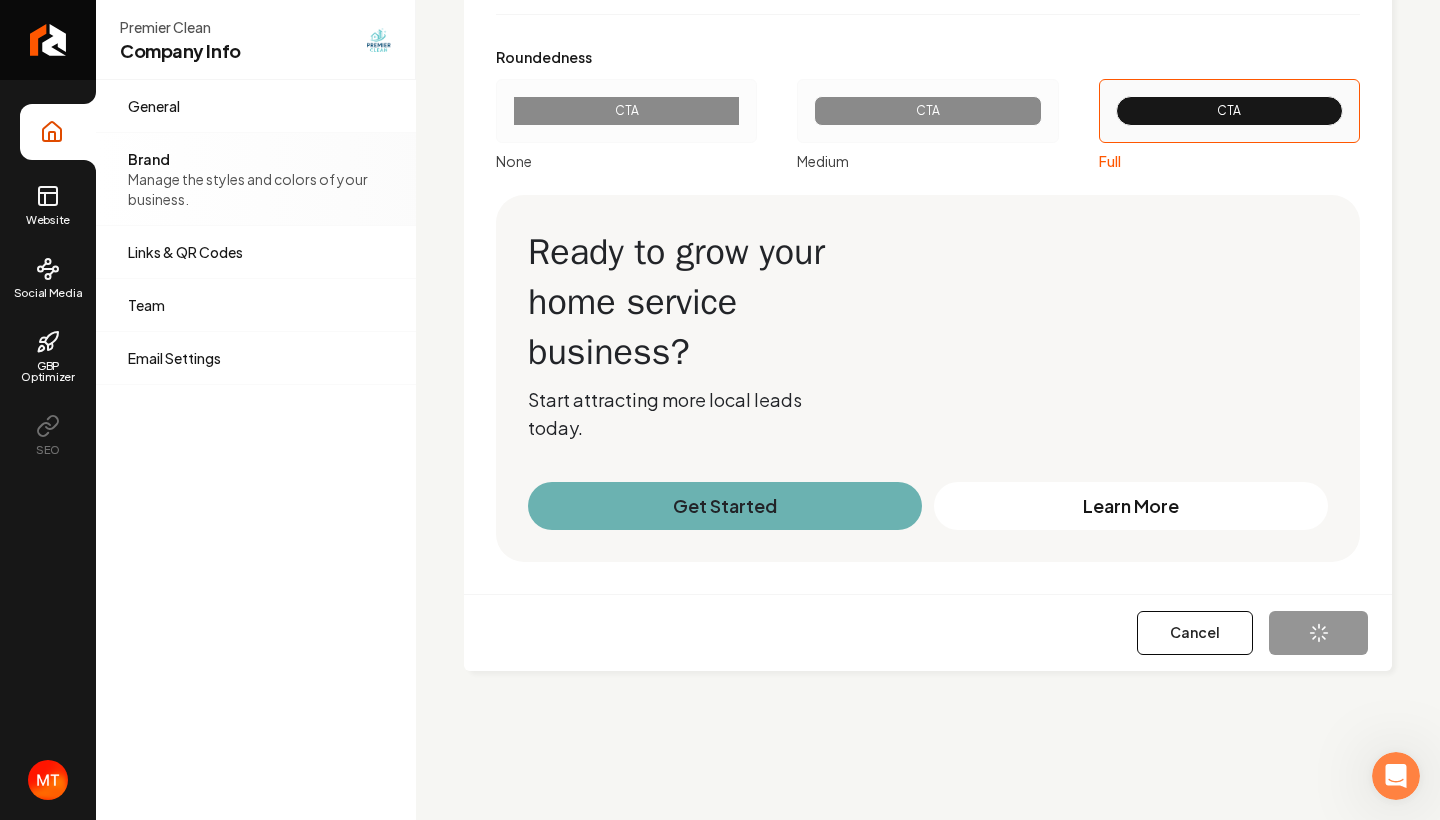 type on "#ffffff" 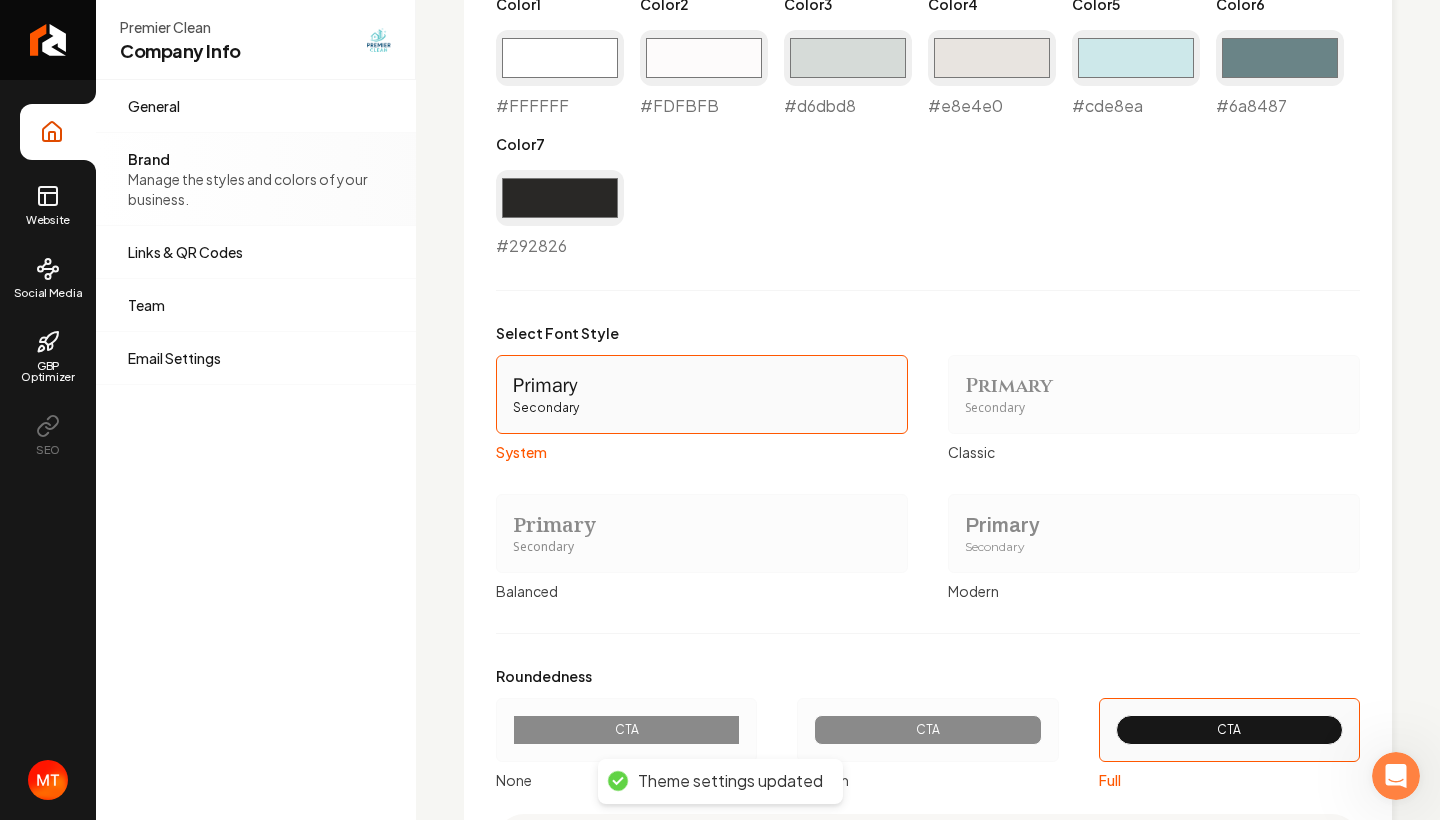 scroll, scrollTop: 1716, scrollLeft: 0, axis: vertical 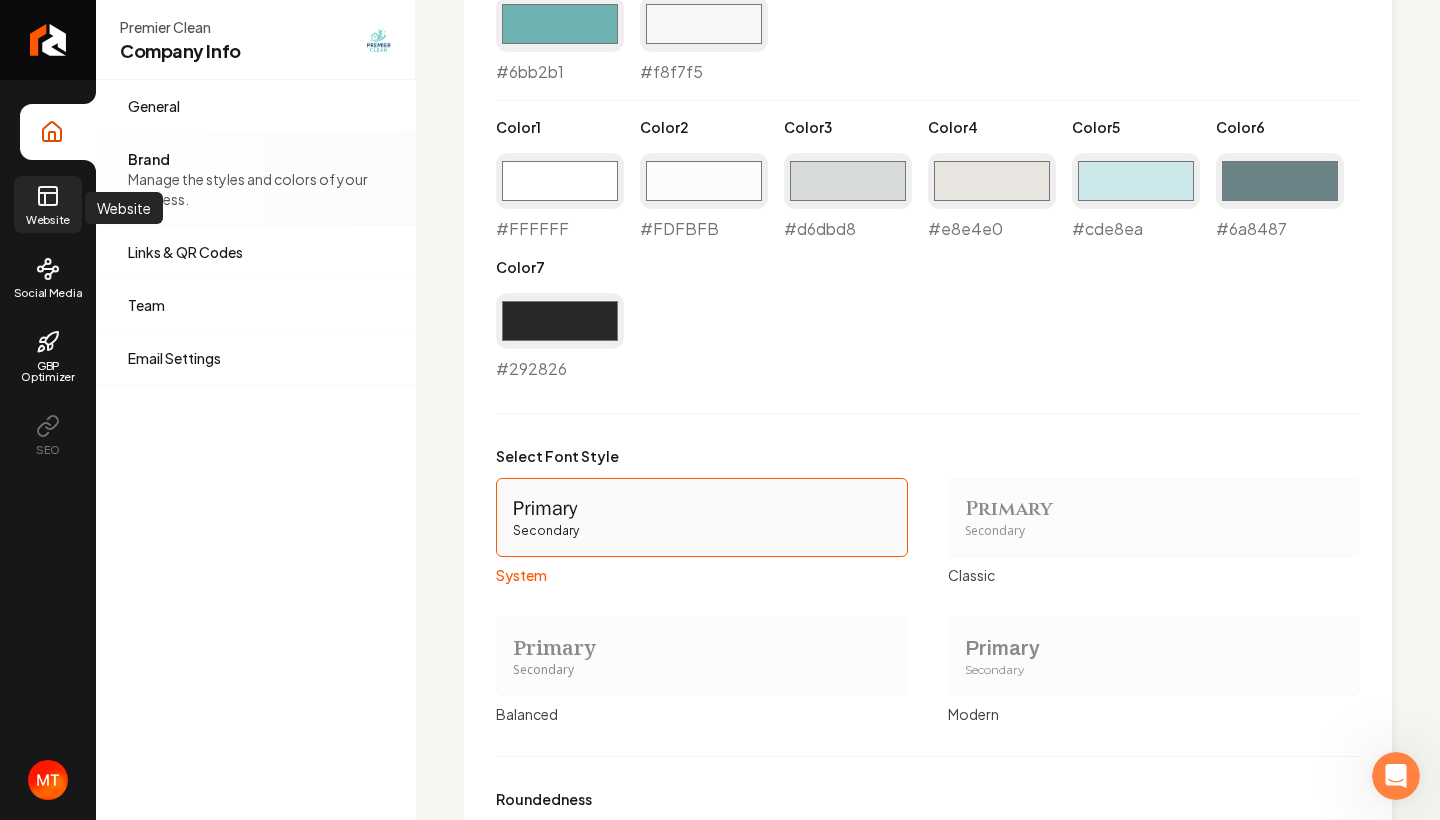 click on "Website" at bounding box center [48, 219] 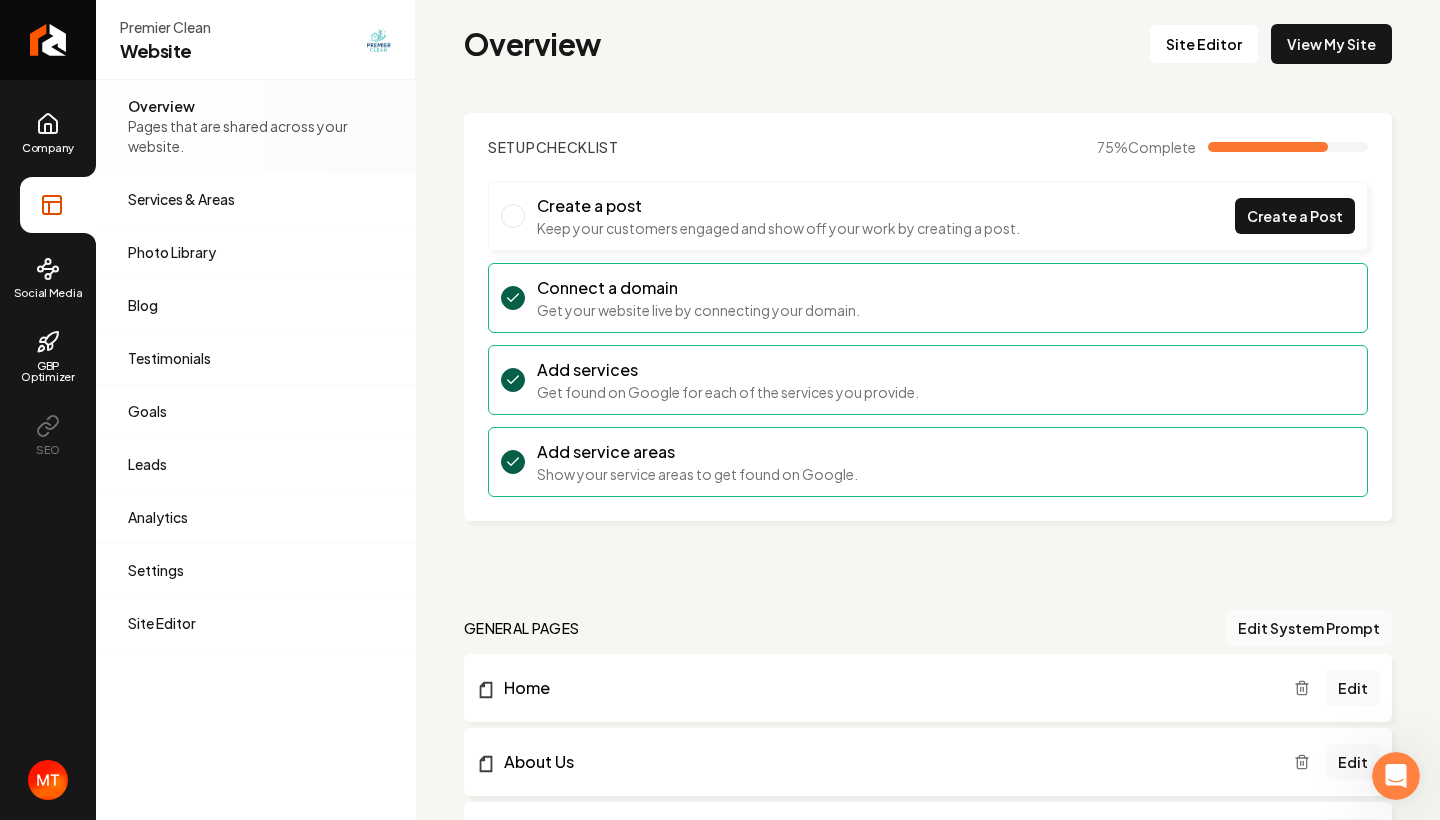 scroll, scrollTop: 0, scrollLeft: 0, axis: both 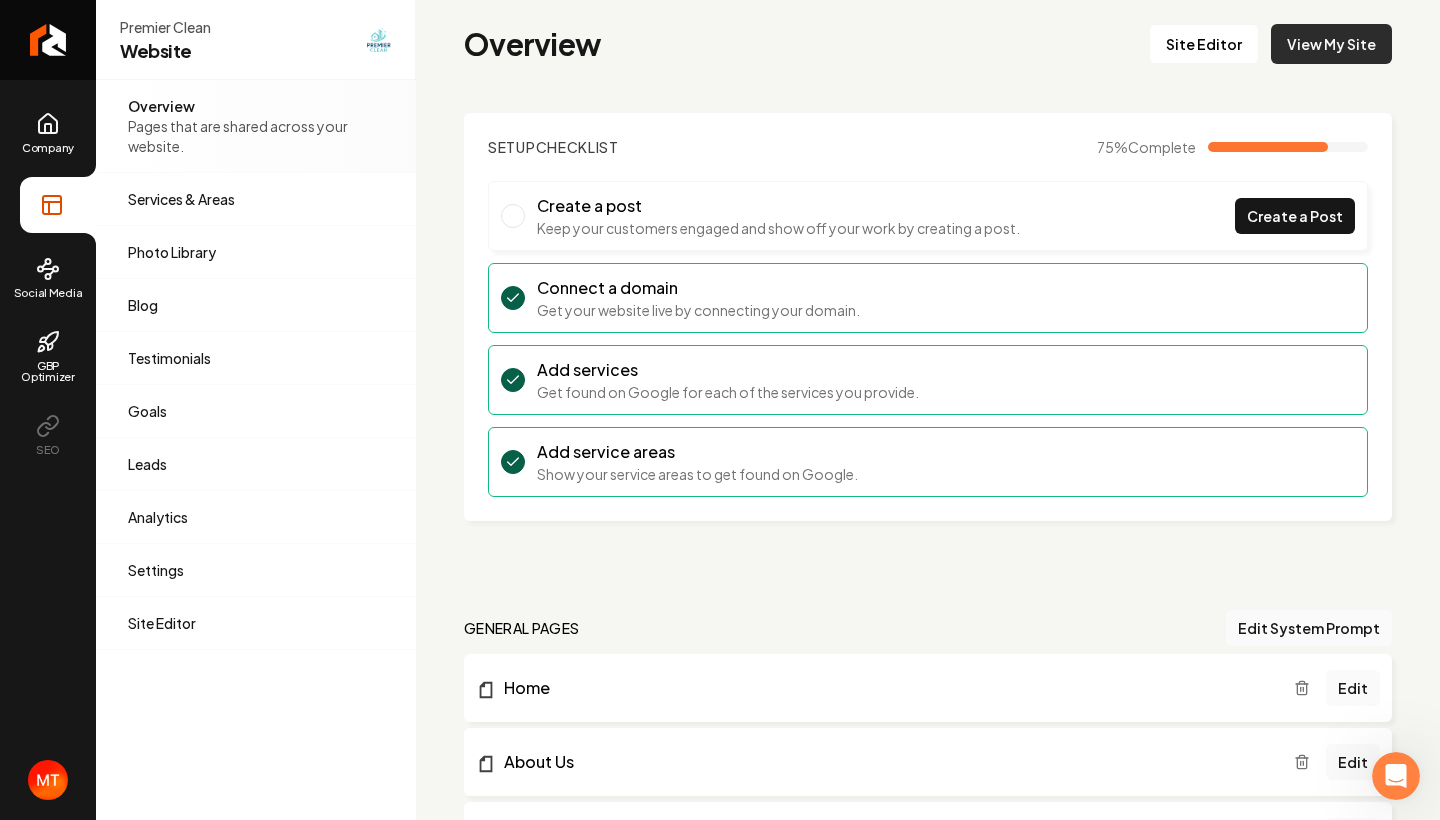 click on "View My Site" at bounding box center [1331, 44] 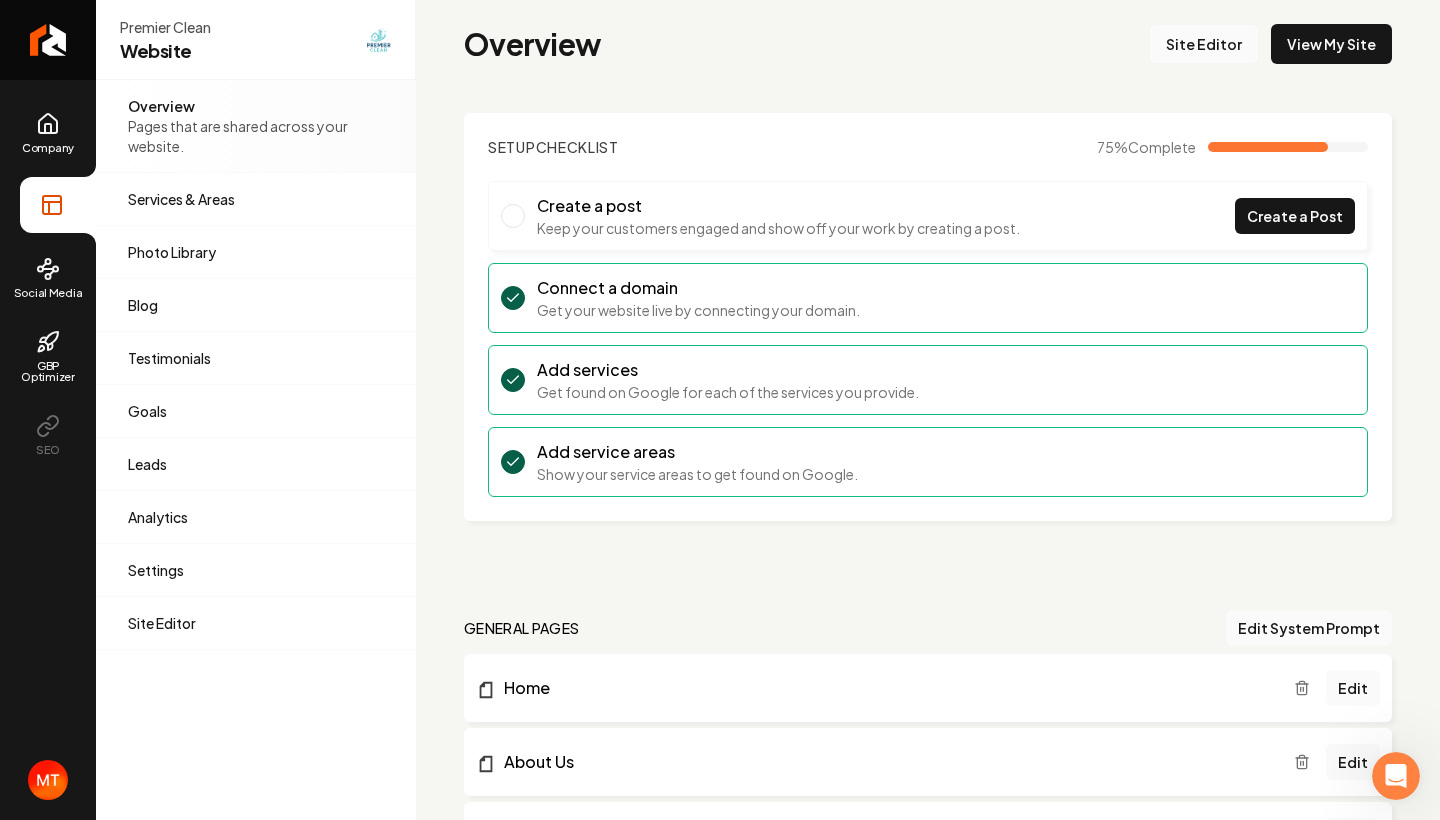 click on "Site Editor" at bounding box center [1204, 44] 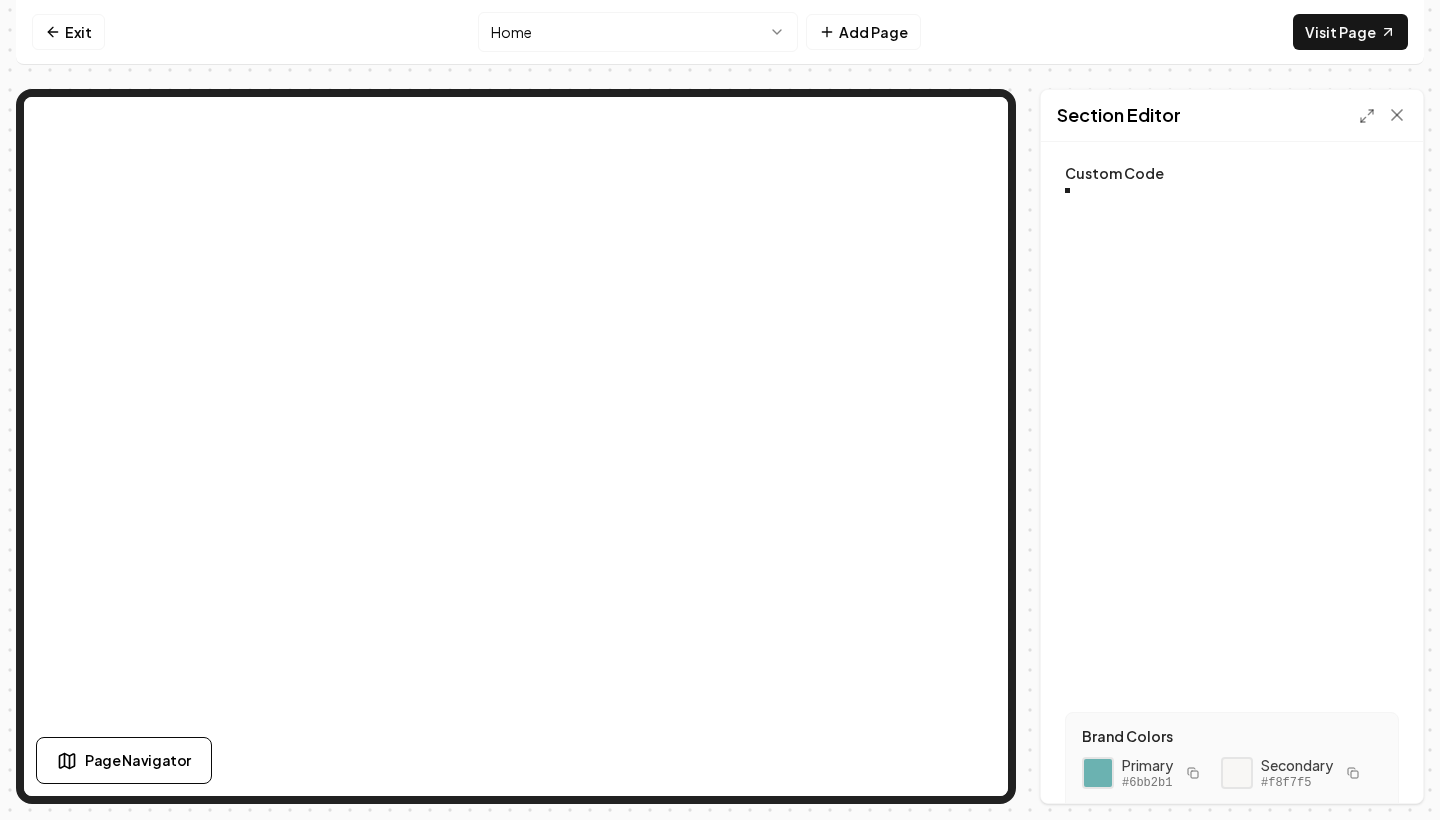 scroll, scrollTop: 180, scrollLeft: 0, axis: vertical 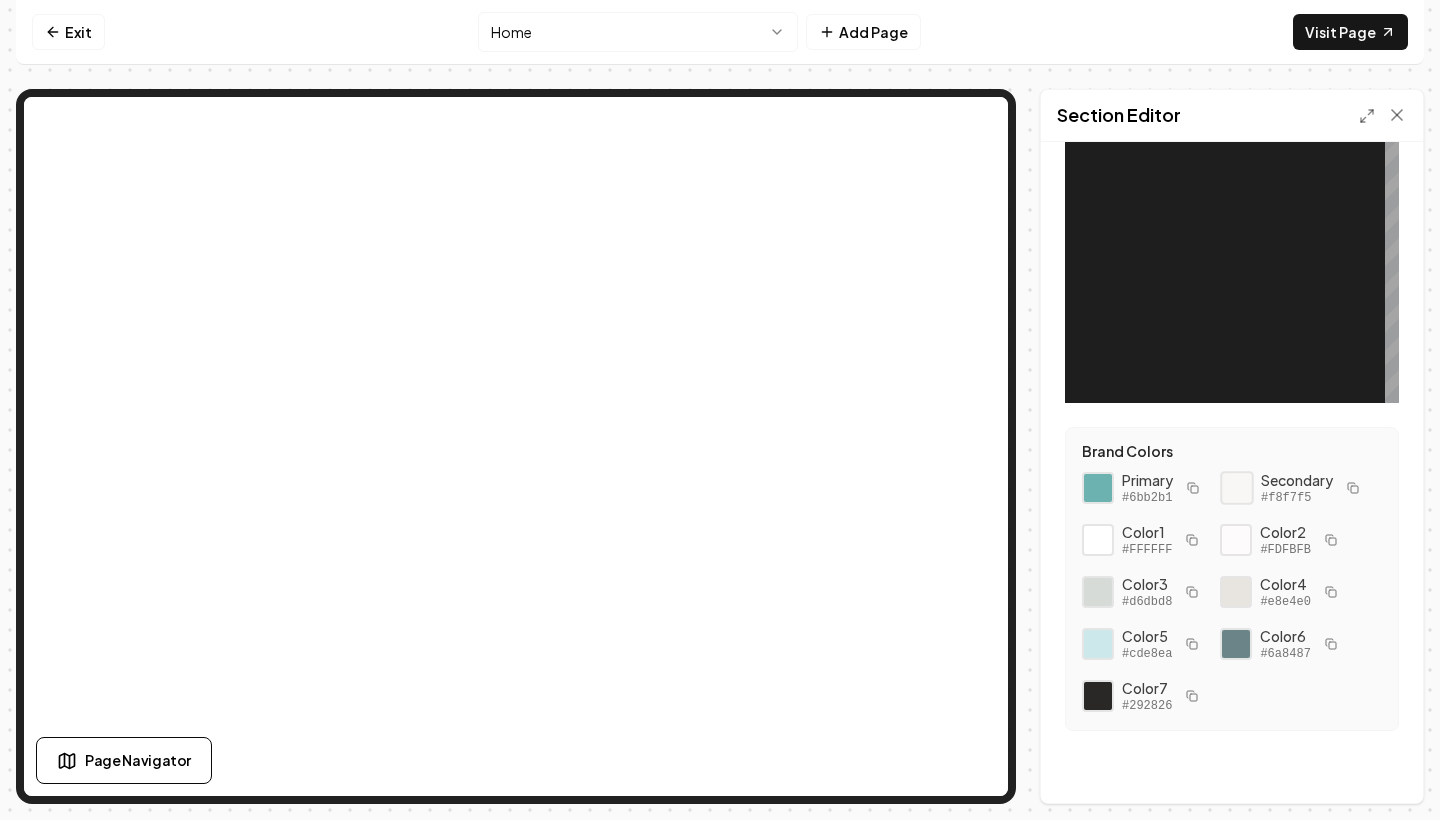 click at bounding box center (1237, 488) 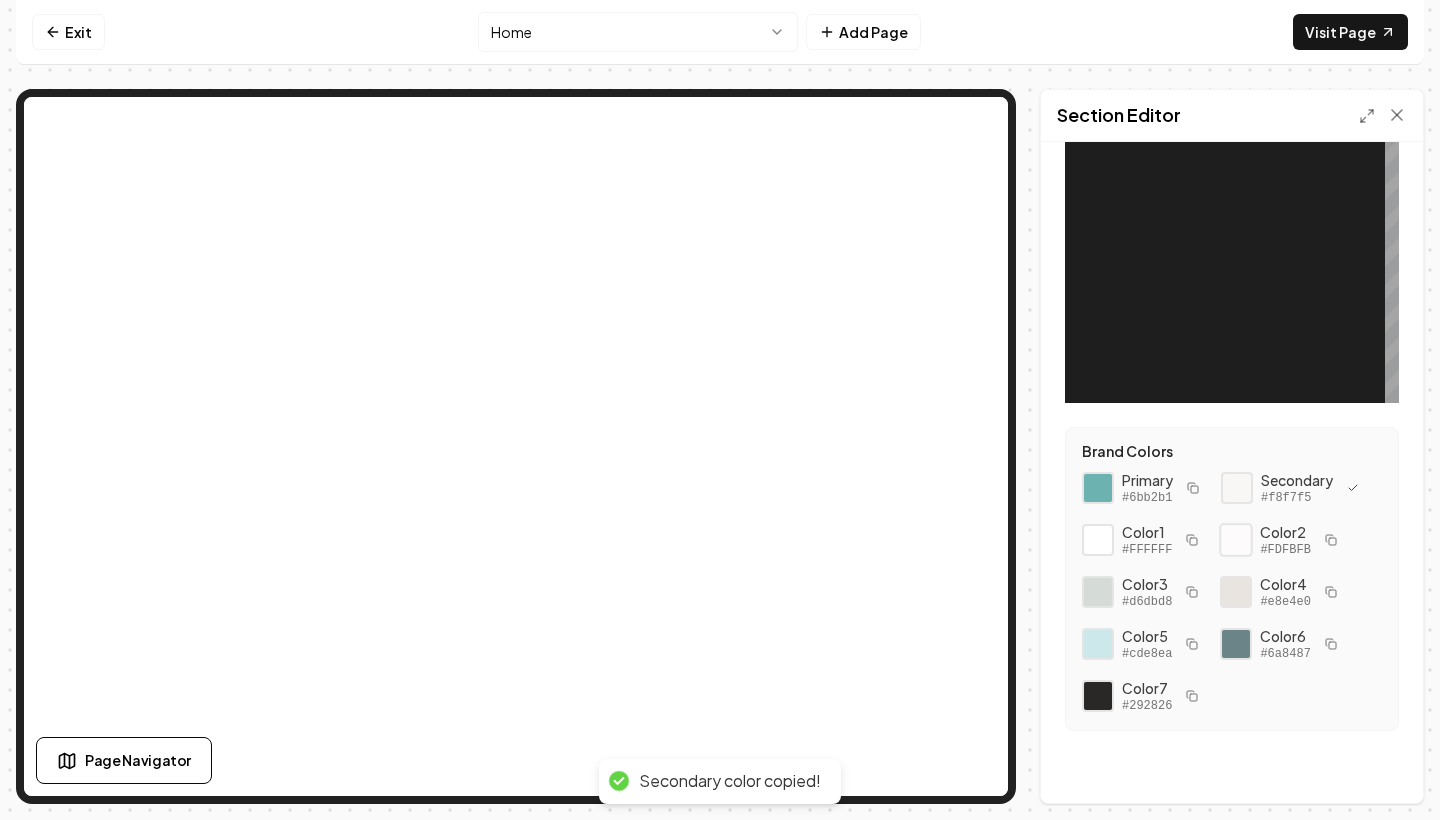 click at bounding box center [1237, 540] 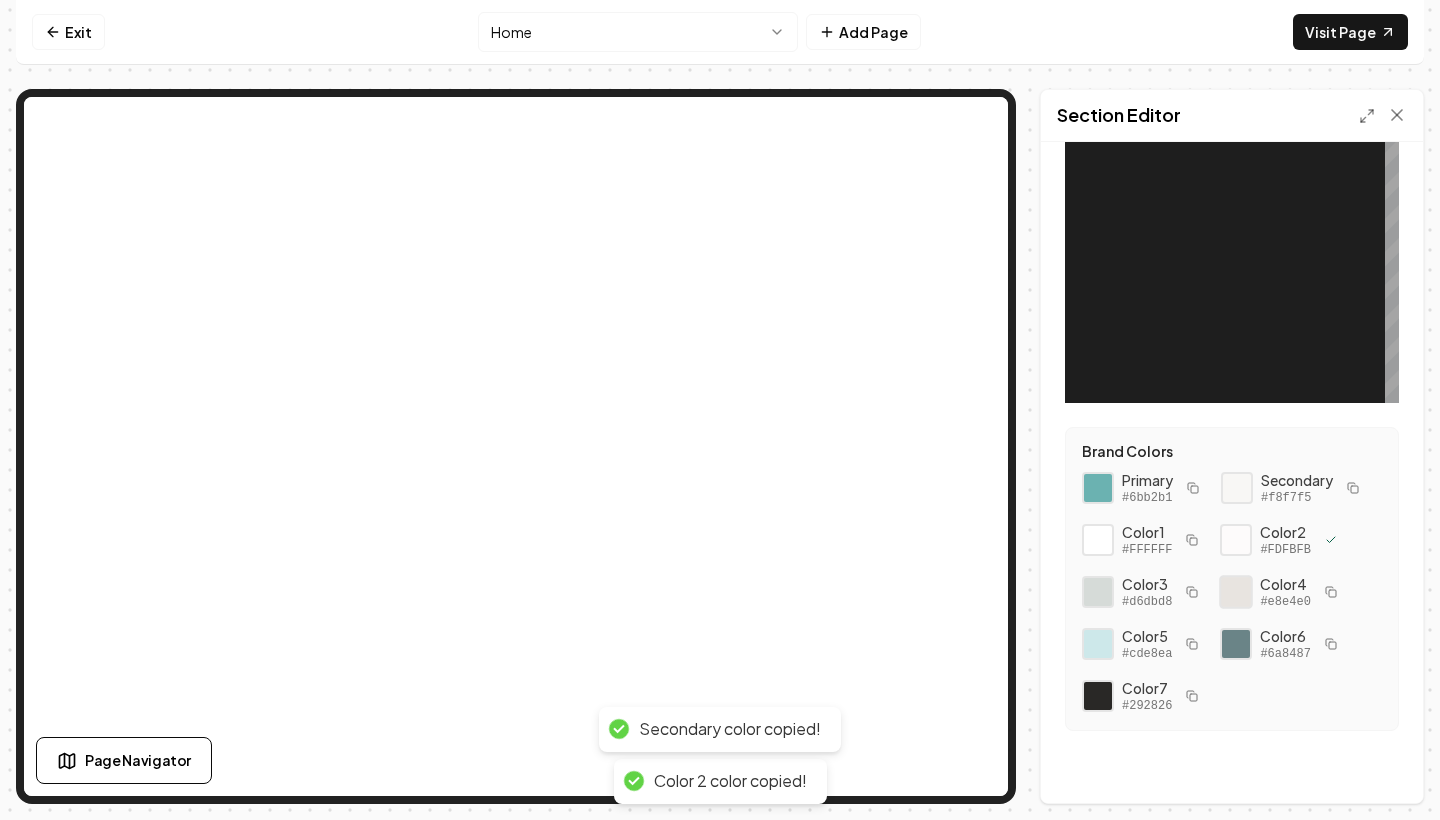 click at bounding box center (1237, 592) 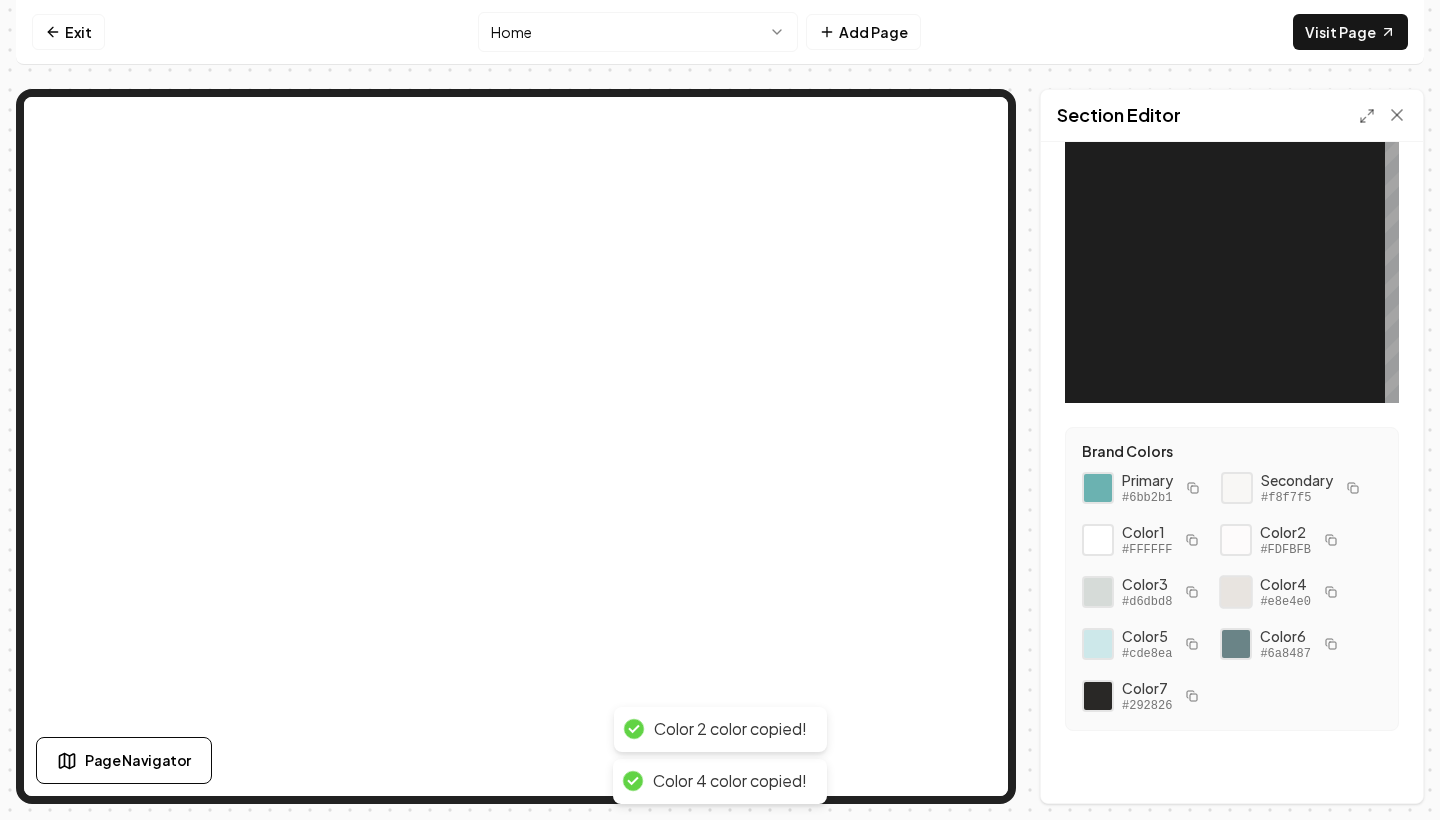 click at bounding box center (1237, 592) 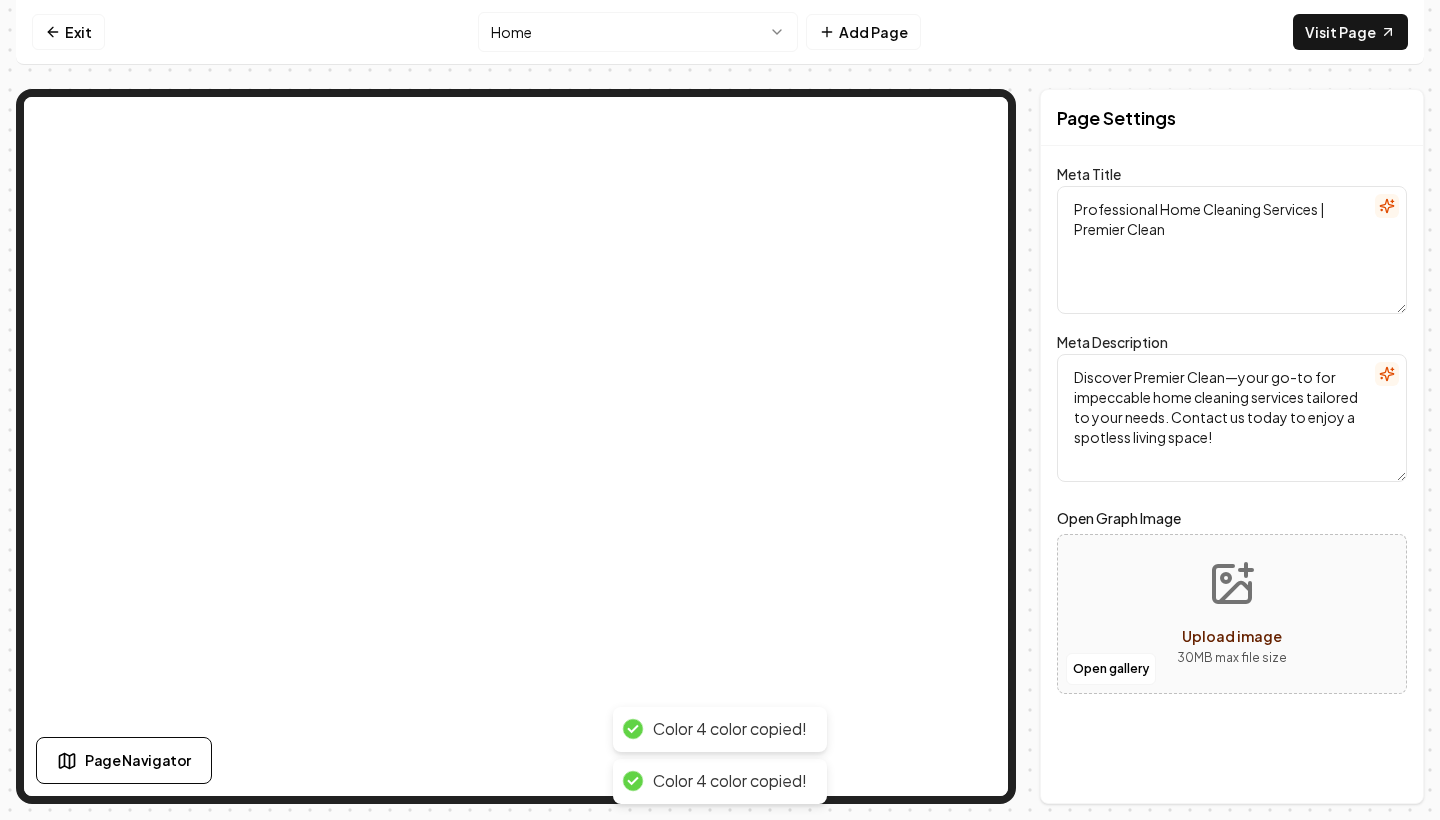scroll, scrollTop: 0, scrollLeft: 0, axis: both 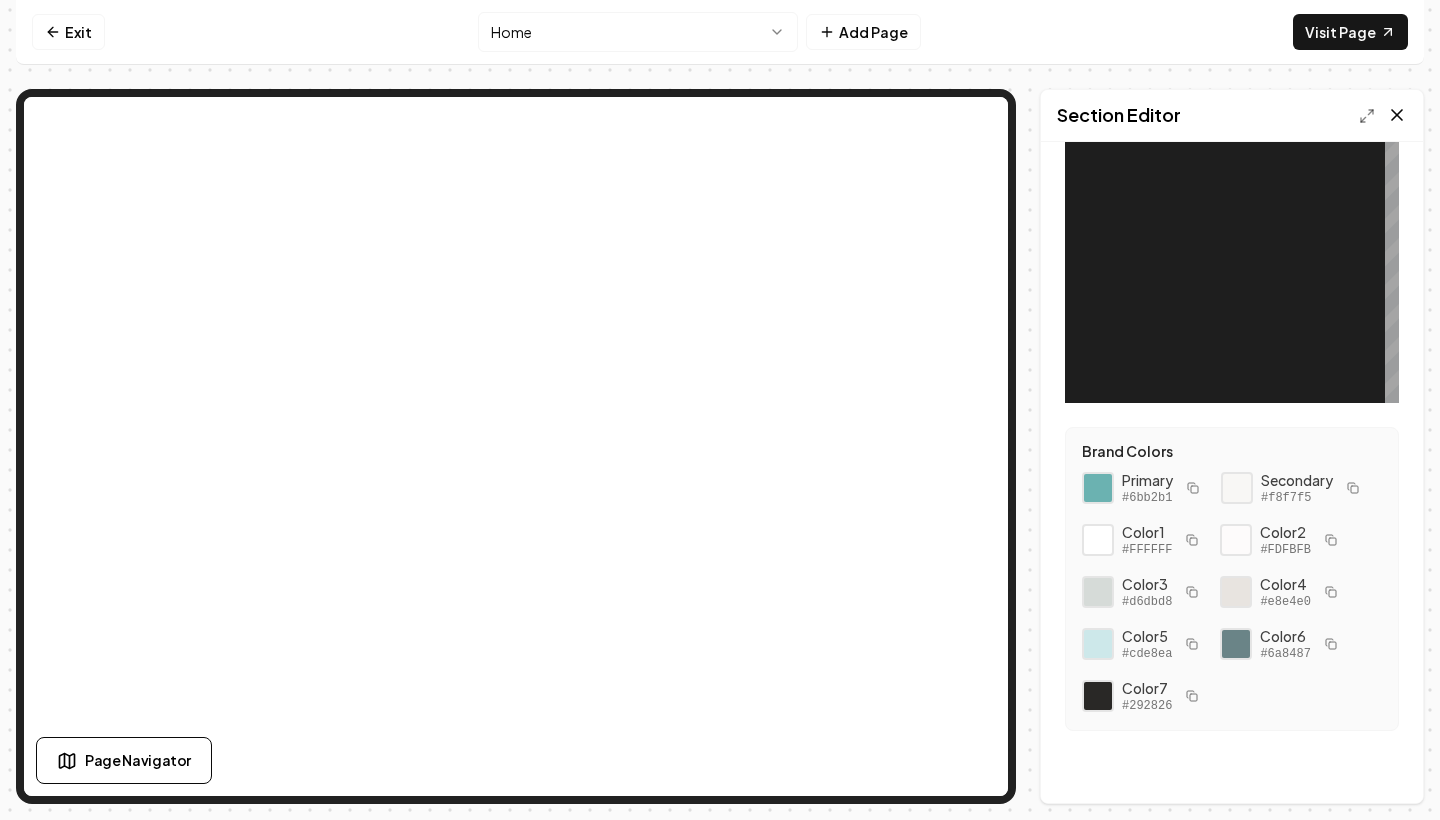 click 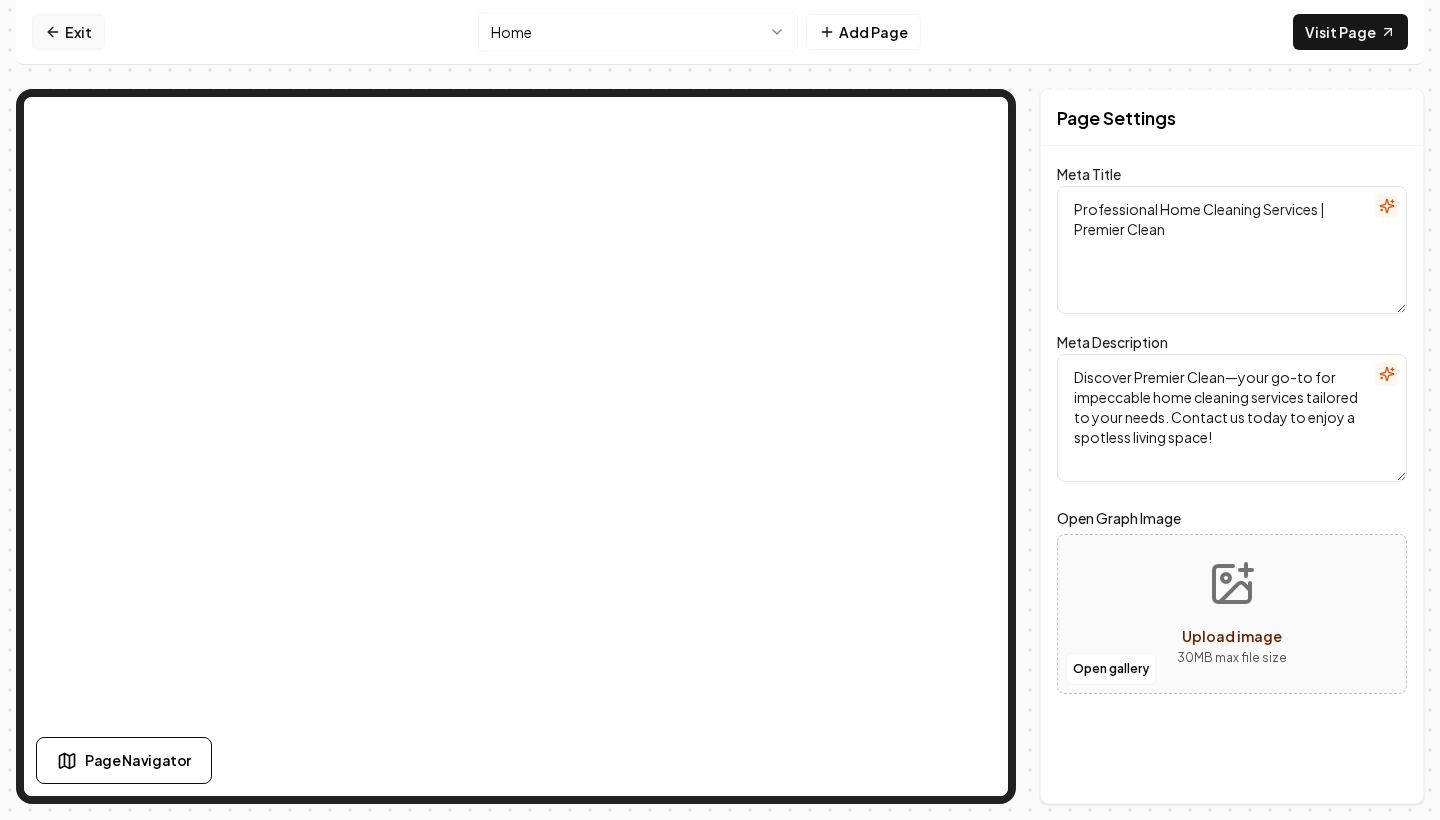 click on "Exit" at bounding box center (68, 32) 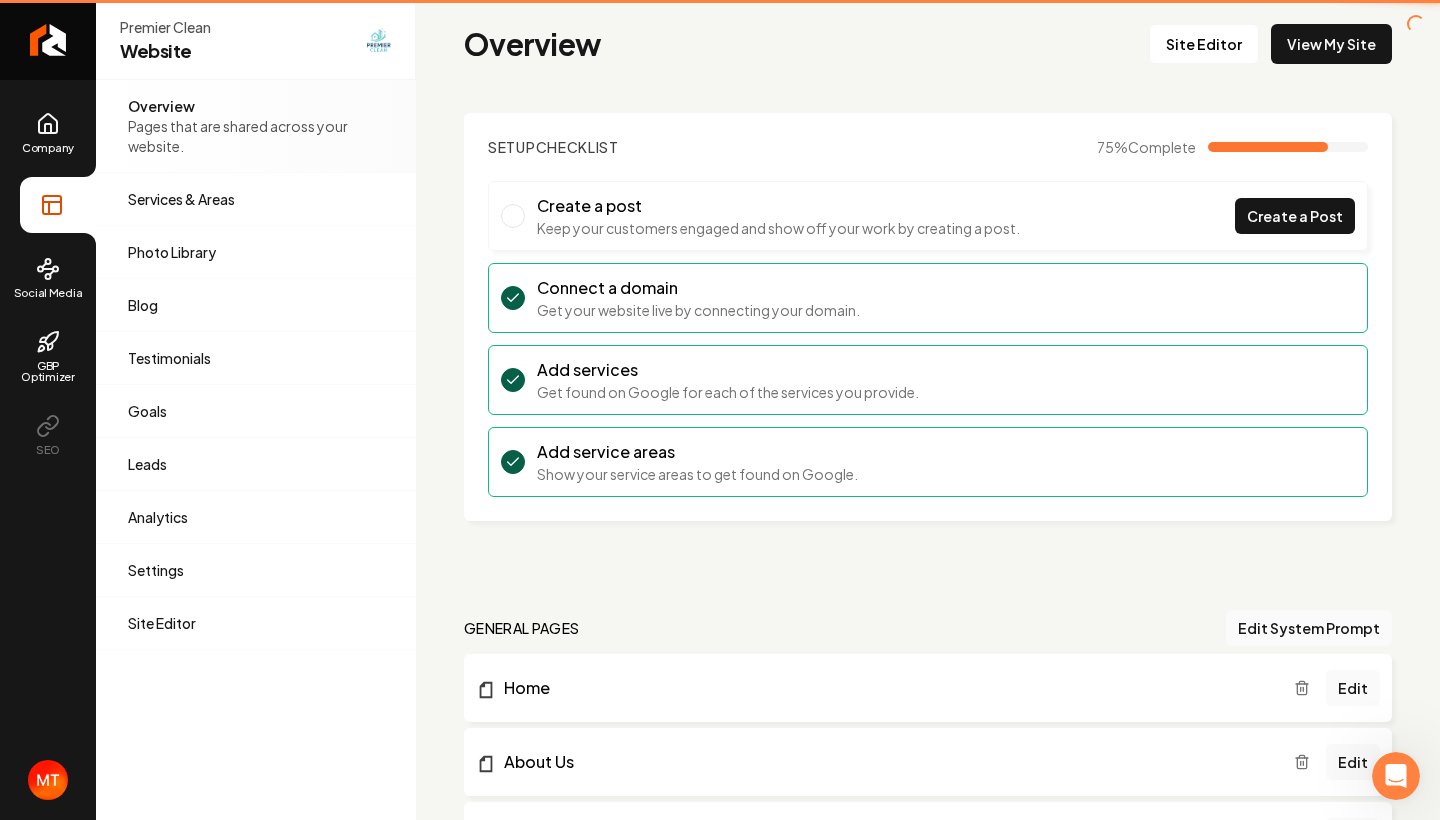 scroll, scrollTop: 0, scrollLeft: 0, axis: both 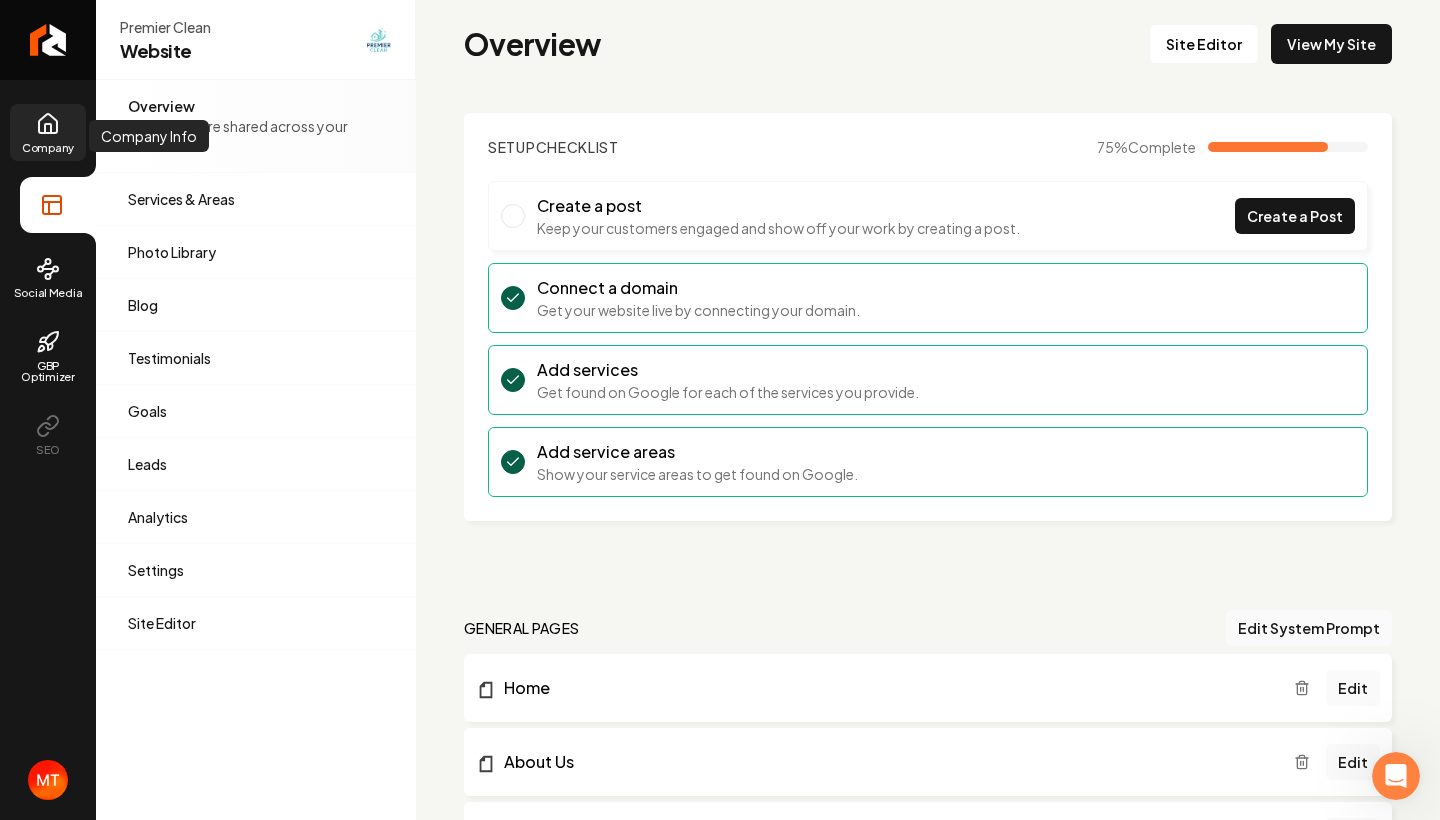 click on "Company" at bounding box center [48, 132] 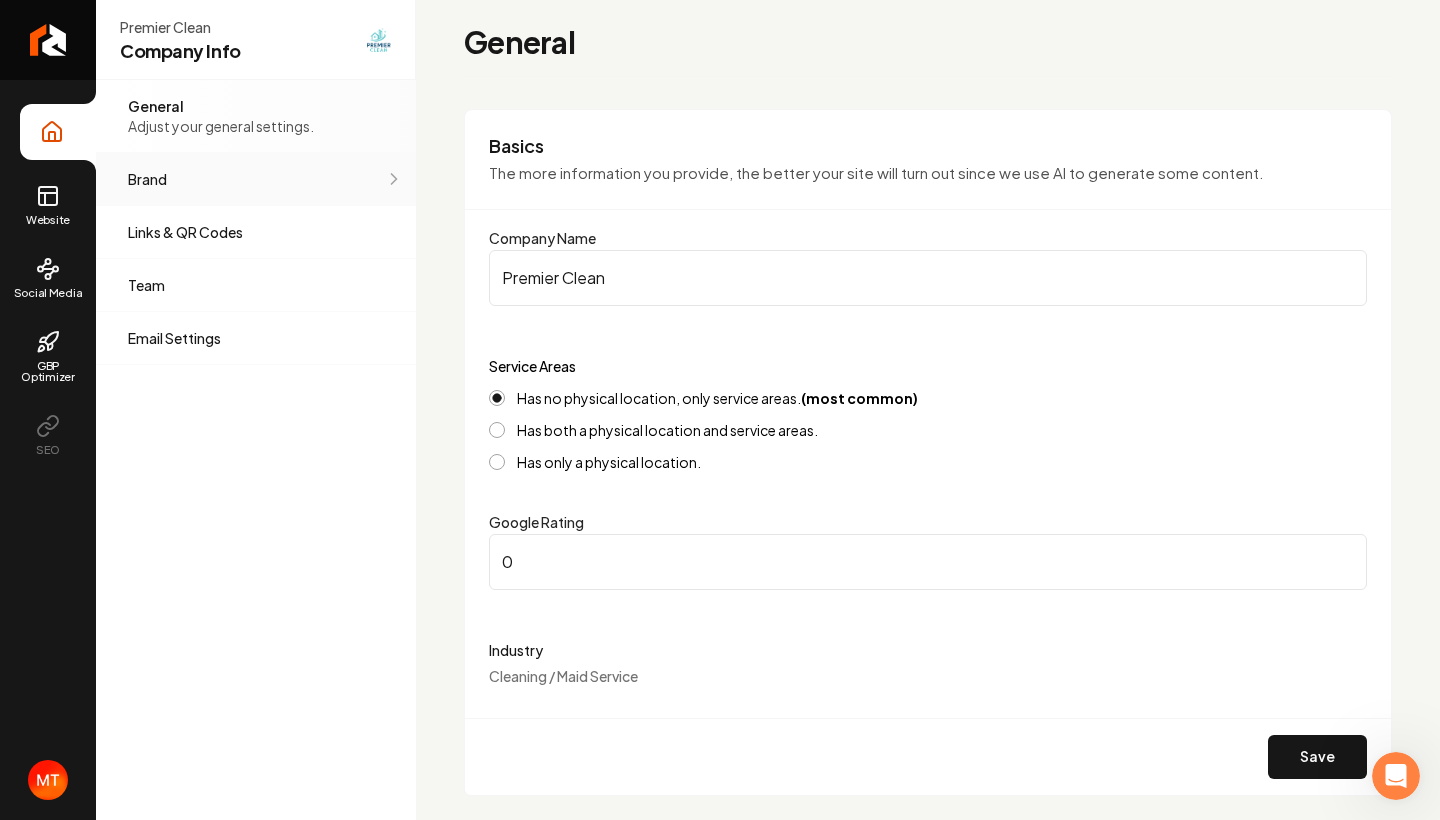 click on "Brand" at bounding box center [256, 179] 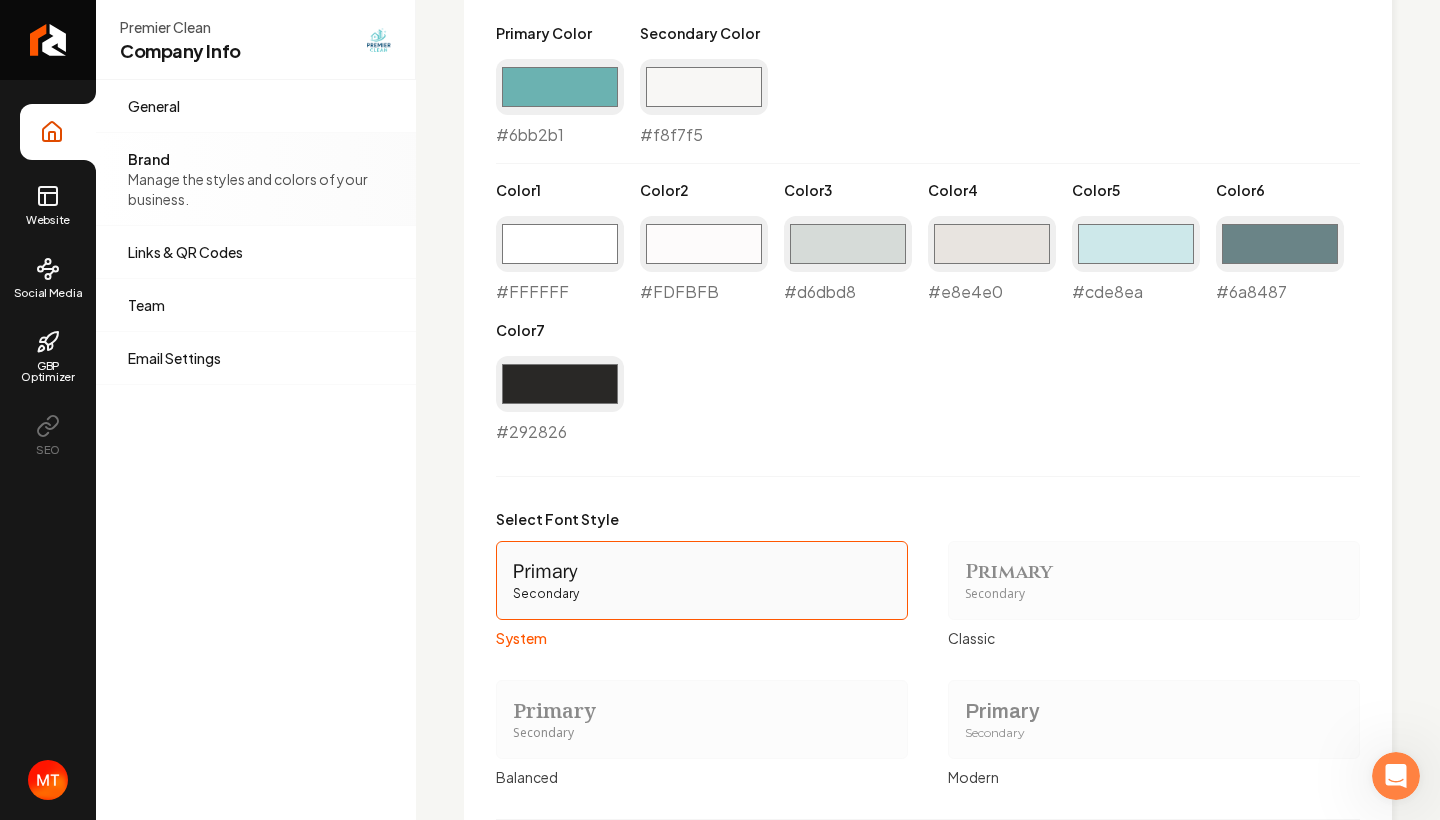 scroll, scrollTop: 1654, scrollLeft: 0, axis: vertical 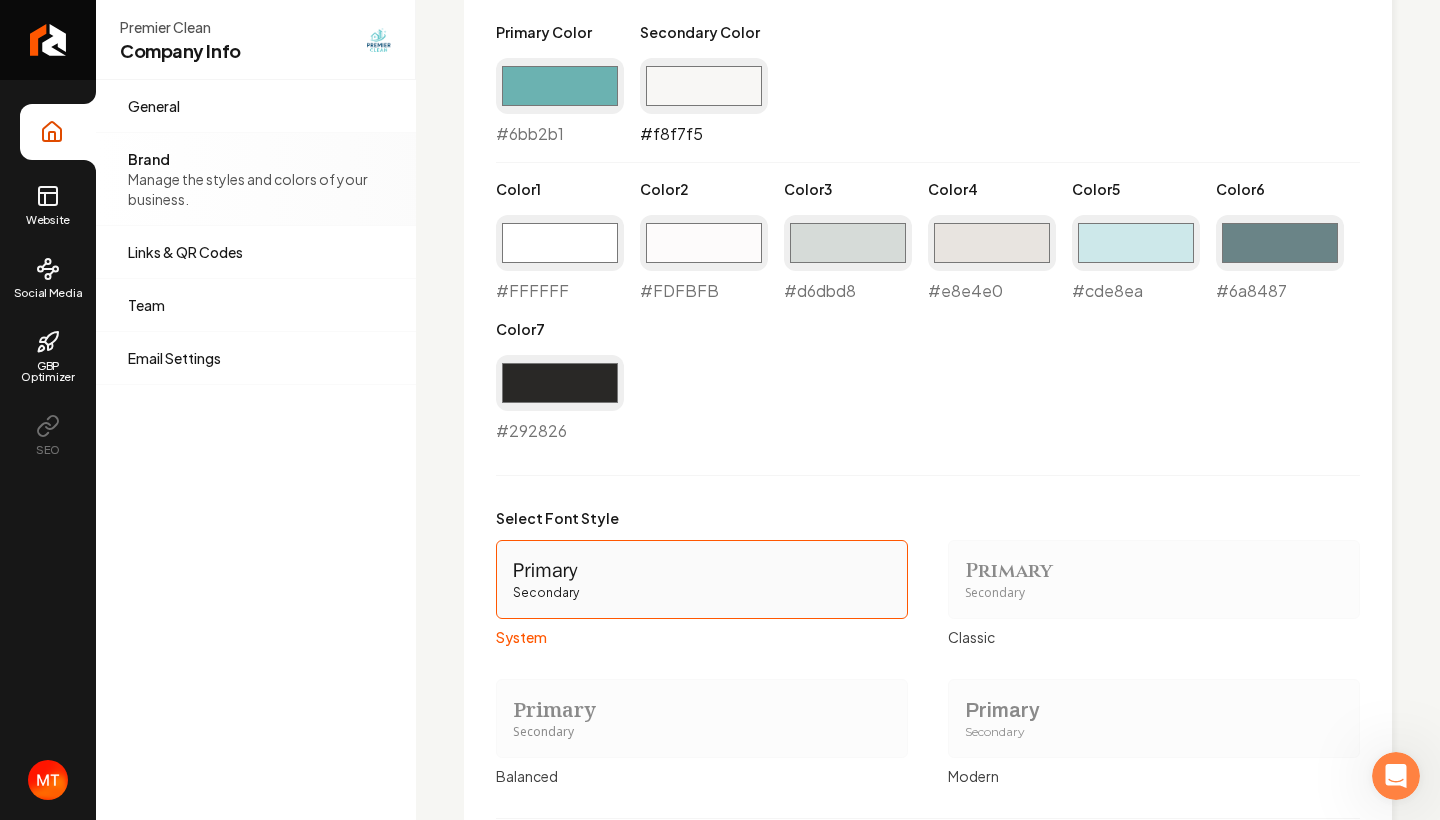 click on "#f8f7f5" at bounding box center [704, 86] 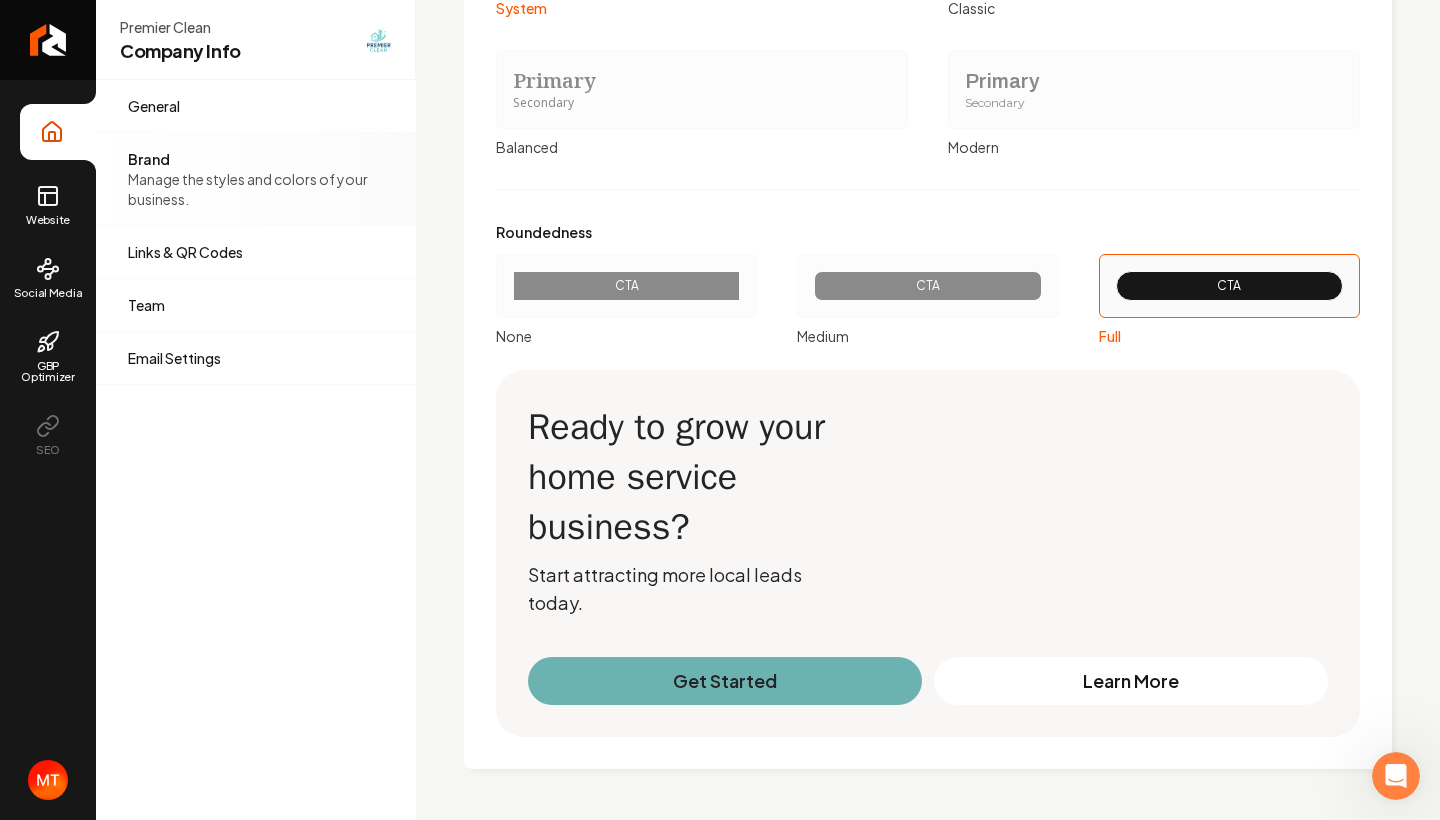 scroll, scrollTop: 2291, scrollLeft: 0, axis: vertical 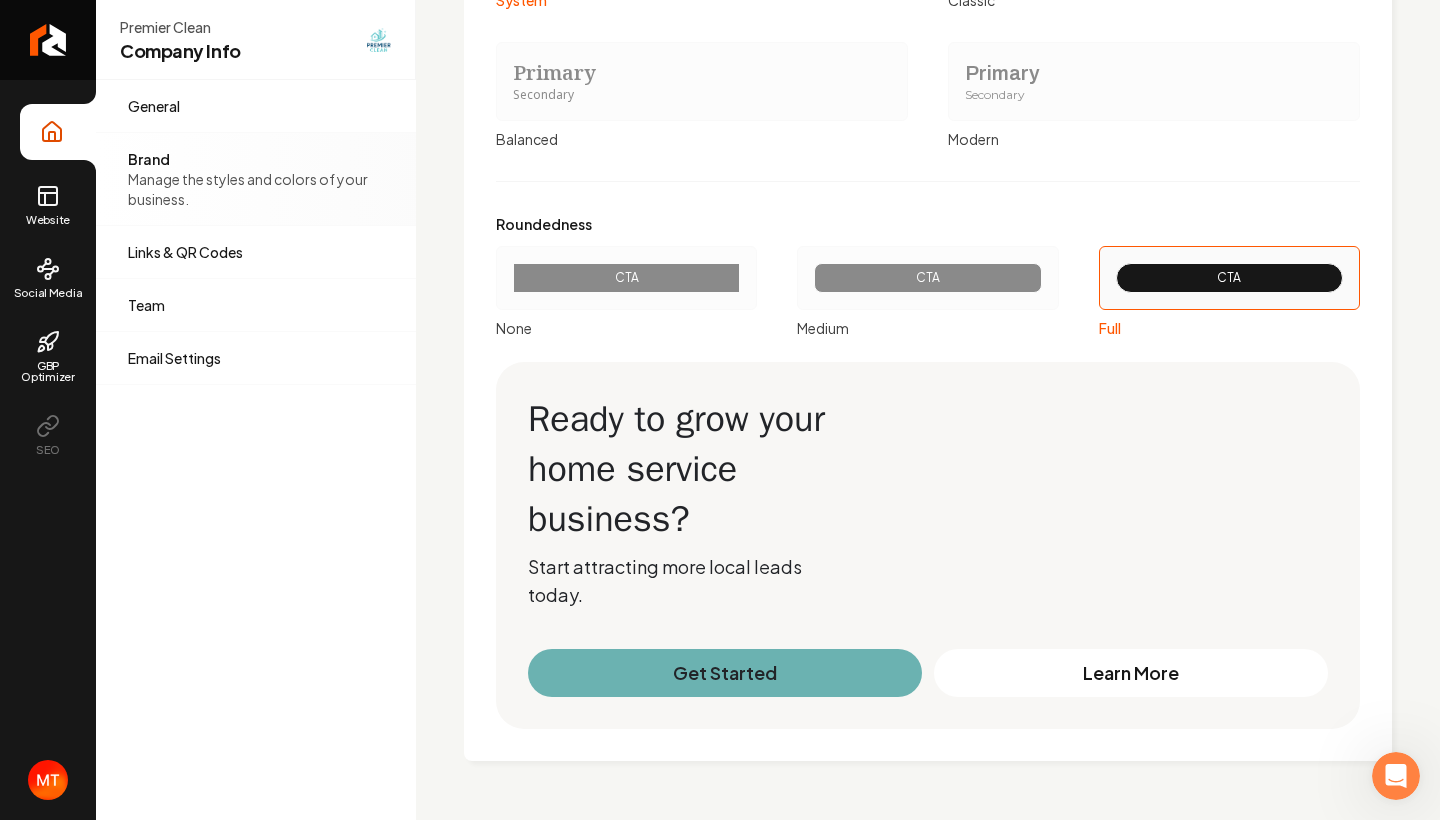 click on "Primary Color #6bb2b1 #6bb2b1 Secondary Color #f8f7f5 #f8f7f5 Color  1 #ffffff #FFFFFF Color  2 #fdfbfb #FDFBFB Color  3 #d6dbd8 #d6dbd8 Color  4 #e8e4e0 #e8e4e0 Color  5 #cde8ea #cde8ea Color  6 #6a8487 #6a8487 Color  7 #292826 #292826 Select Font Style Primary Secondary System Primary Secondary Classic Primary Secondary Balanced Primary Secondary Modern Roundedness CTA None CTA Medium CTA Full Ready to grow your home service business? Start attracting more local leads today. Get Started Learn More" at bounding box center [928, 57] 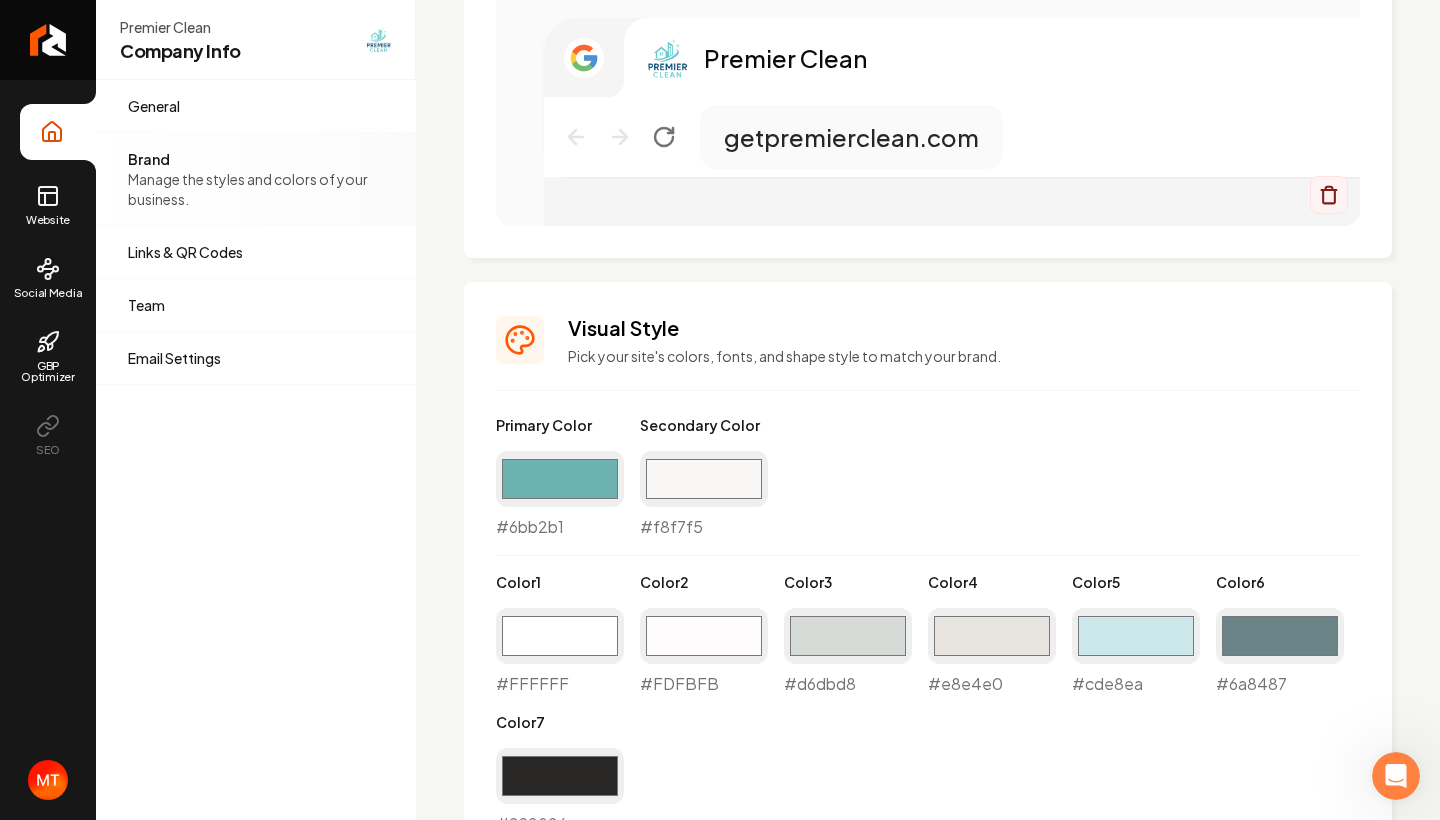scroll, scrollTop: 1253, scrollLeft: 0, axis: vertical 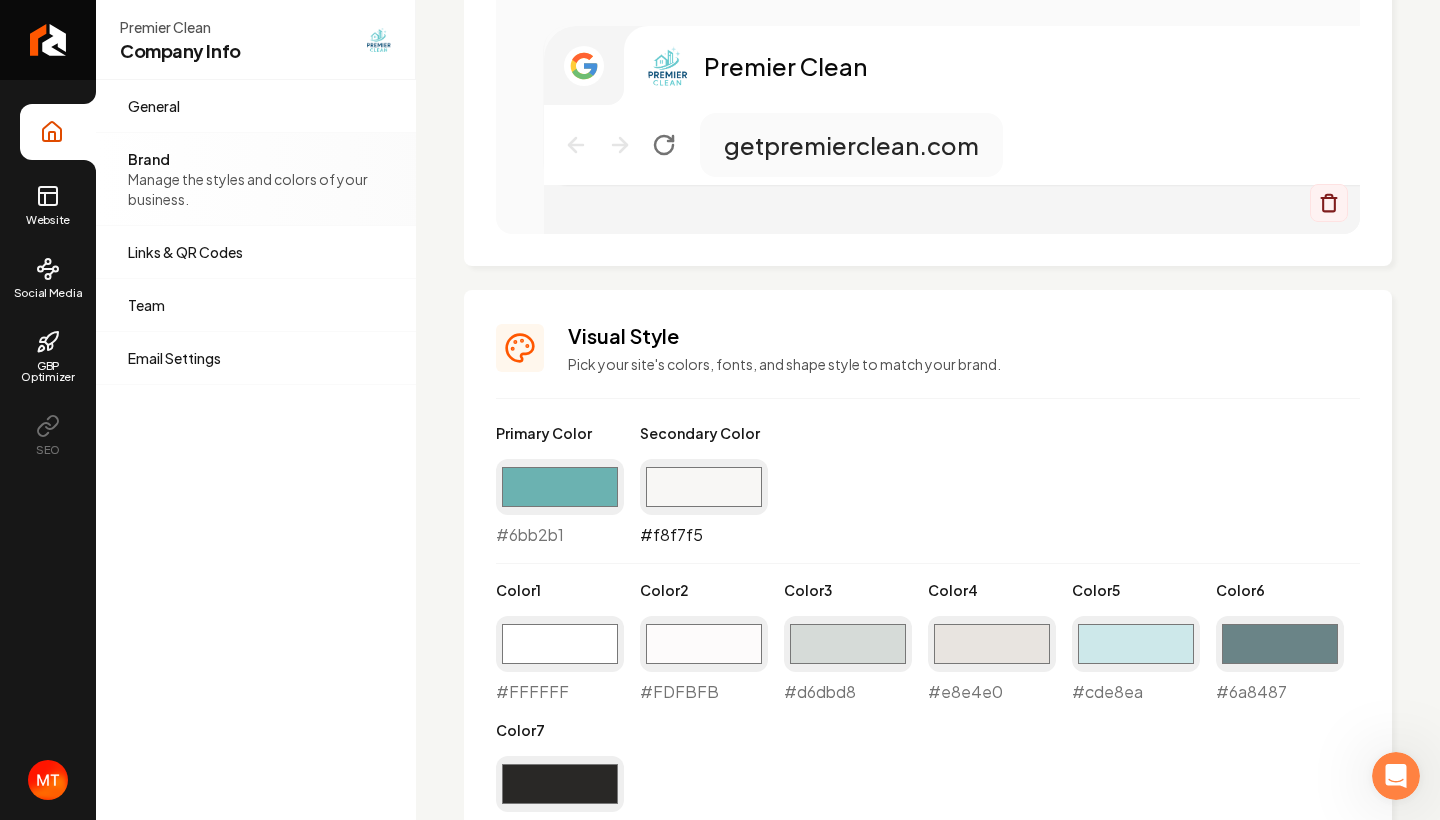 click on "#f8f7f5" at bounding box center [704, 487] 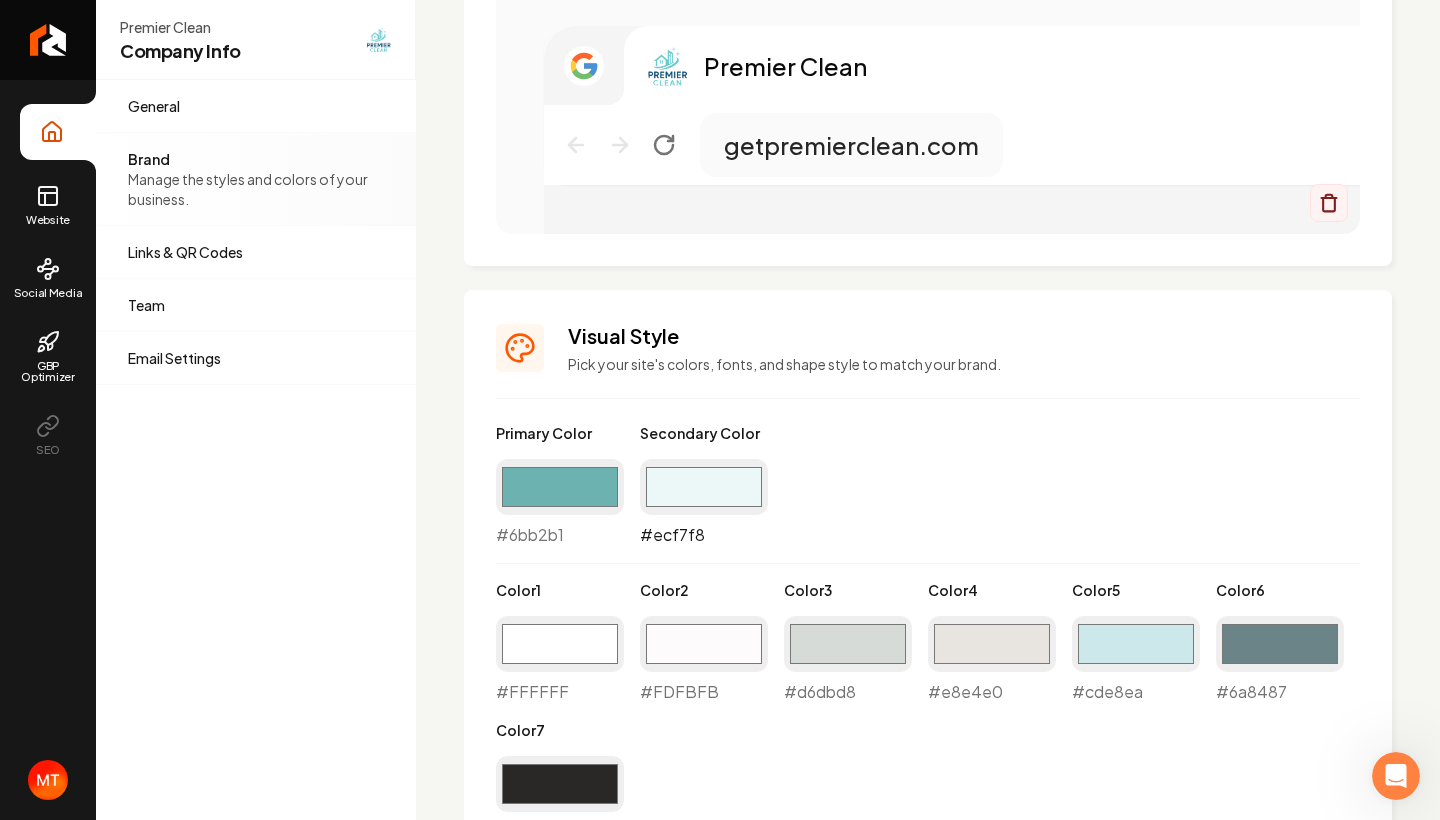 type on "#ecf6f8" 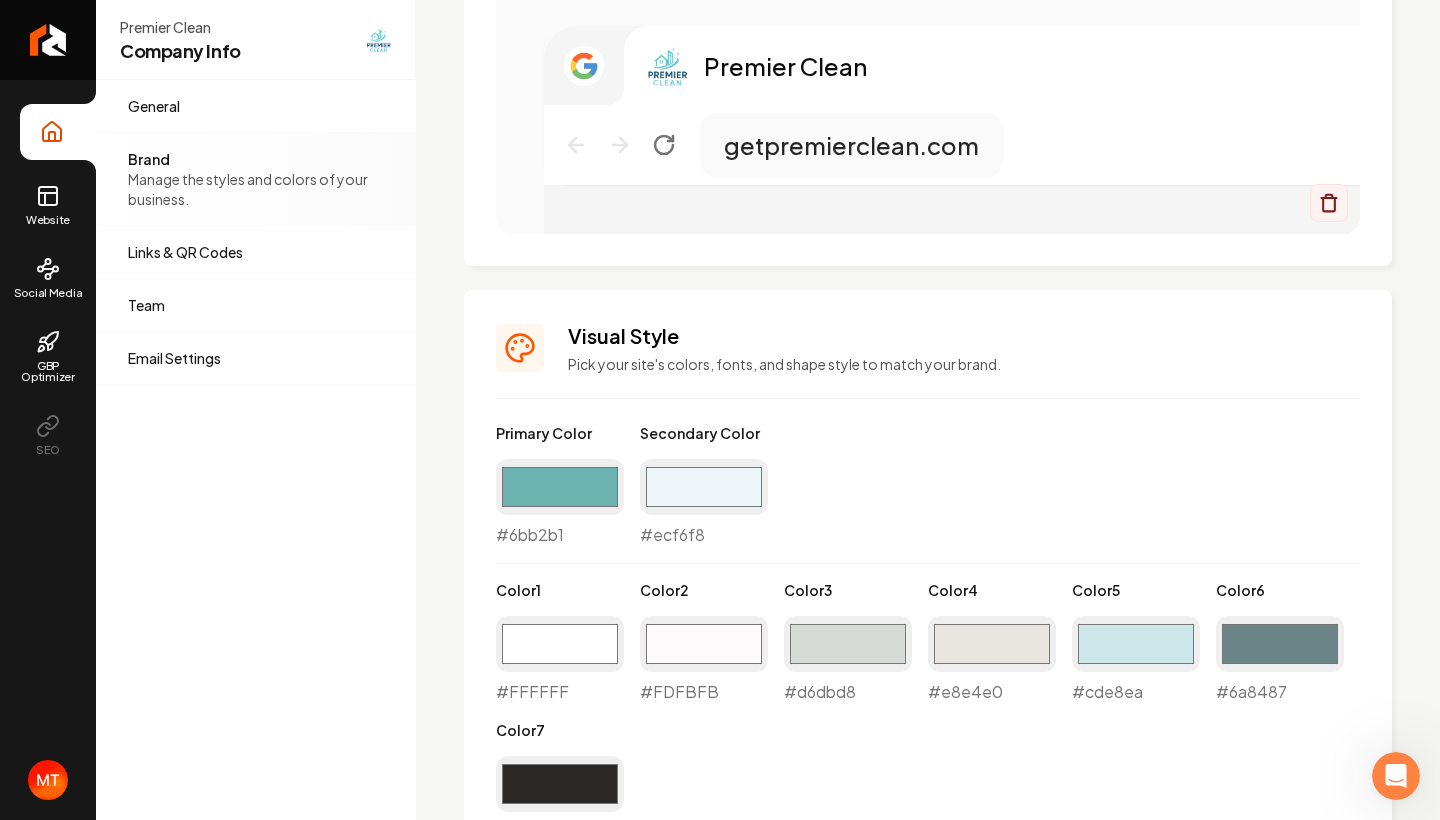 click on "Primary Color #6bb2b1 #6bb2b1 Secondary Color #ecf6f8 #ecf6f8 Color  1 #ffffff #FFFFFF Color  2 #fdfbfb #FDFBFB Color  3 #d6dbd8 #d6dbd8 Color  4 #e8e4e0 #e8e4e0 Color  5 #cde8ea #cde8ea Color  6 #6a8487 #6a8487 Color  7 #292826 #292826" at bounding box center (928, 633) 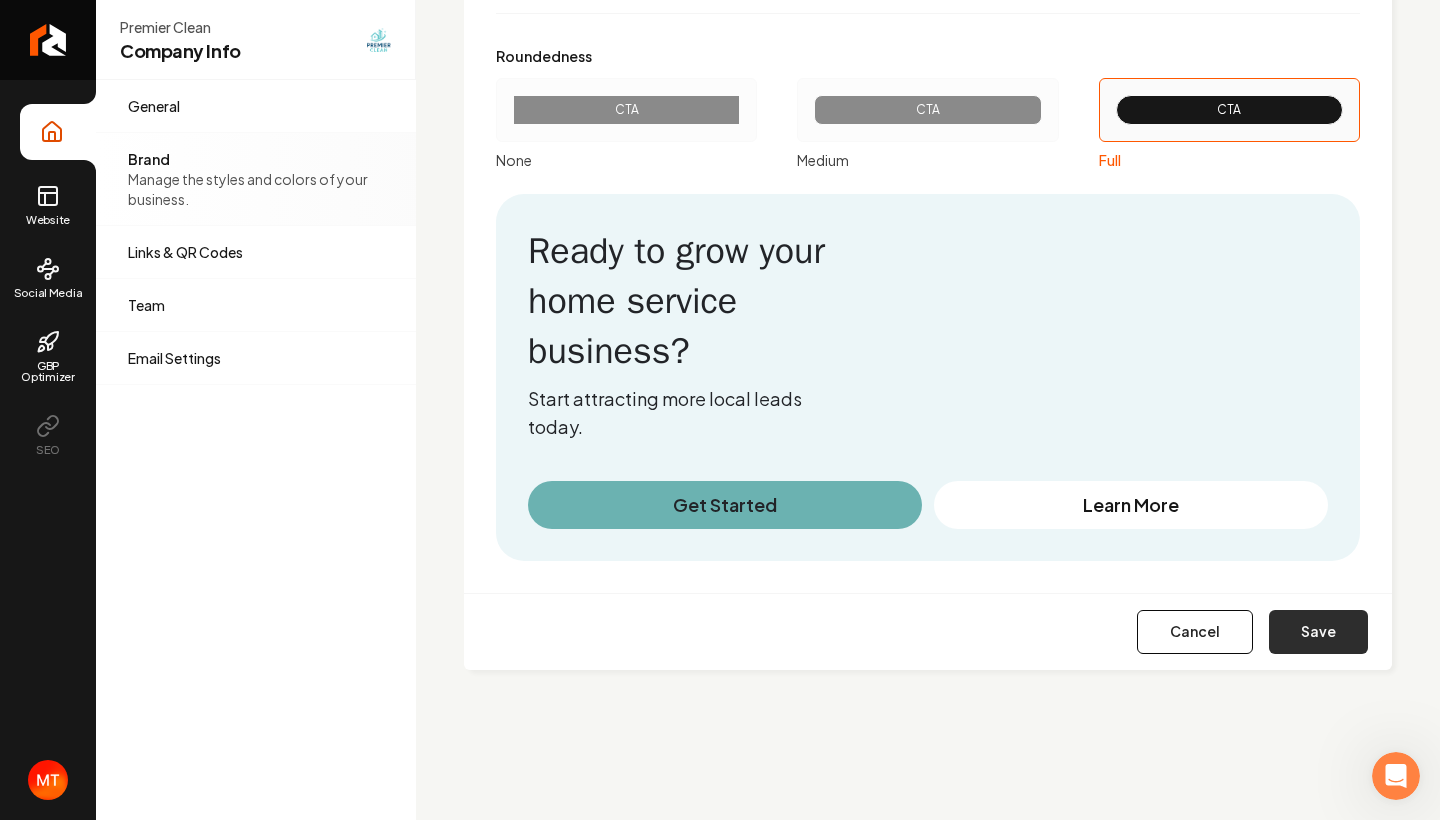 scroll, scrollTop: 2458, scrollLeft: 0, axis: vertical 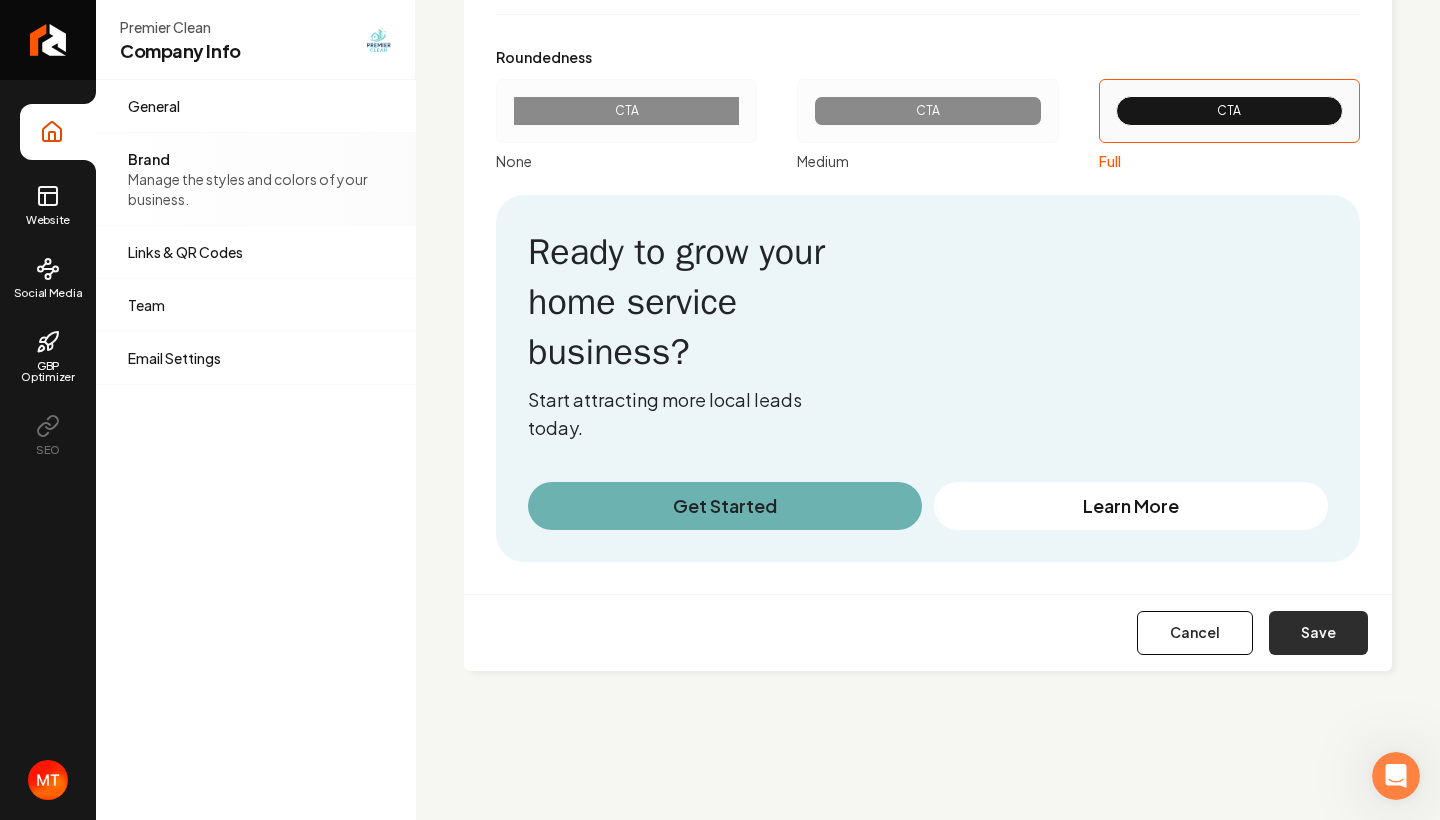 click on "Save" at bounding box center [1318, 633] 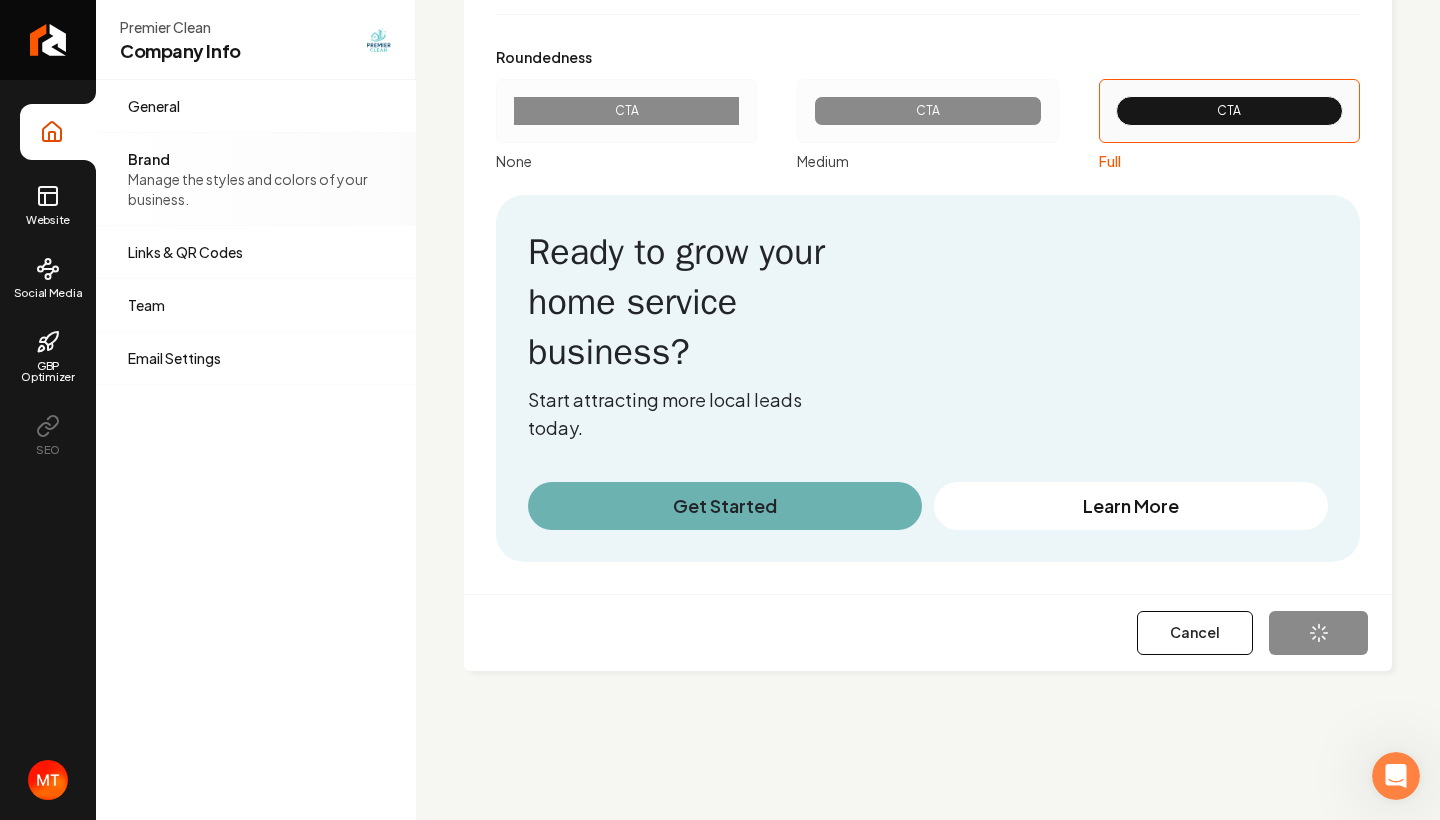 type on "#ffffff" 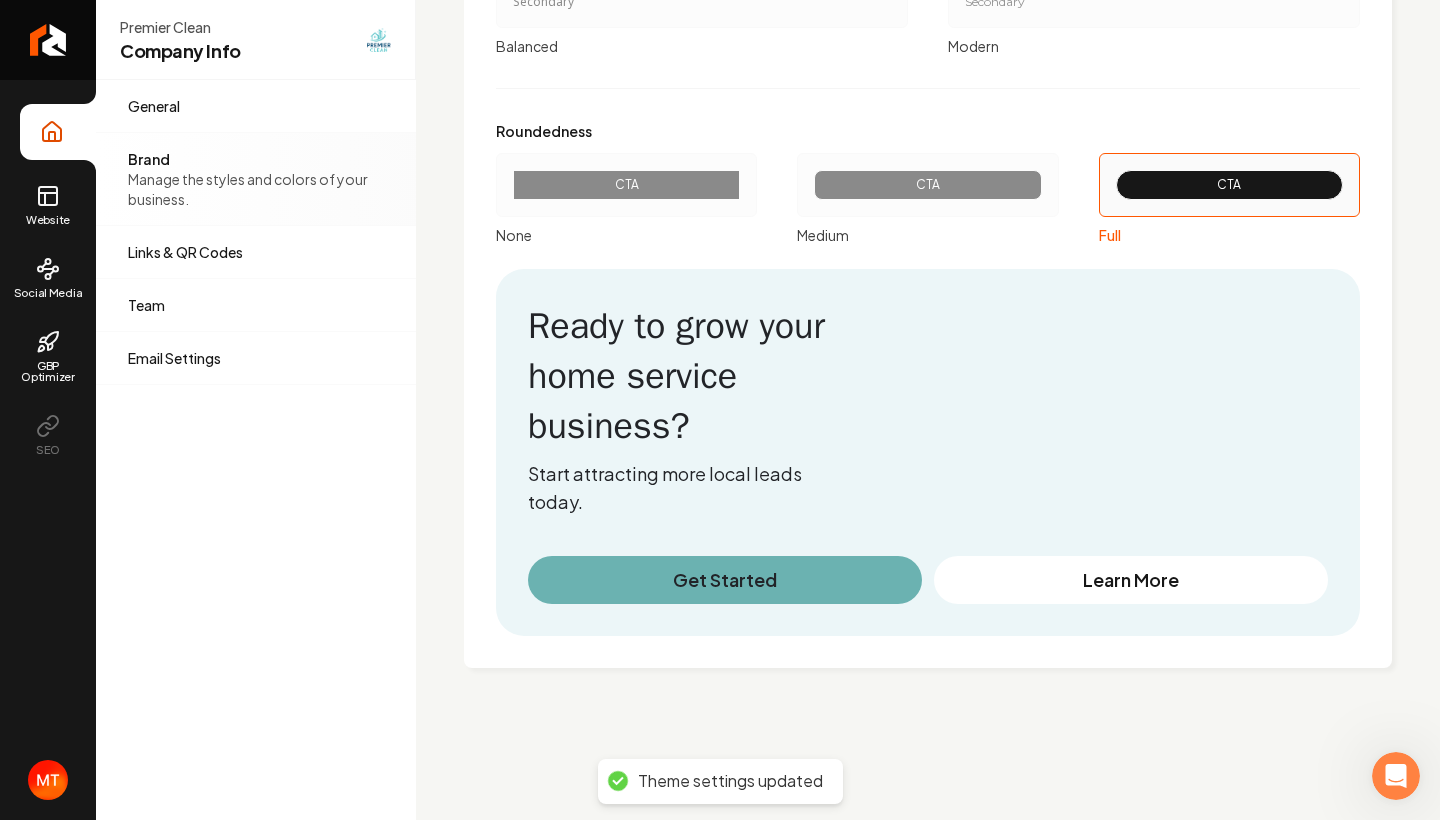 scroll, scrollTop: 2381, scrollLeft: 0, axis: vertical 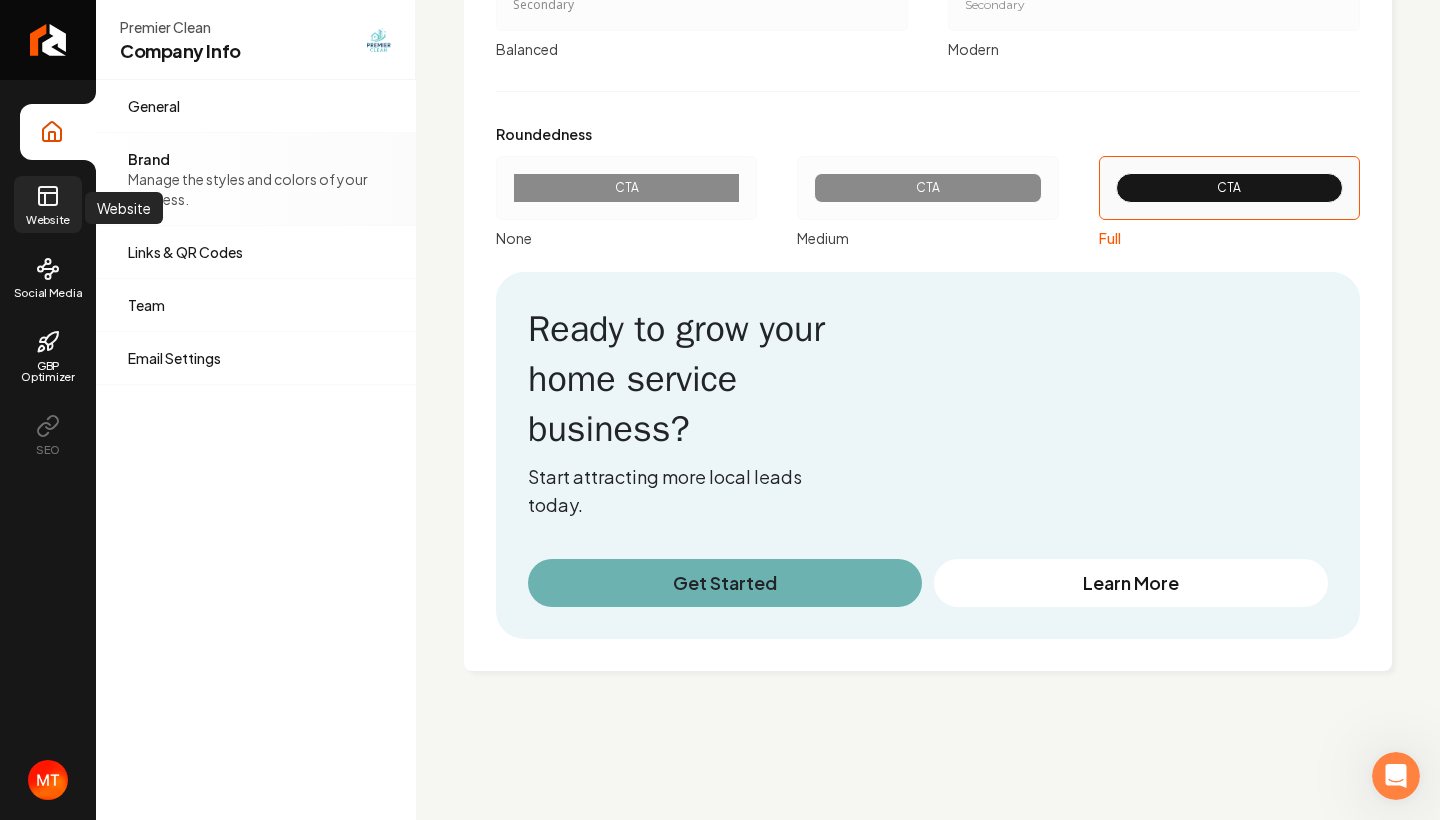 click on "Website" at bounding box center [48, 204] 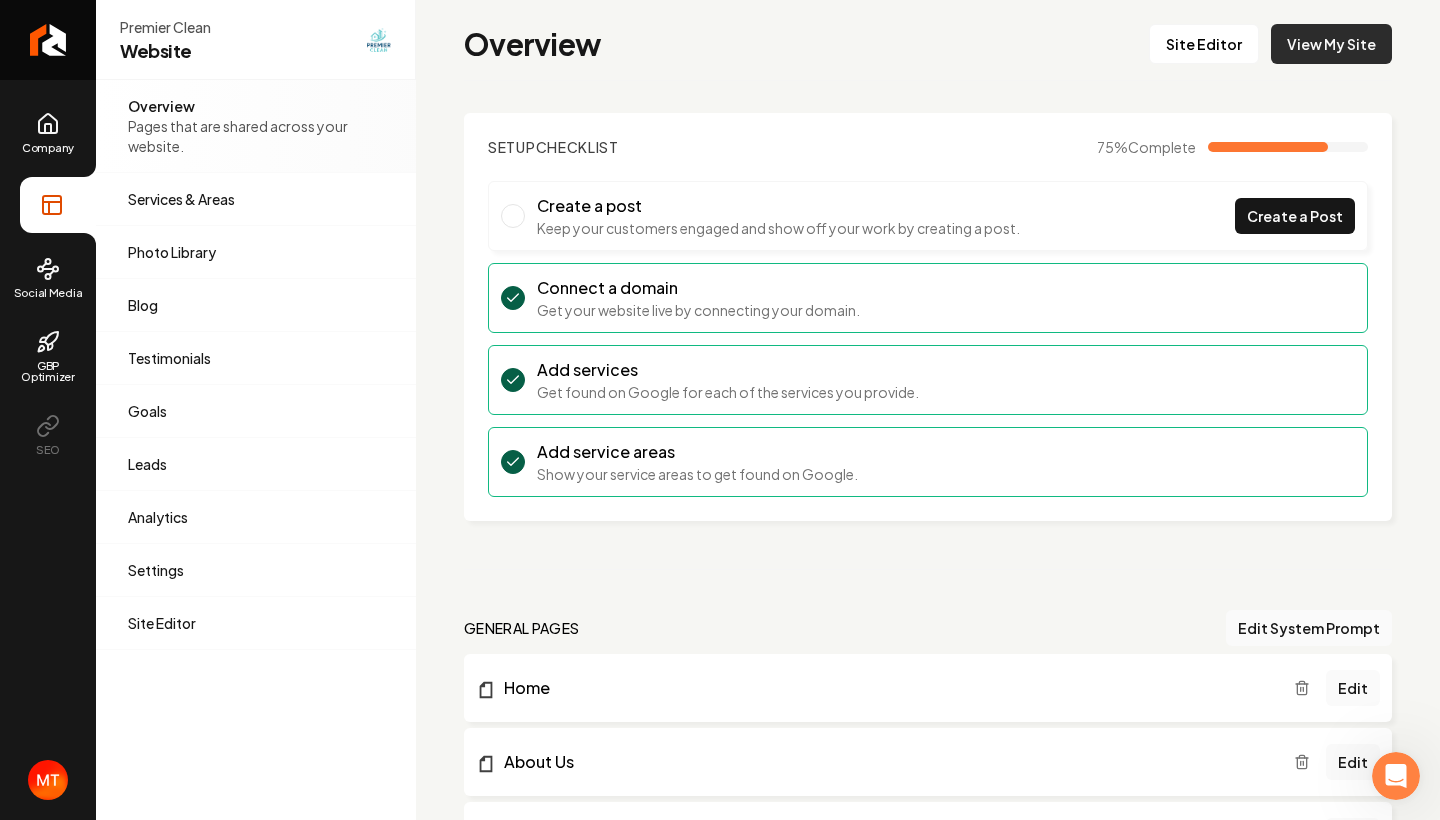 scroll, scrollTop: 0, scrollLeft: 0, axis: both 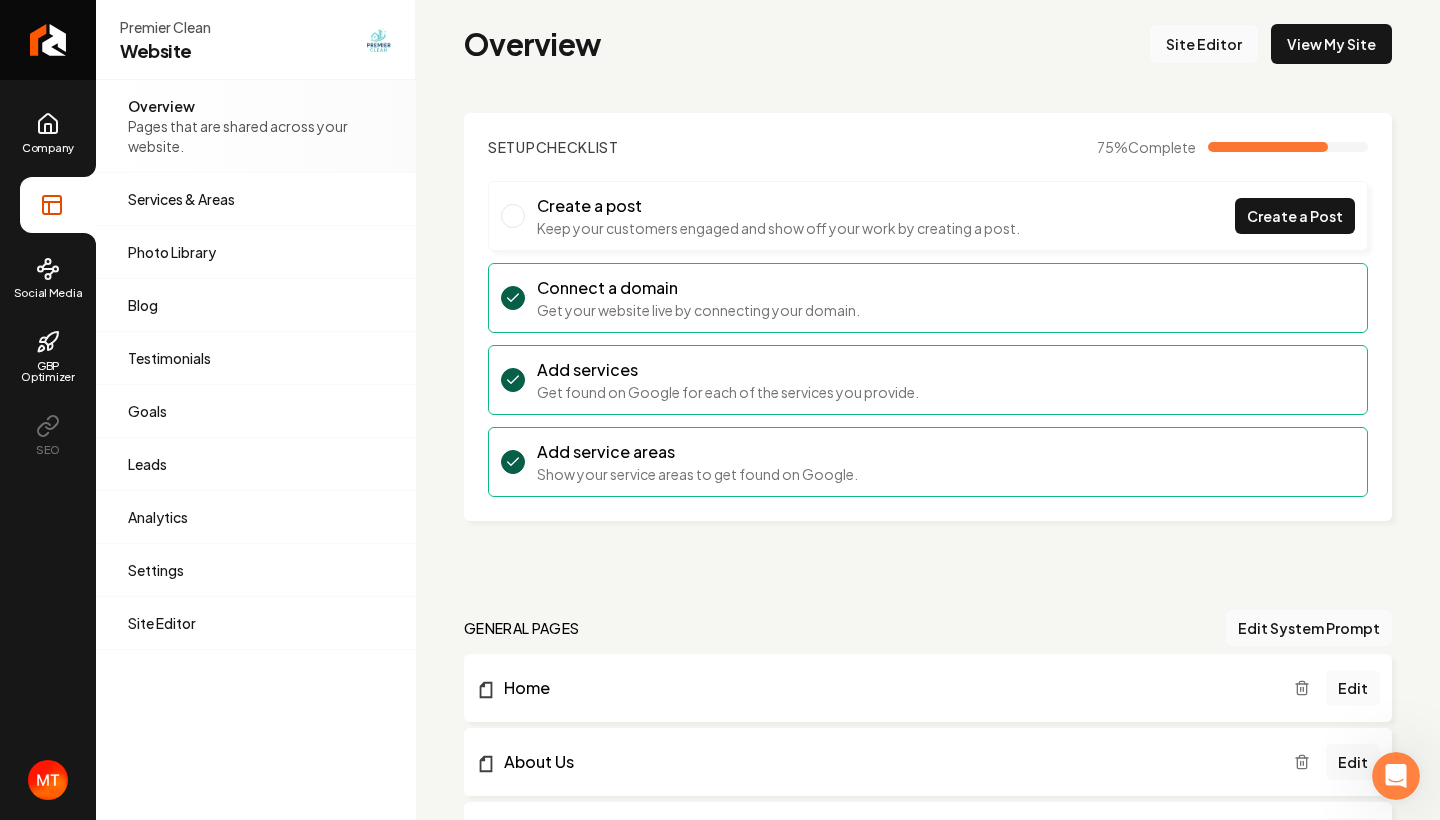 click on "Site Editor" at bounding box center [1204, 44] 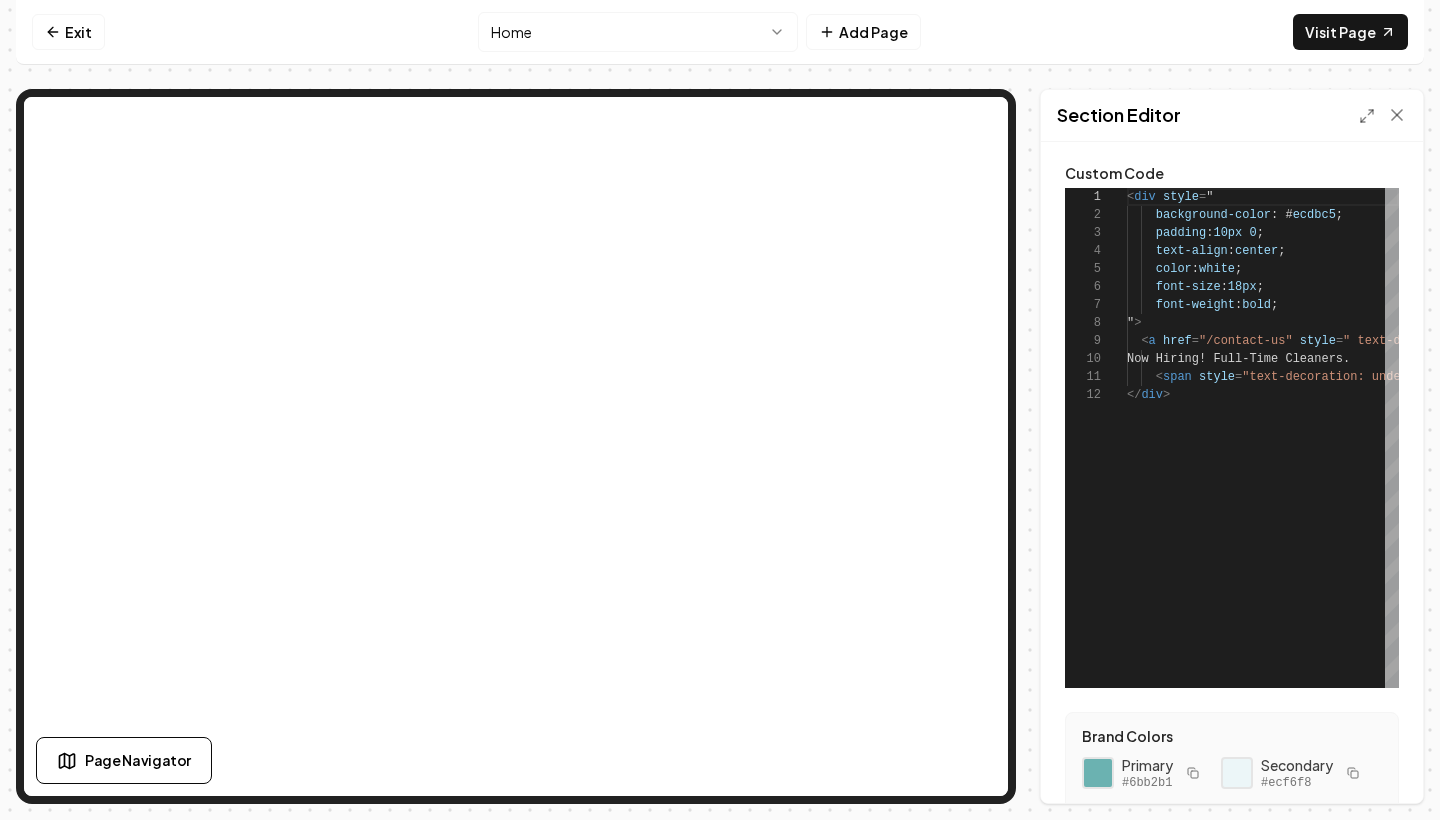 scroll, scrollTop: 180, scrollLeft: 0, axis: vertical 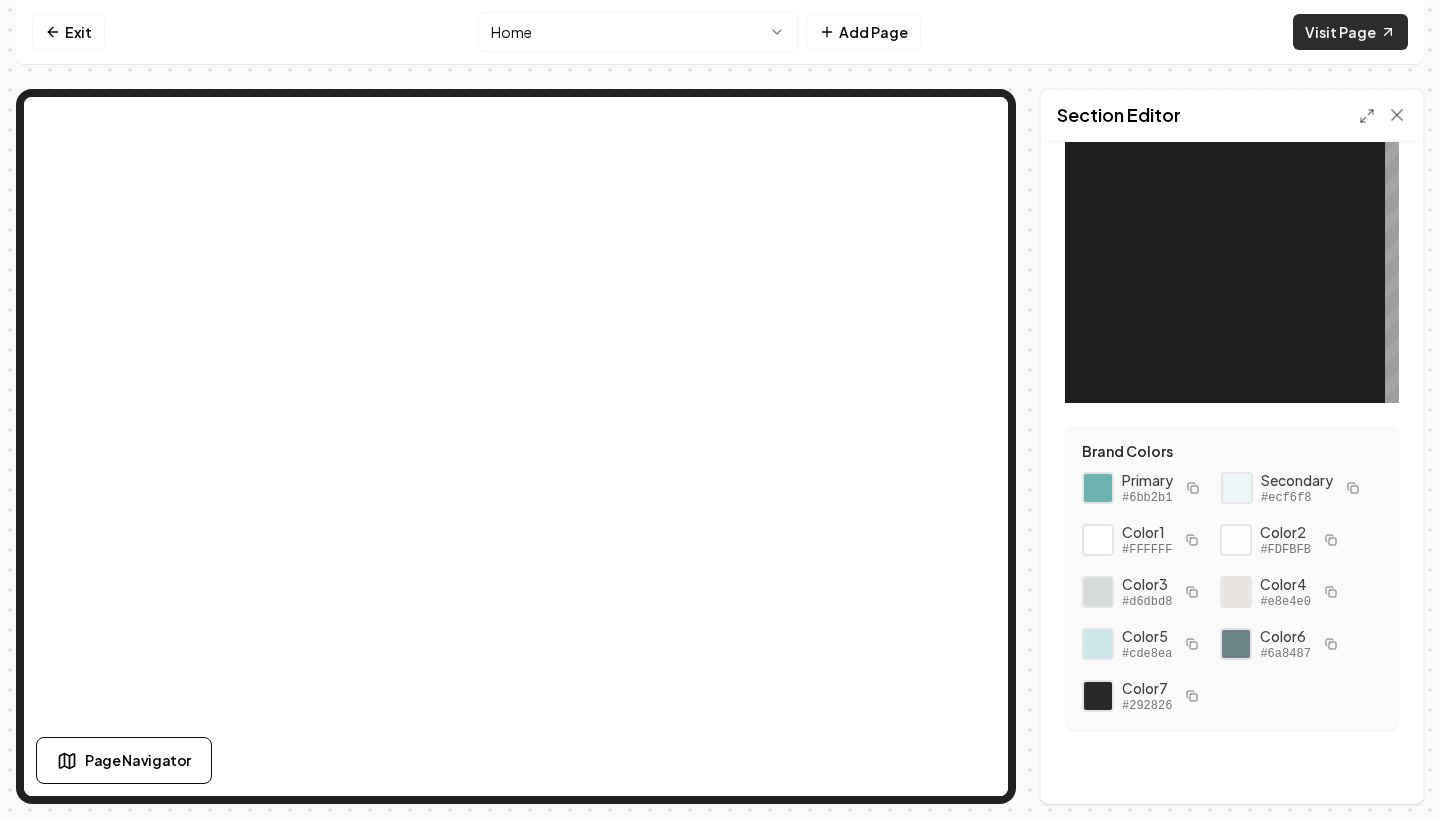 click 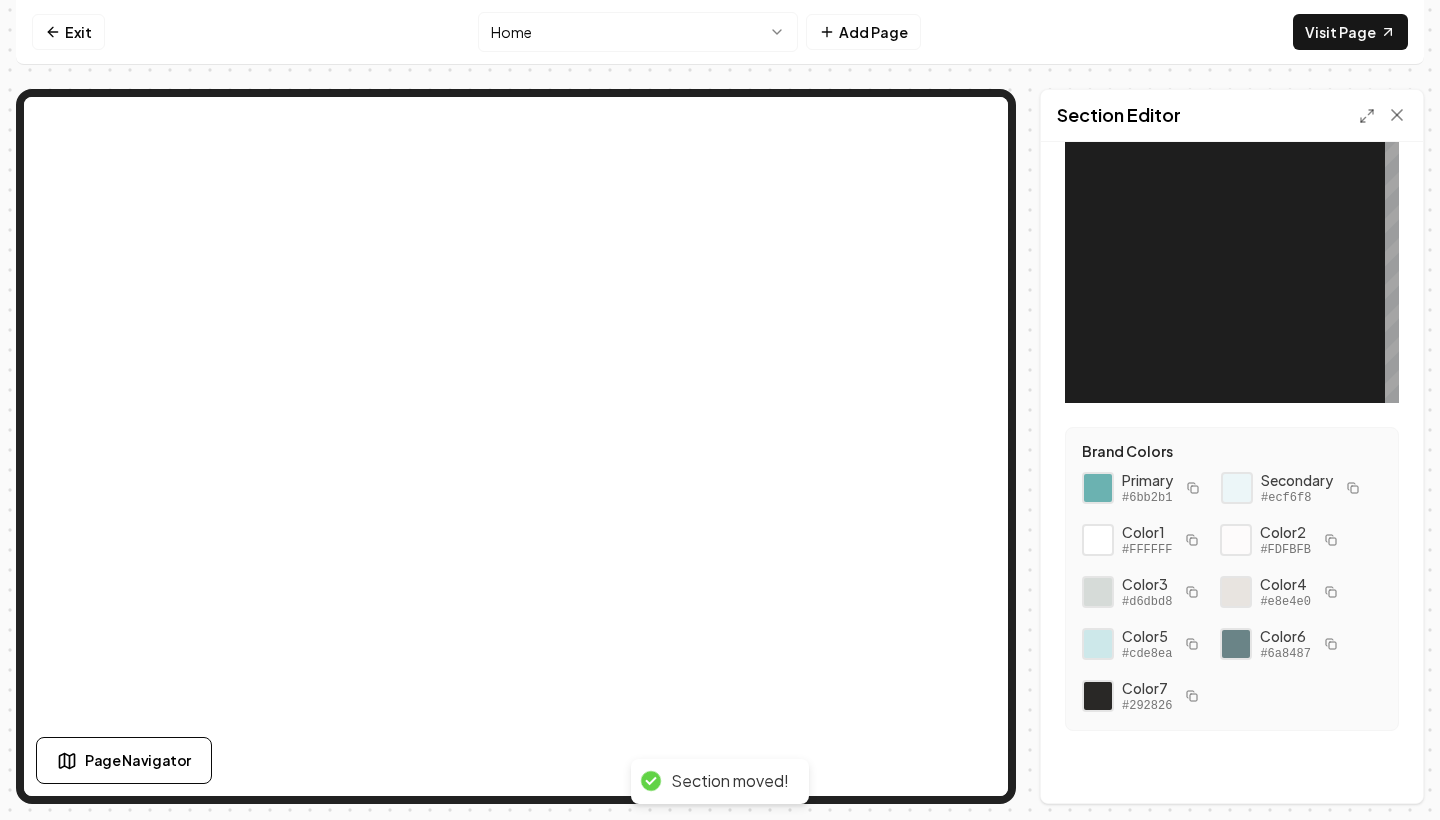 scroll, scrollTop: 0, scrollLeft: 0, axis: both 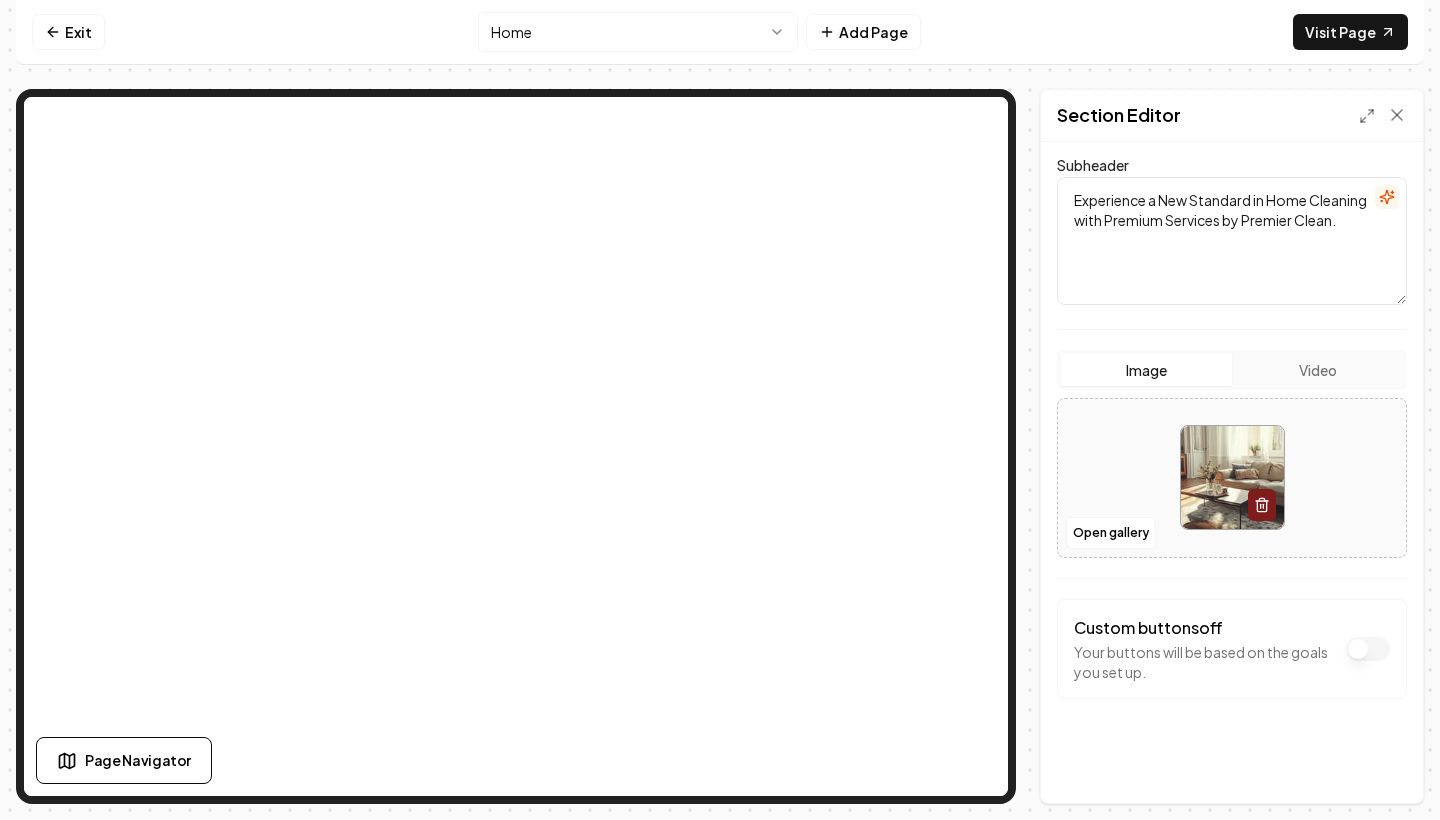 click on "Custom buttons  off" at bounding box center (1368, 649) 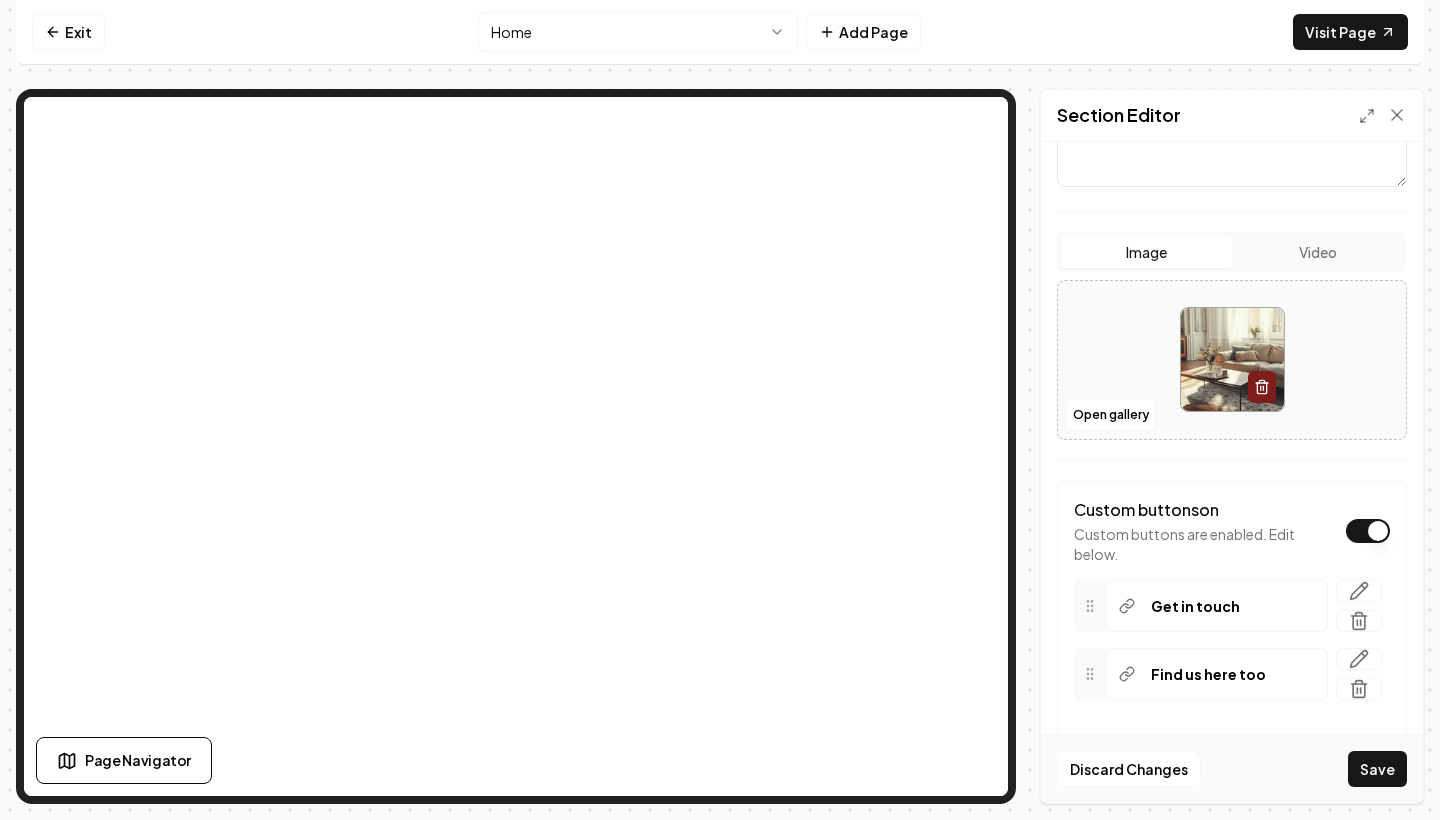 scroll, scrollTop: 220, scrollLeft: 0, axis: vertical 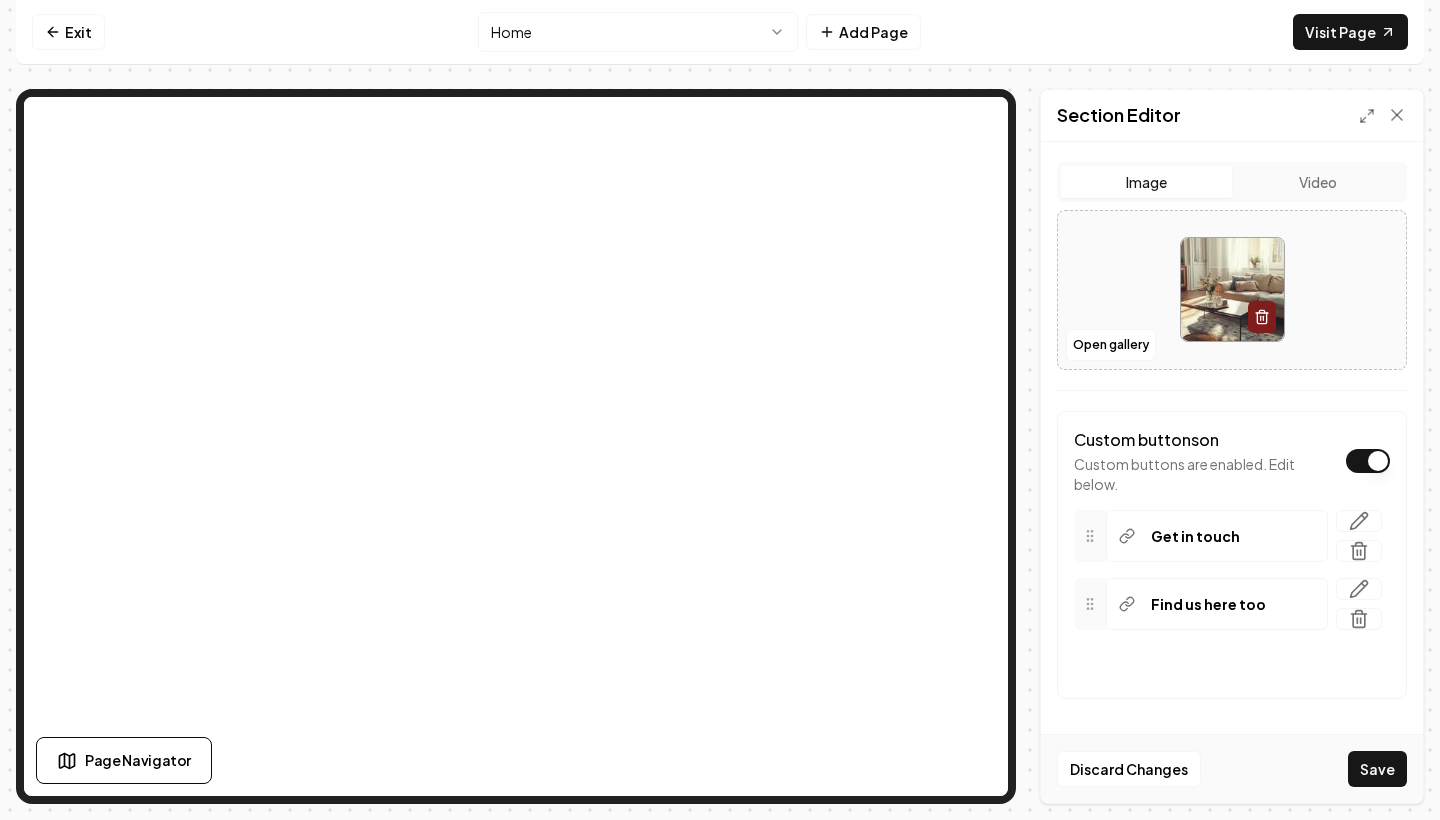 click on "Custom buttons  on" at bounding box center [1368, 461] 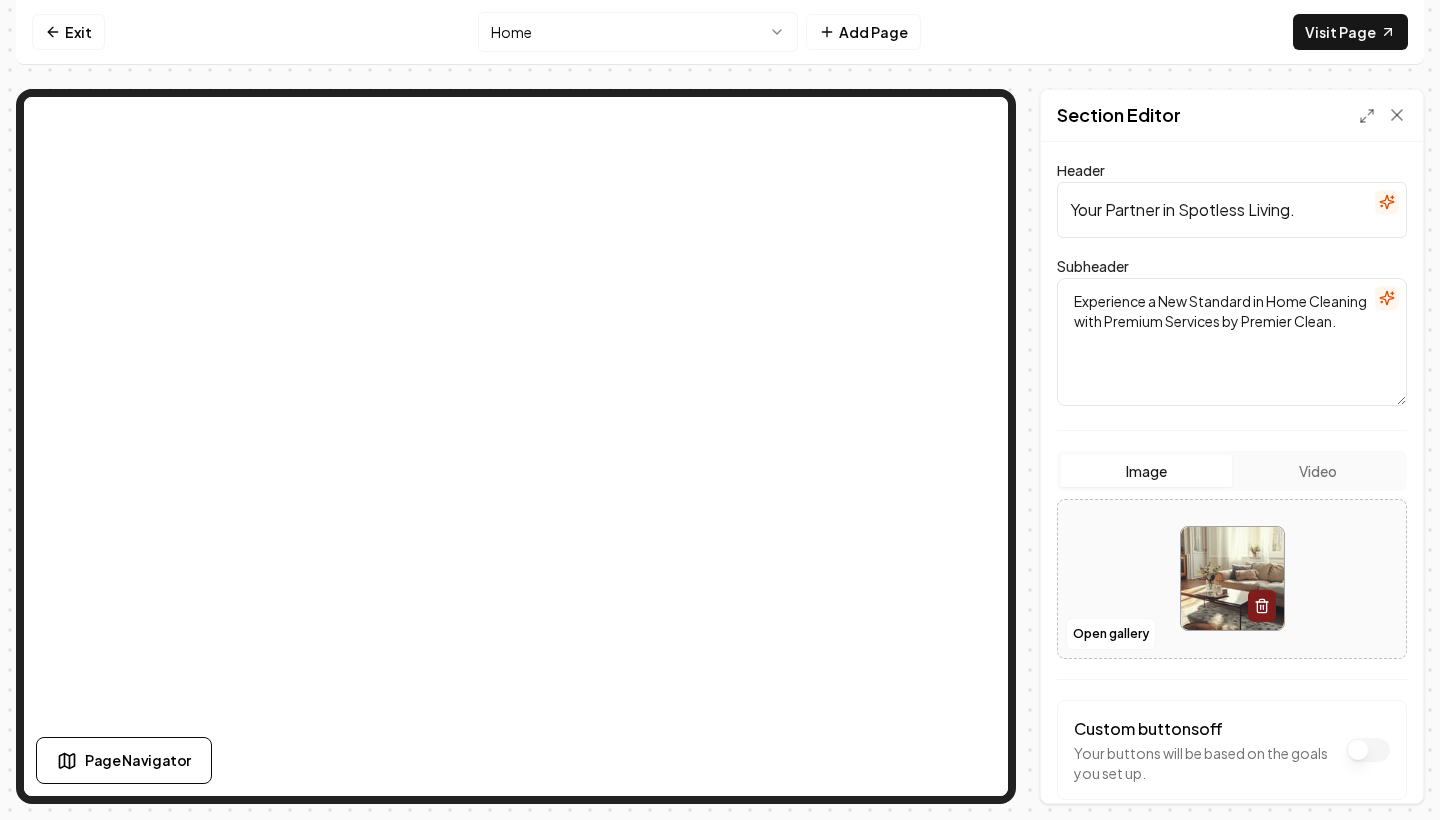 scroll, scrollTop: 0, scrollLeft: 0, axis: both 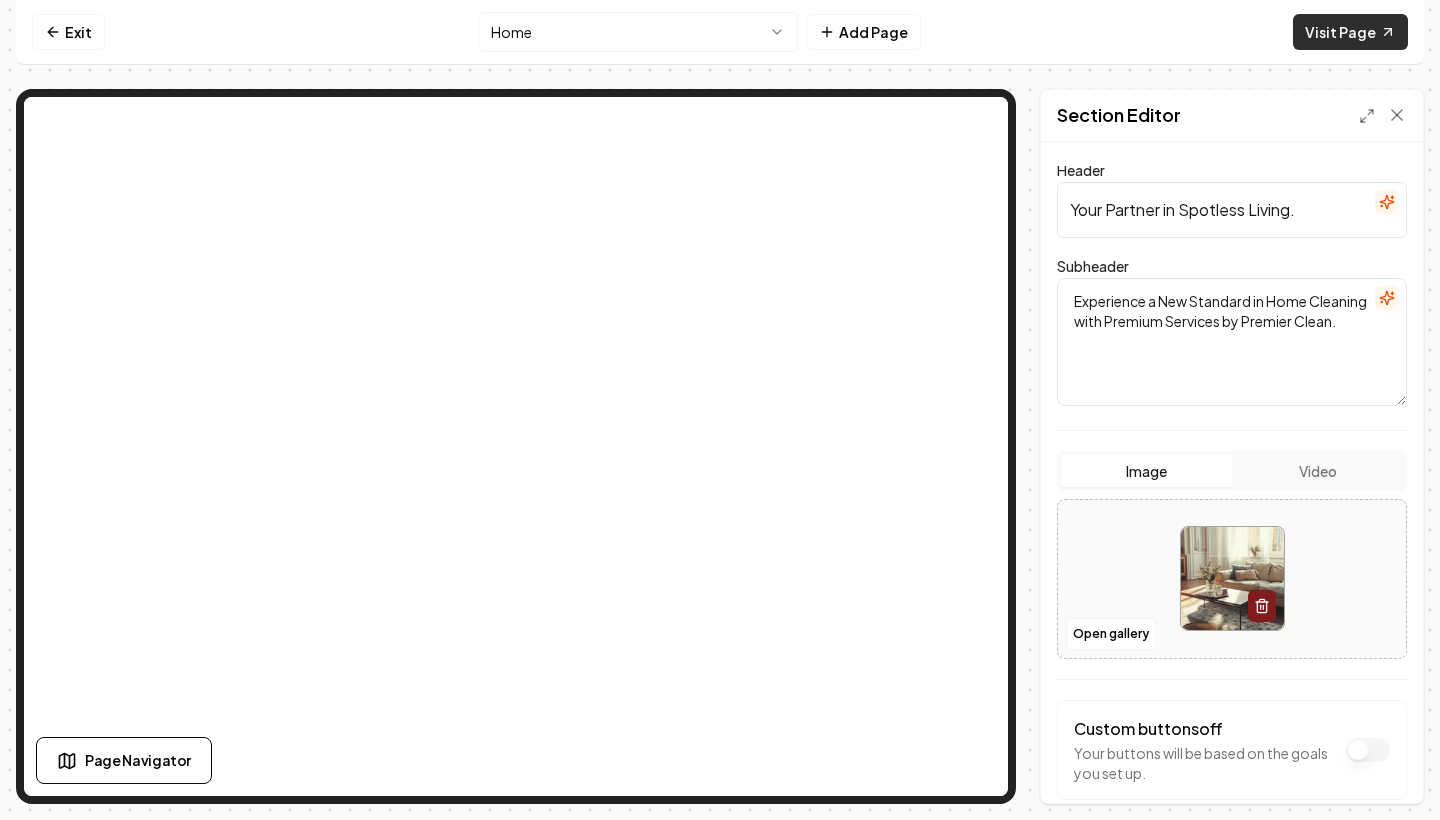 click on "Visit Page" at bounding box center (1350, 32) 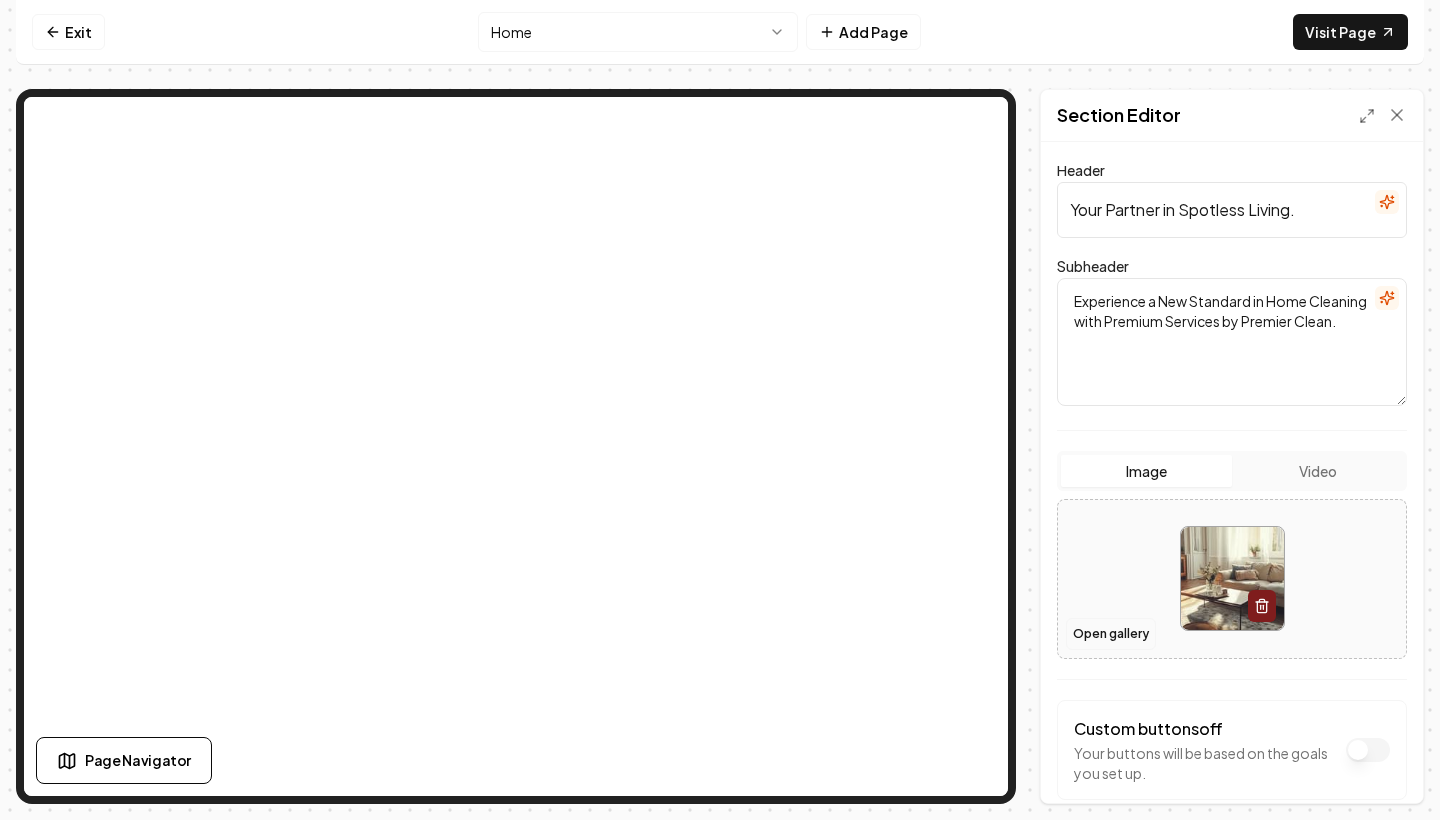 click on "Open gallery" at bounding box center [1111, 634] 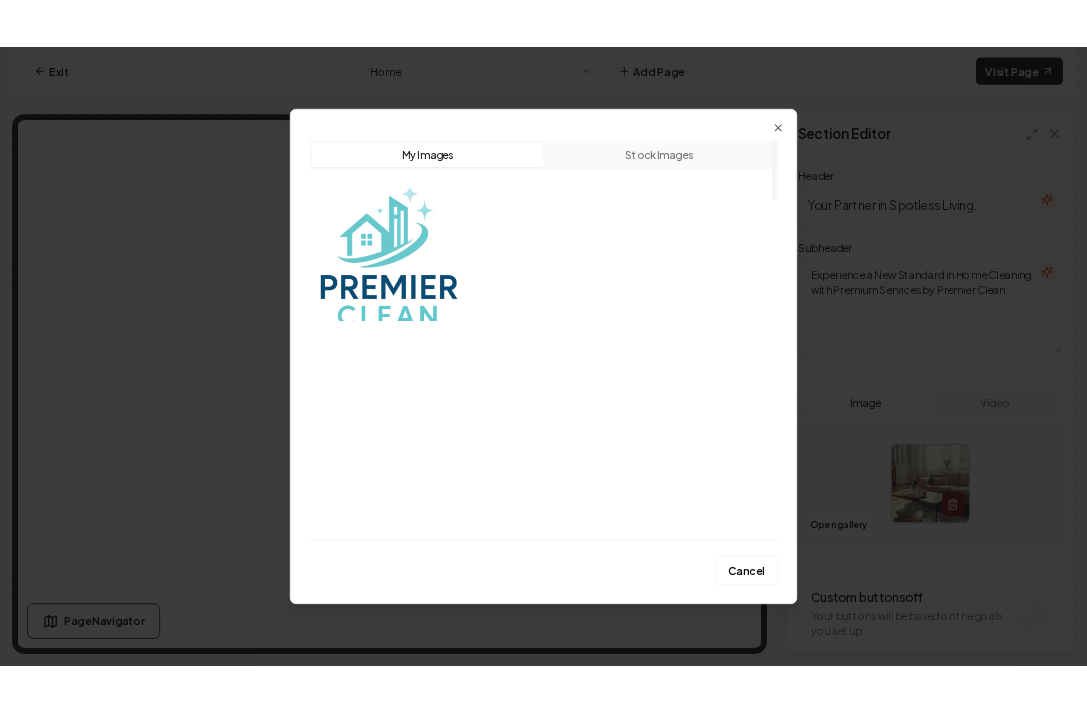 scroll, scrollTop: 0, scrollLeft: 0, axis: both 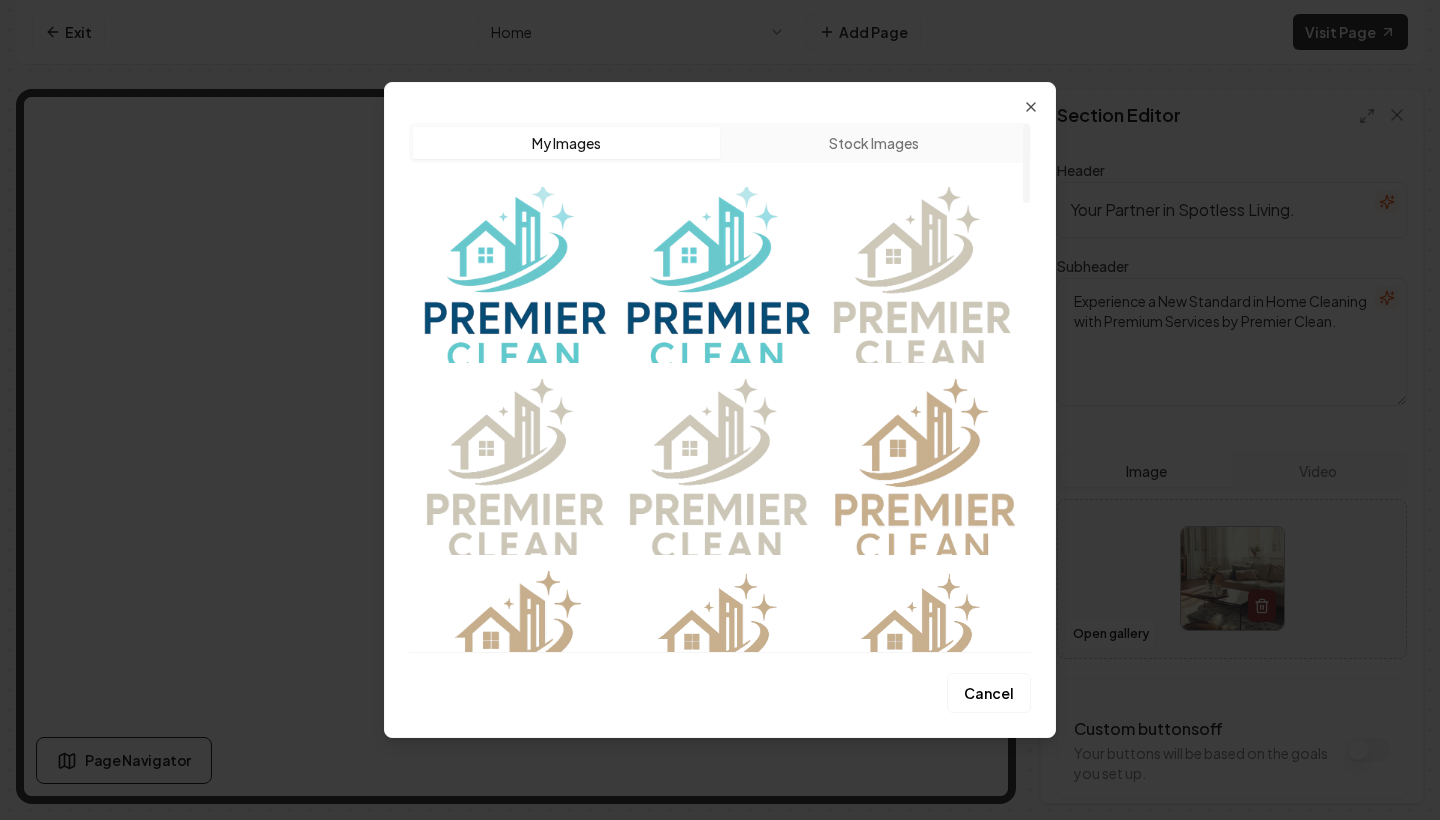 click on "Stock Images" at bounding box center (873, 143) 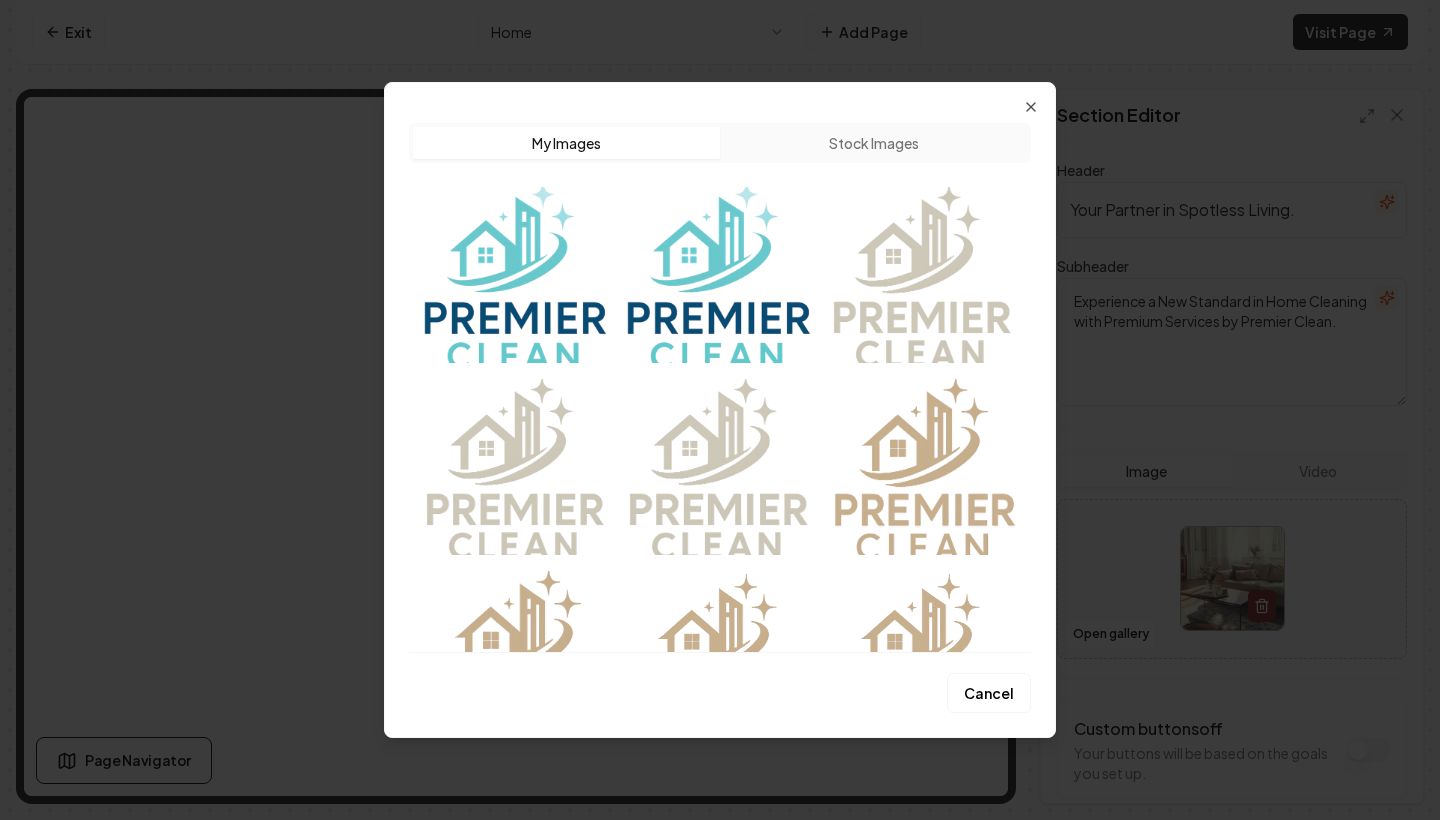 click on "My Images" at bounding box center (566, 143) 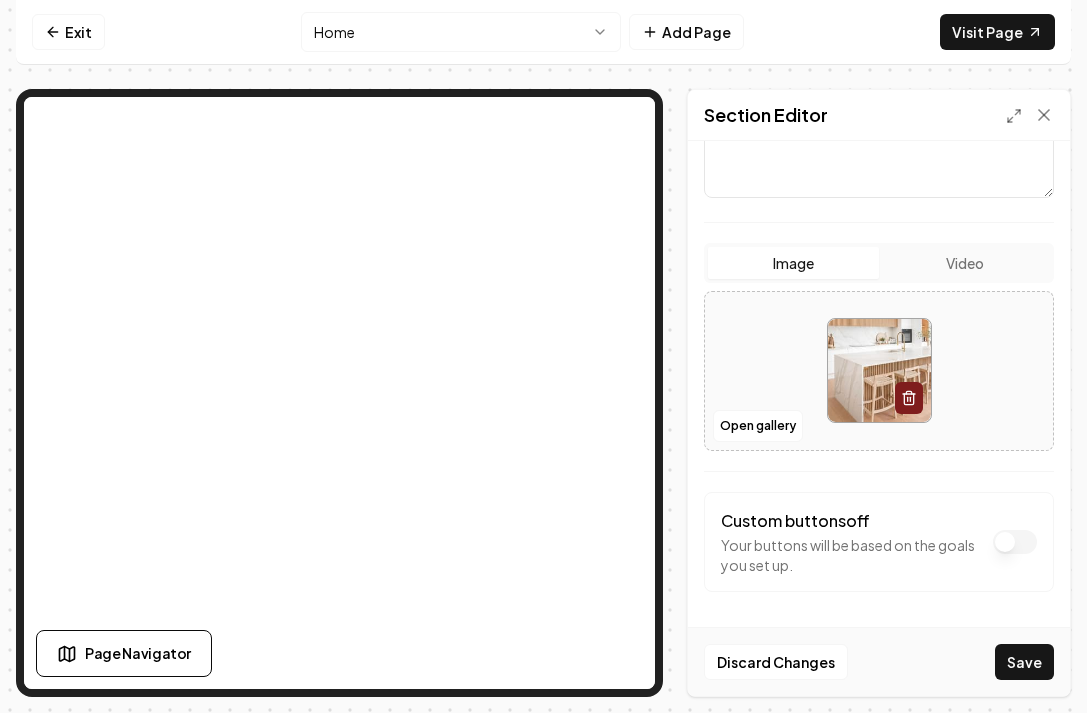 scroll, scrollTop: 207, scrollLeft: 0, axis: vertical 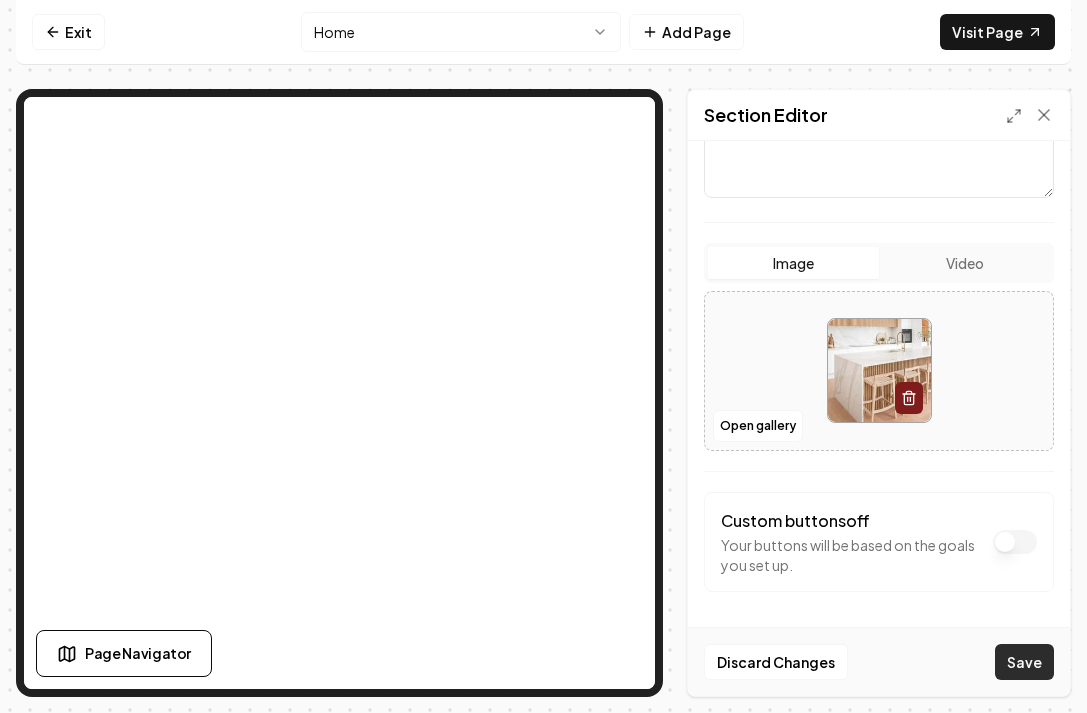 click on "Save" at bounding box center [1024, 662] 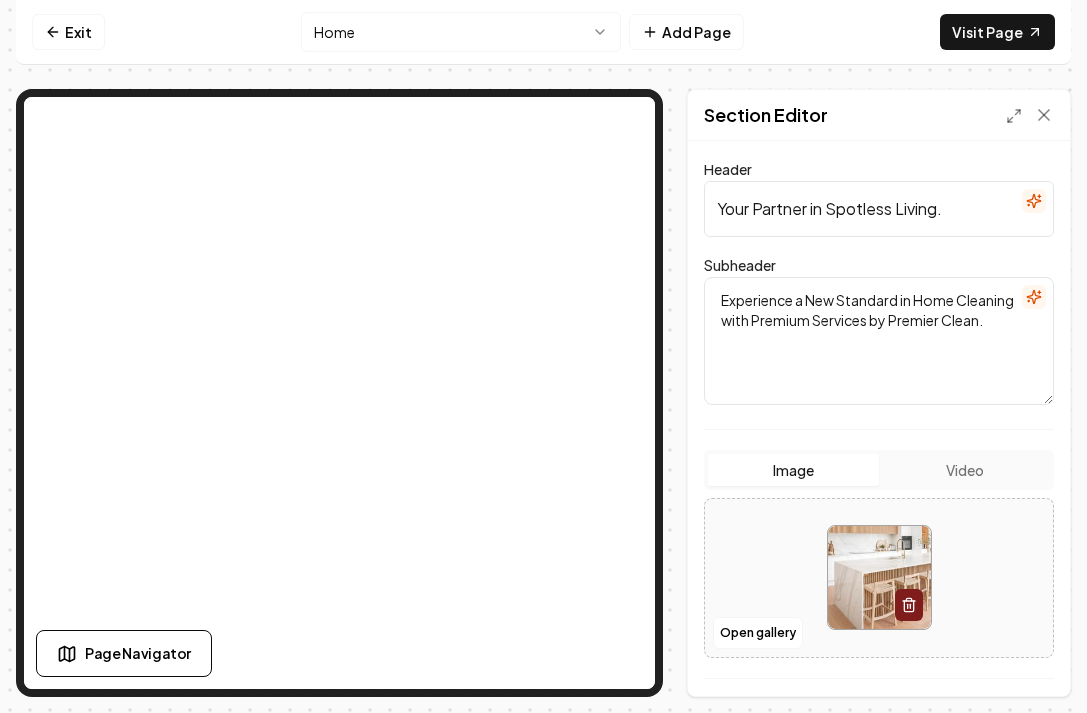 scroll, scrollTop: 0, scrollLeft: 0, axis: both 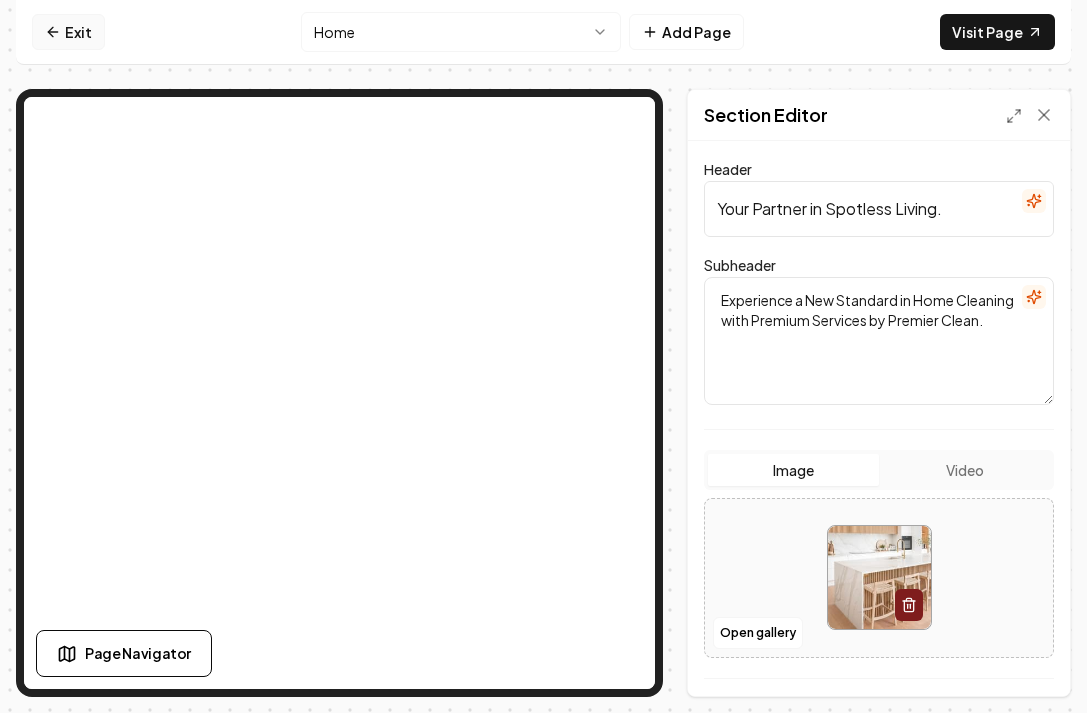 click on "Exit" at bounding box center [68, 32] 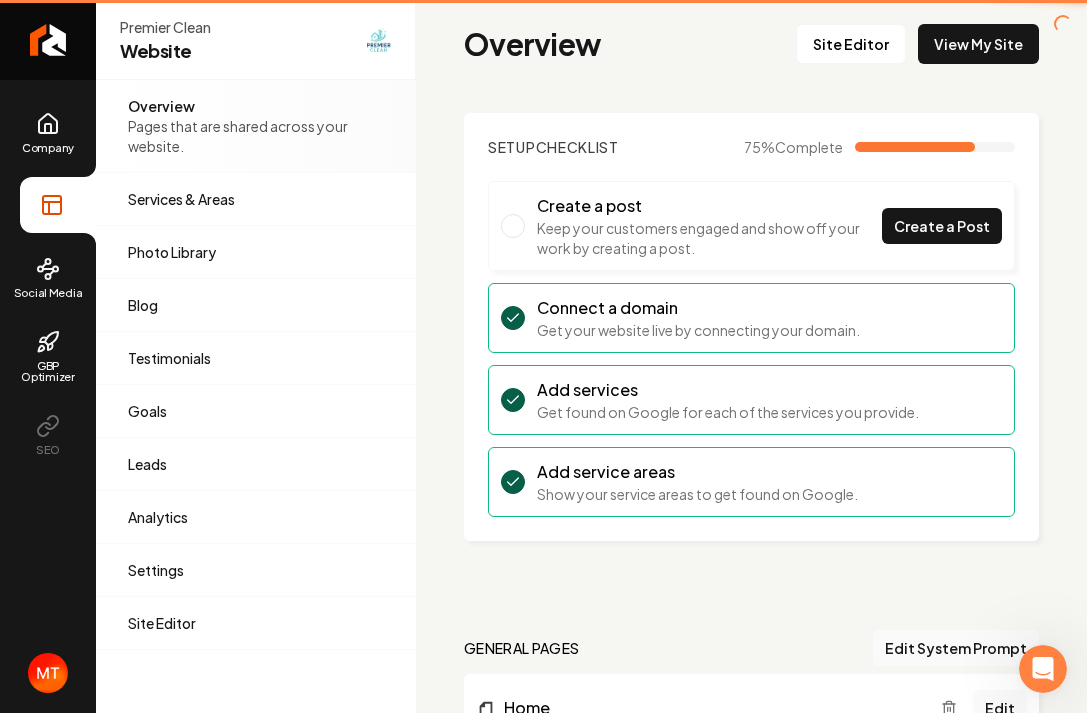 scroll, scrollTop: 0, scrollLeft: 0, axis: both 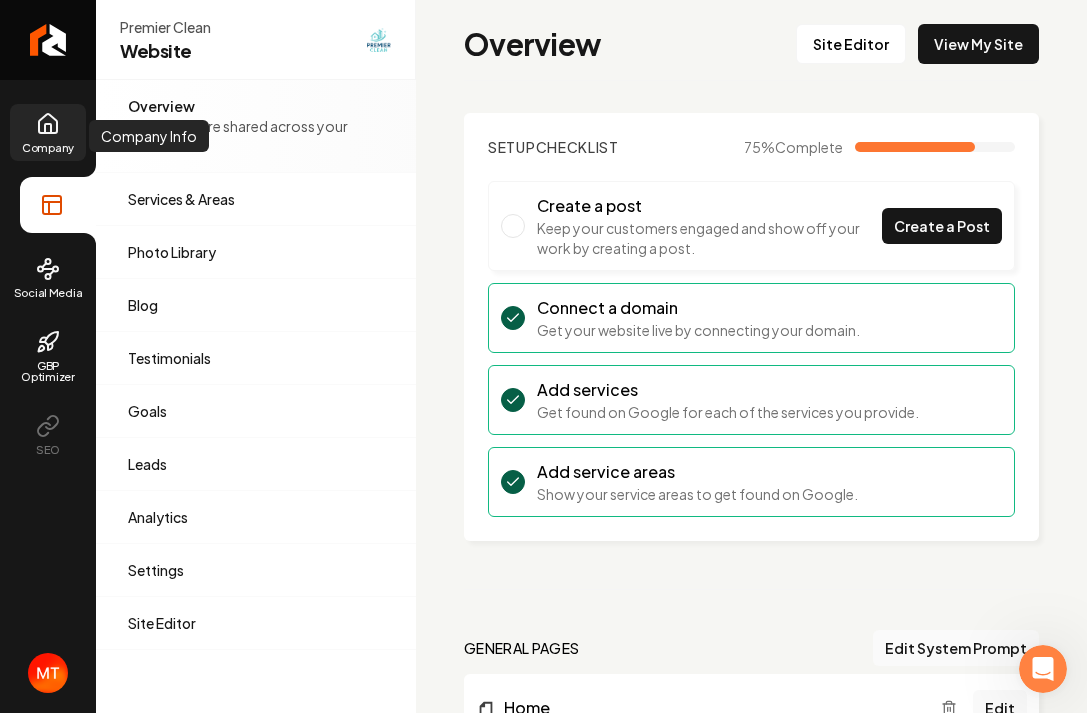 click on "Company" at bounding box center (48, 147) 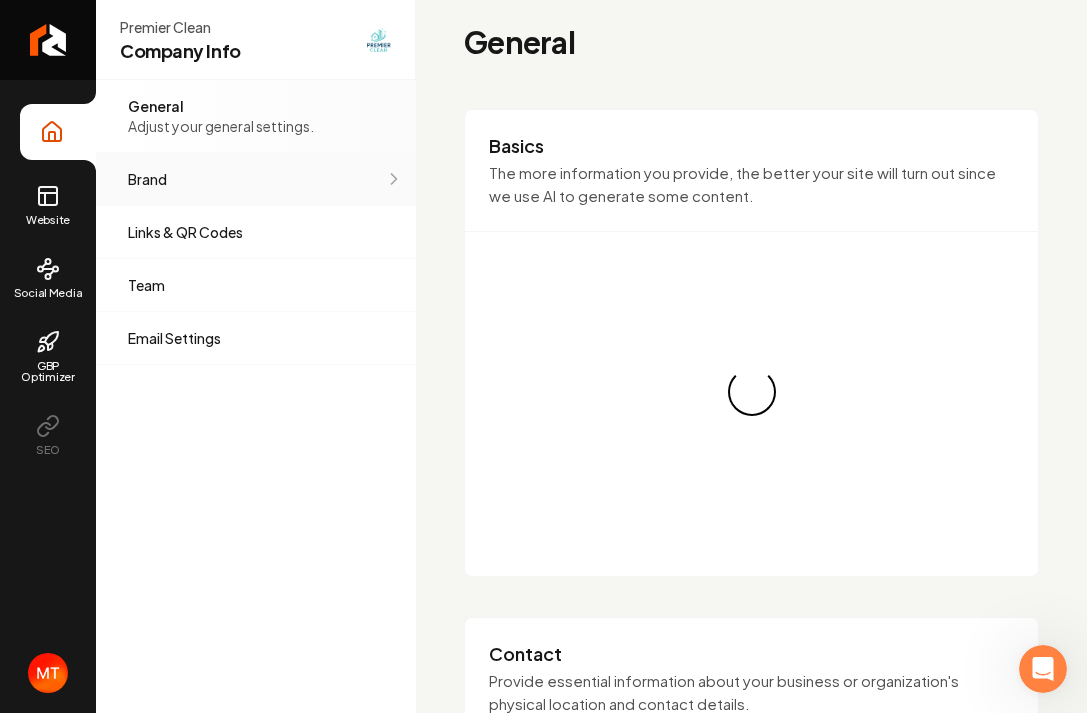 click on "Brand Manage the styles and colors of your business." at bounding box center [256, 179] 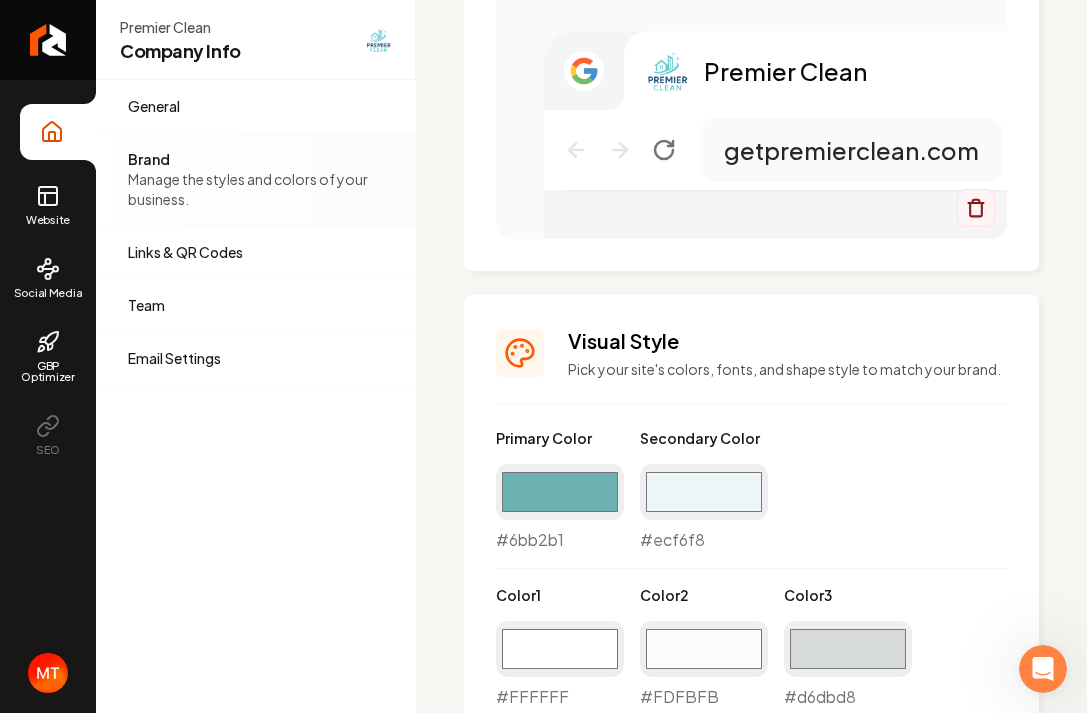 scroll, scrollTop: 1277, scrollLeft: 0, axis: vertical 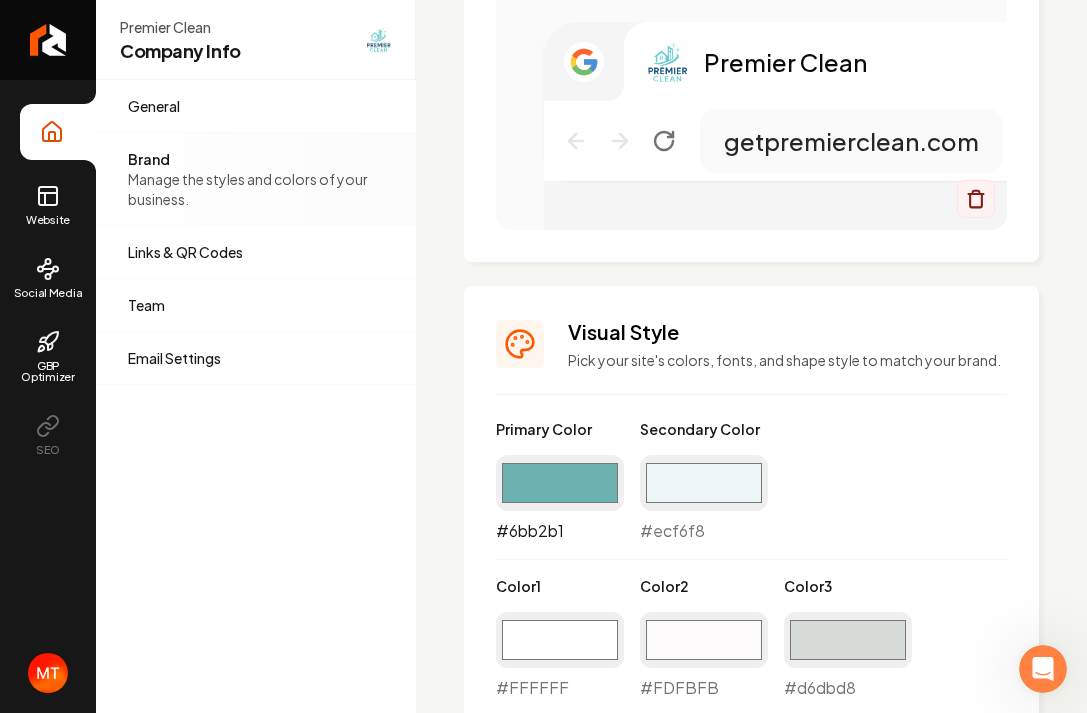 click on "#6bb2b1" at bounding box center (560, 483) 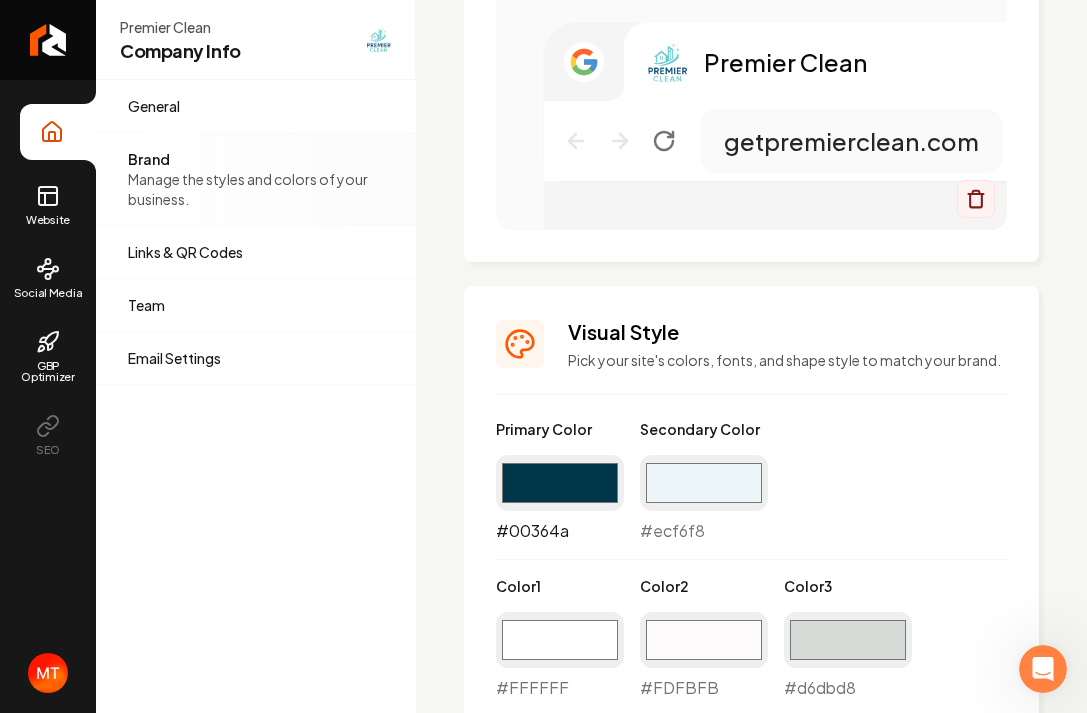 scroll, scrollTop: 1275, scrollLeft: 0, axis: vertical 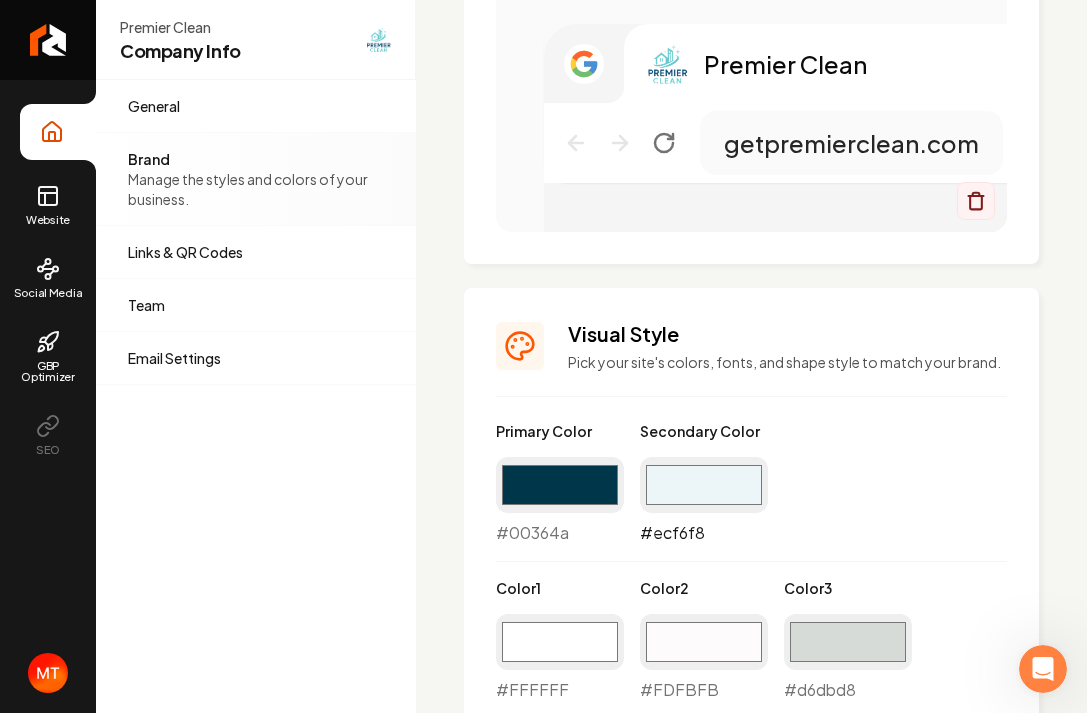 click on "#ecf6f8" at bounding box center (704, 485) 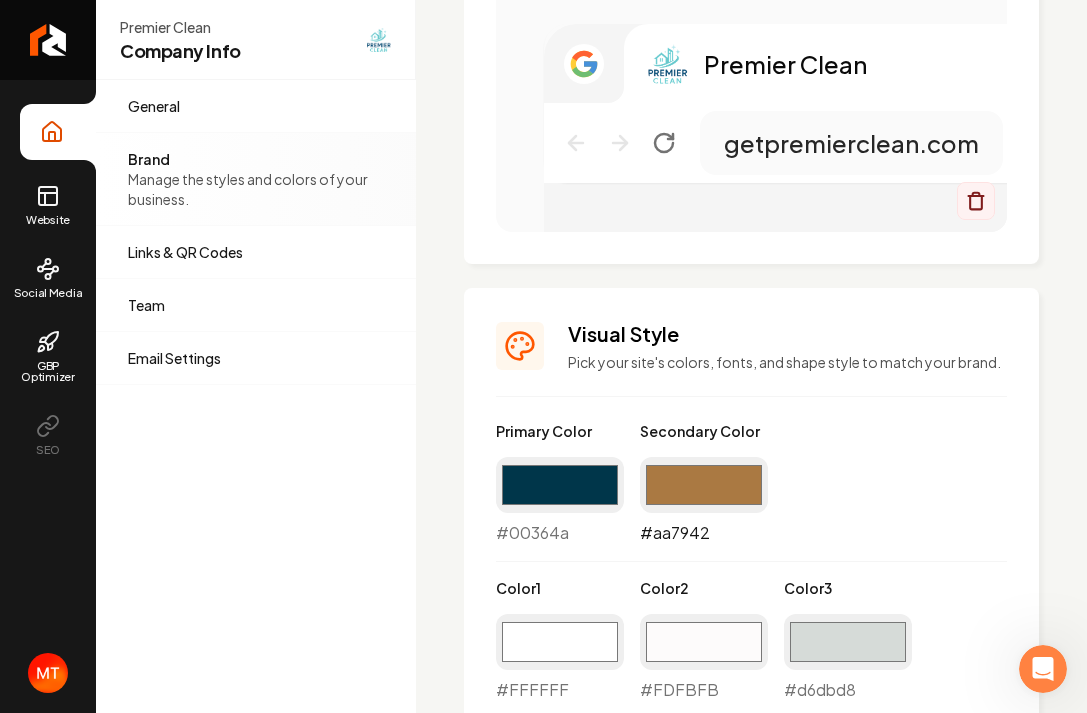 scroll, scrollTop: 0, scrollLeft: 0, axis: both 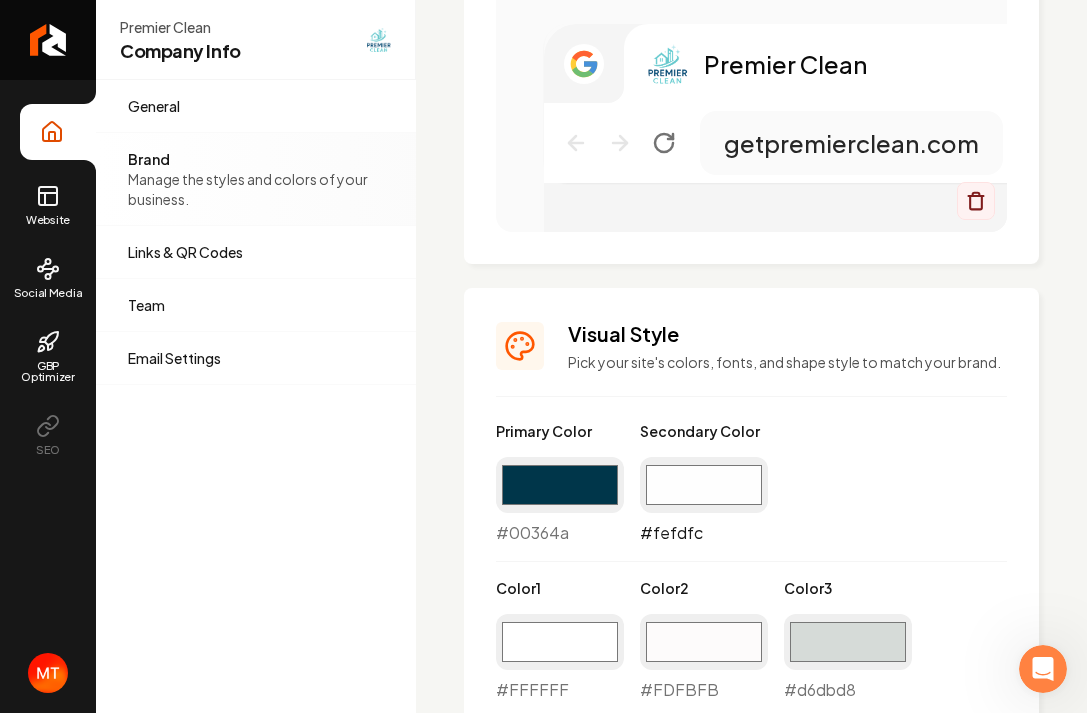 type on "#ffffff" 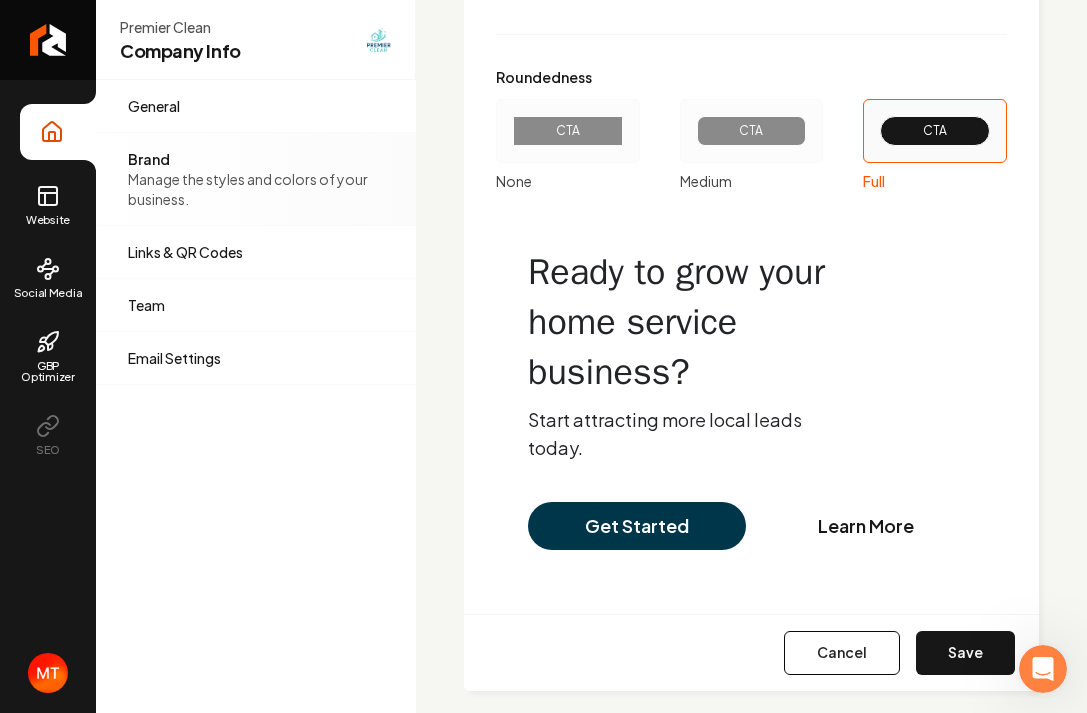 scroll, scrollTop: 2652, scrollLeft: 0, axis: vertical 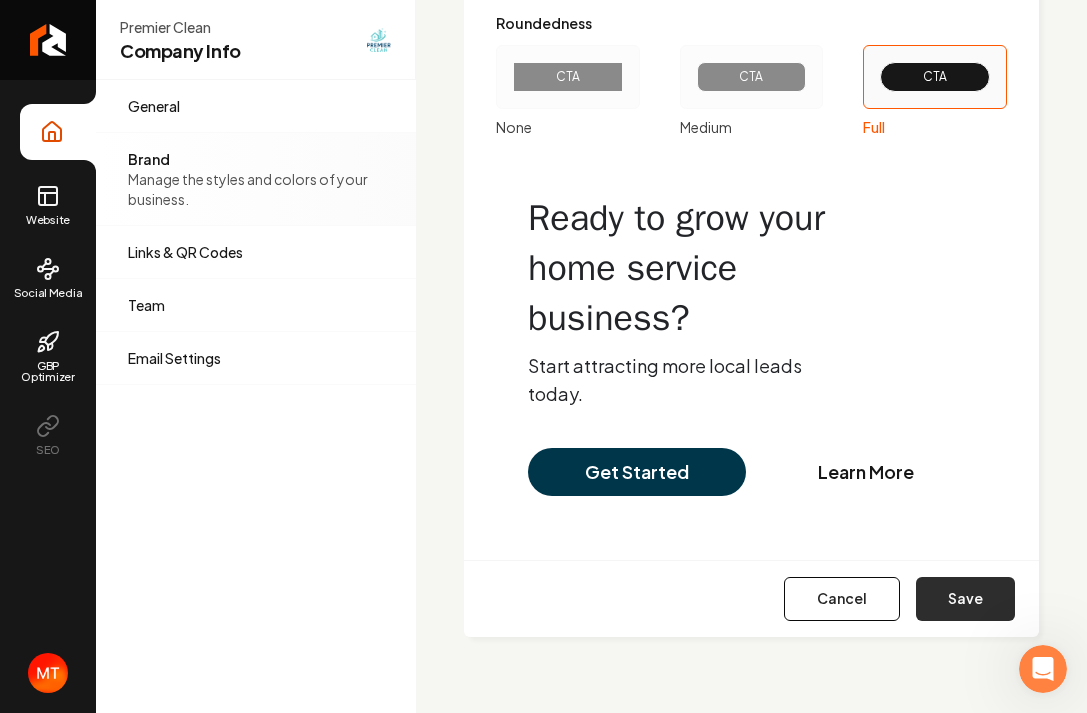 click on "Save" at bounding box center [965, 599] 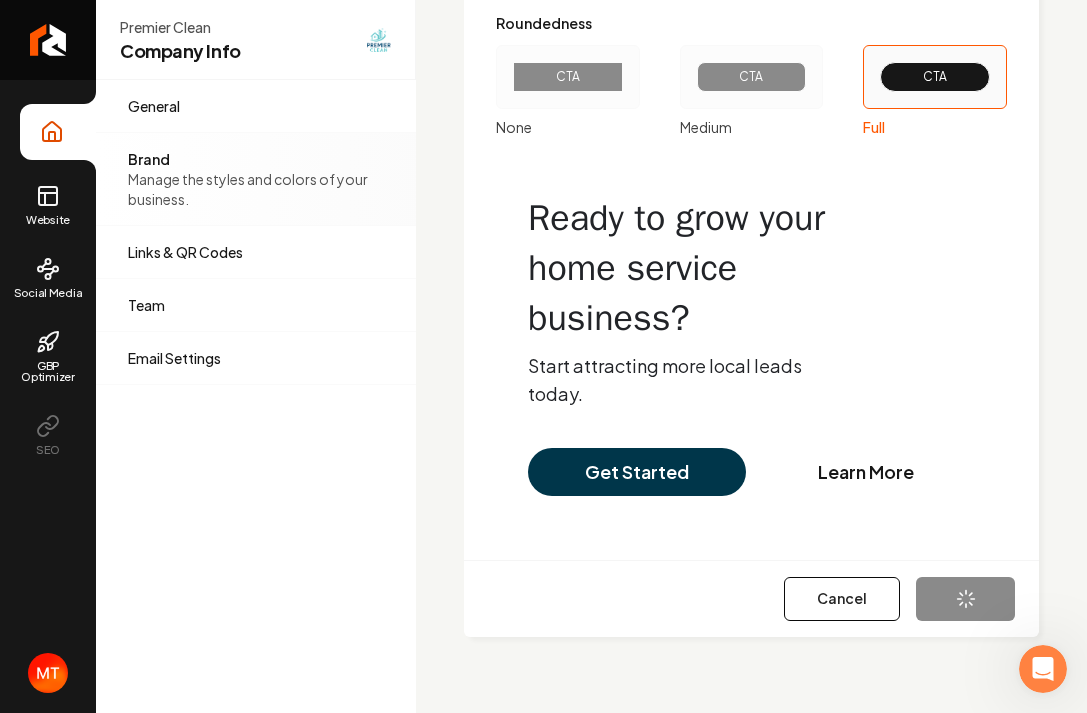 type on "#ffffff" 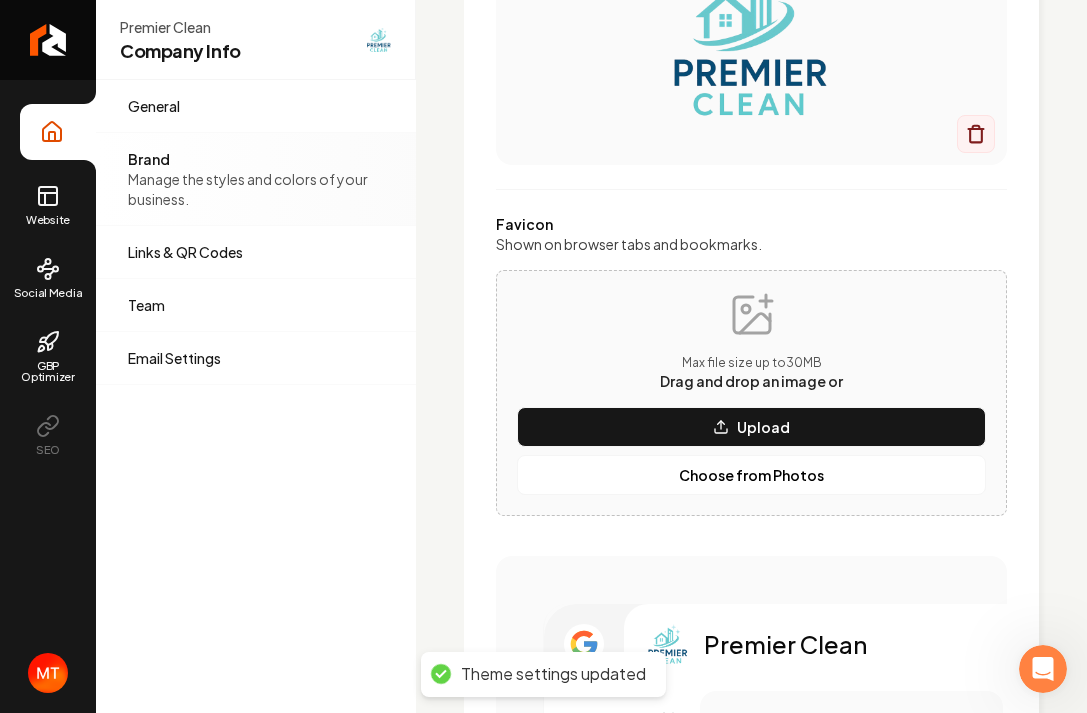 scroll, scrollTop: 613, scrollLeft: 0, axis: vertical 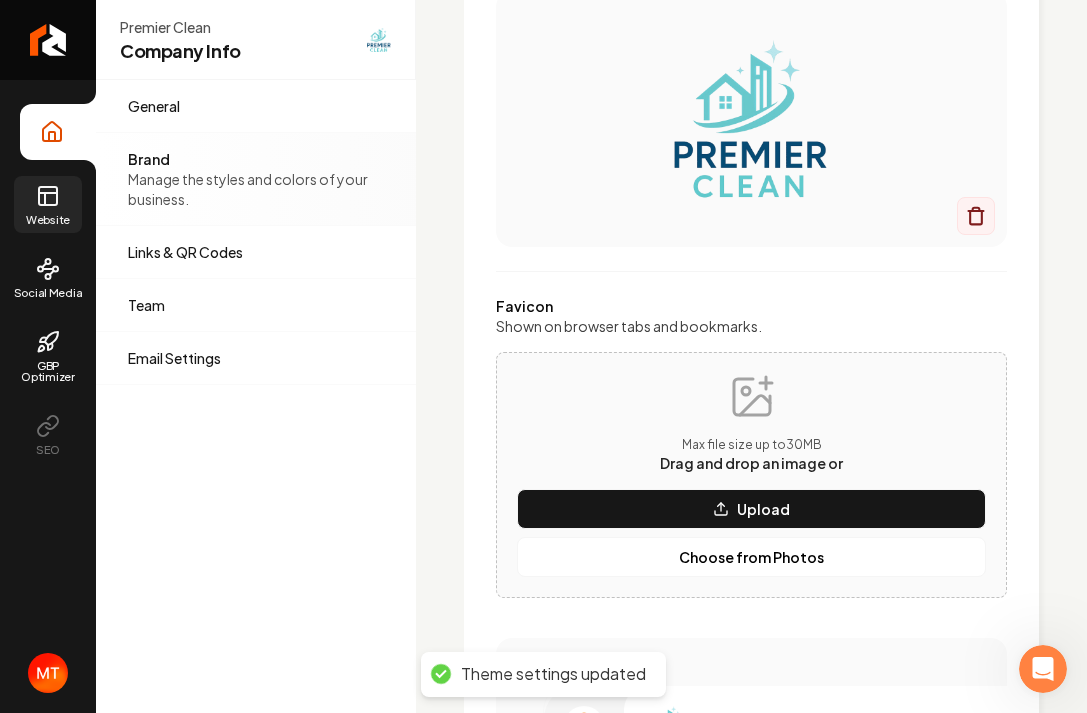 click on "Website" at bounding box center [48, 204] 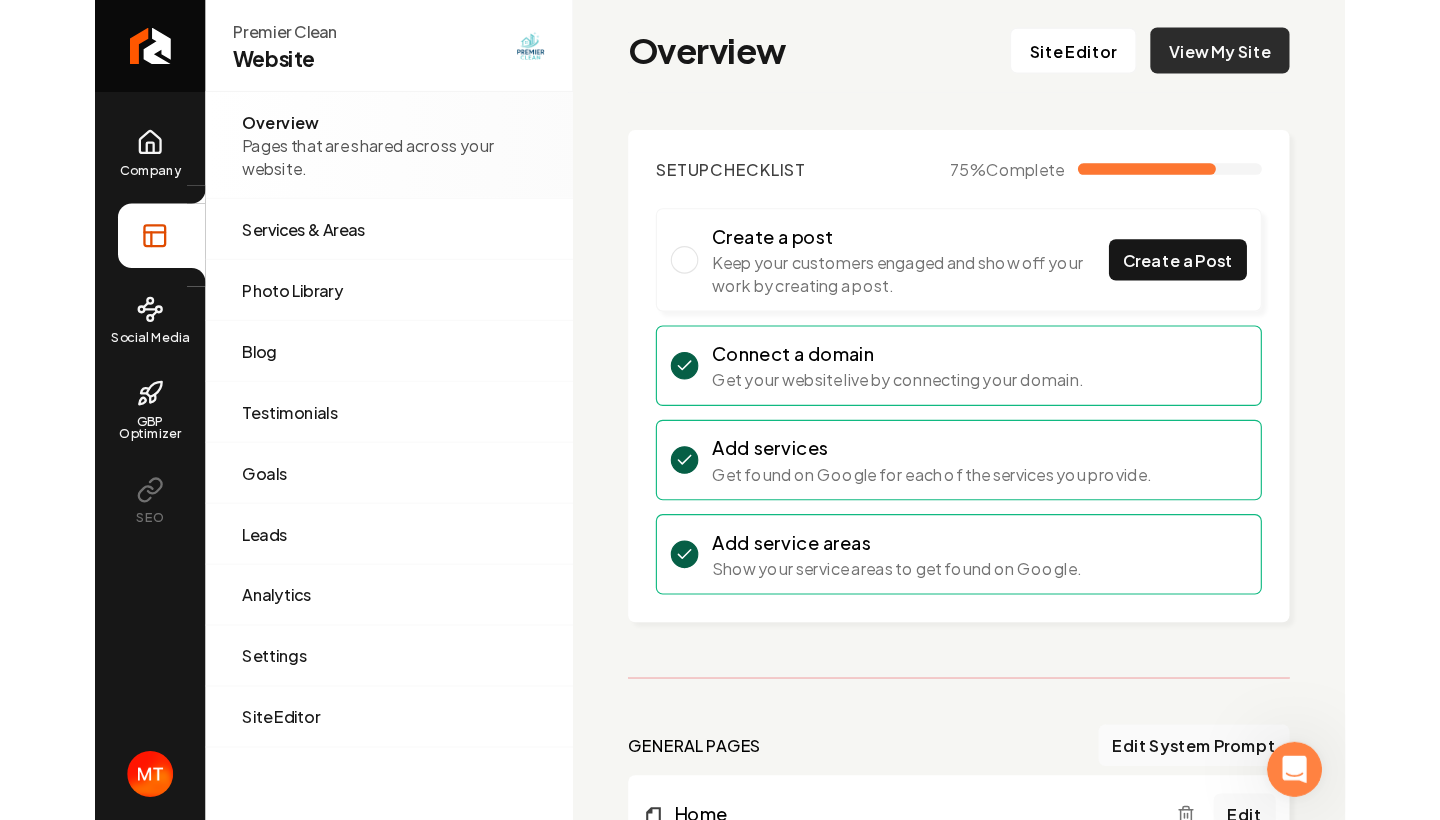scroll, scrollTop: 0, scrollLeft: 0, axis: both 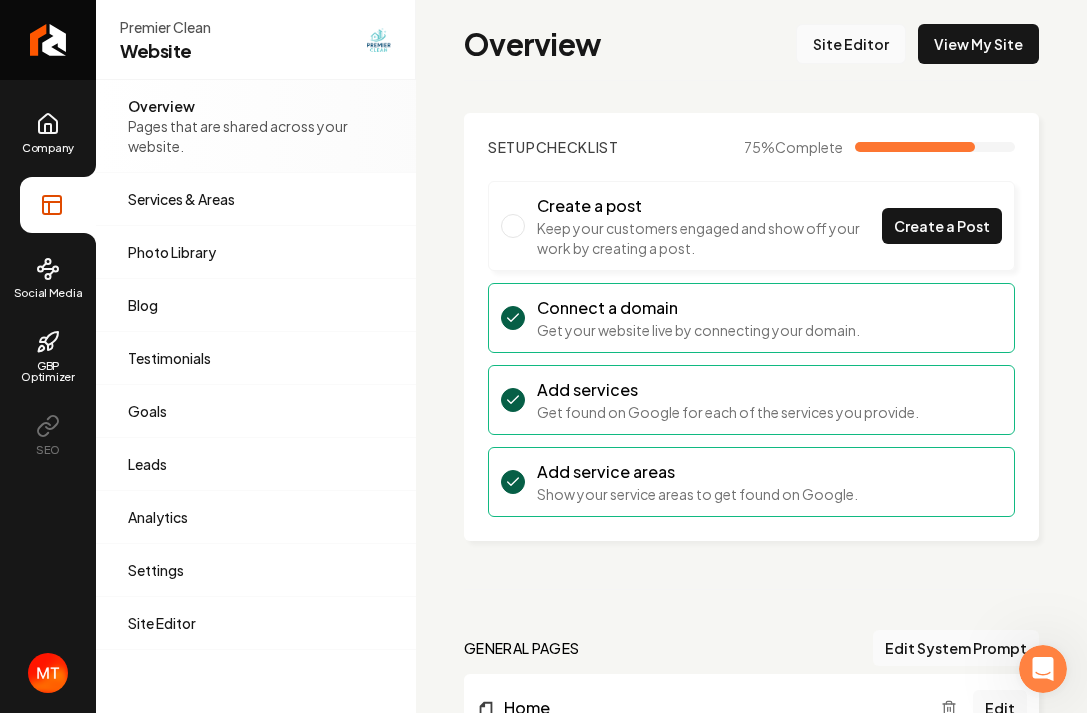 click on "Site Editor" at bounding box center (851, 44) 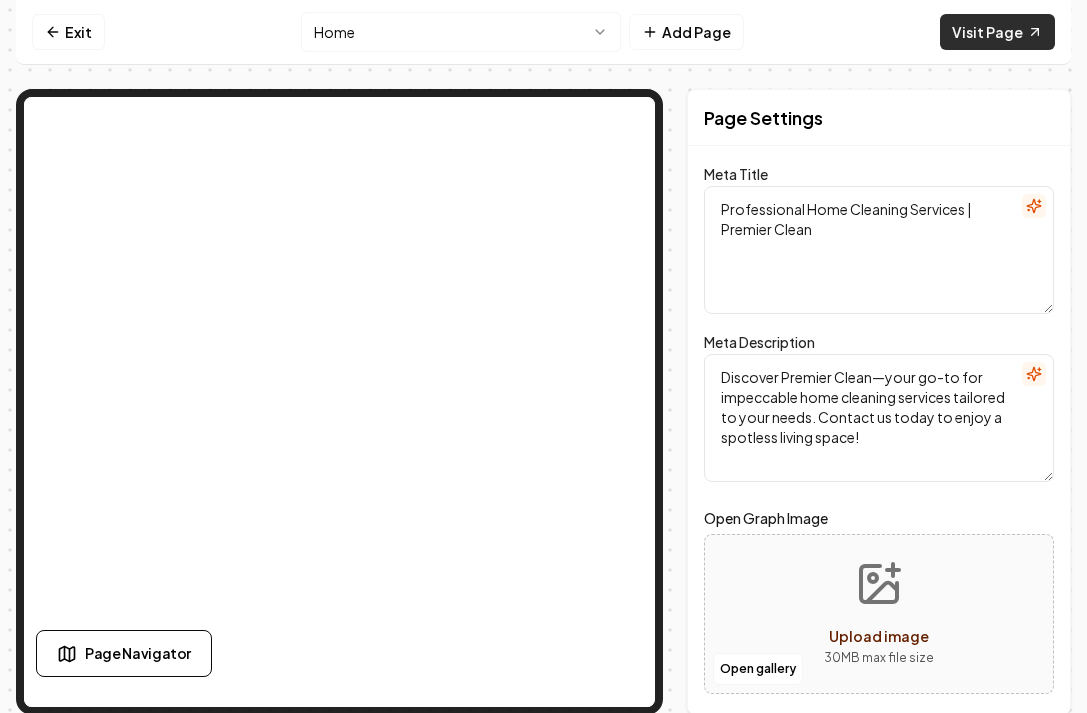 click on "Visit Page" at bounding box center (997, 32) 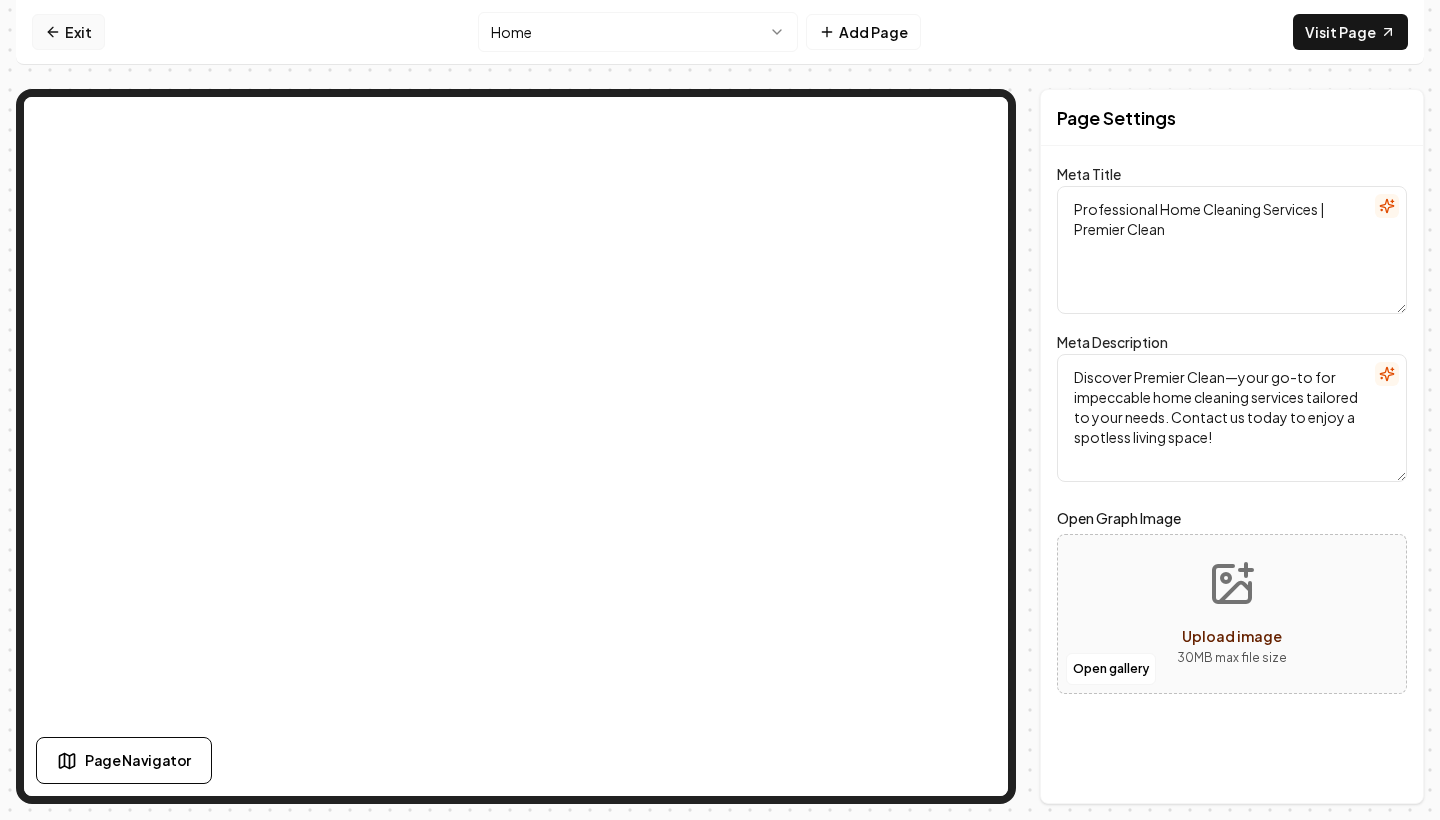 click on "Exit" at bounding box center [68, 32] 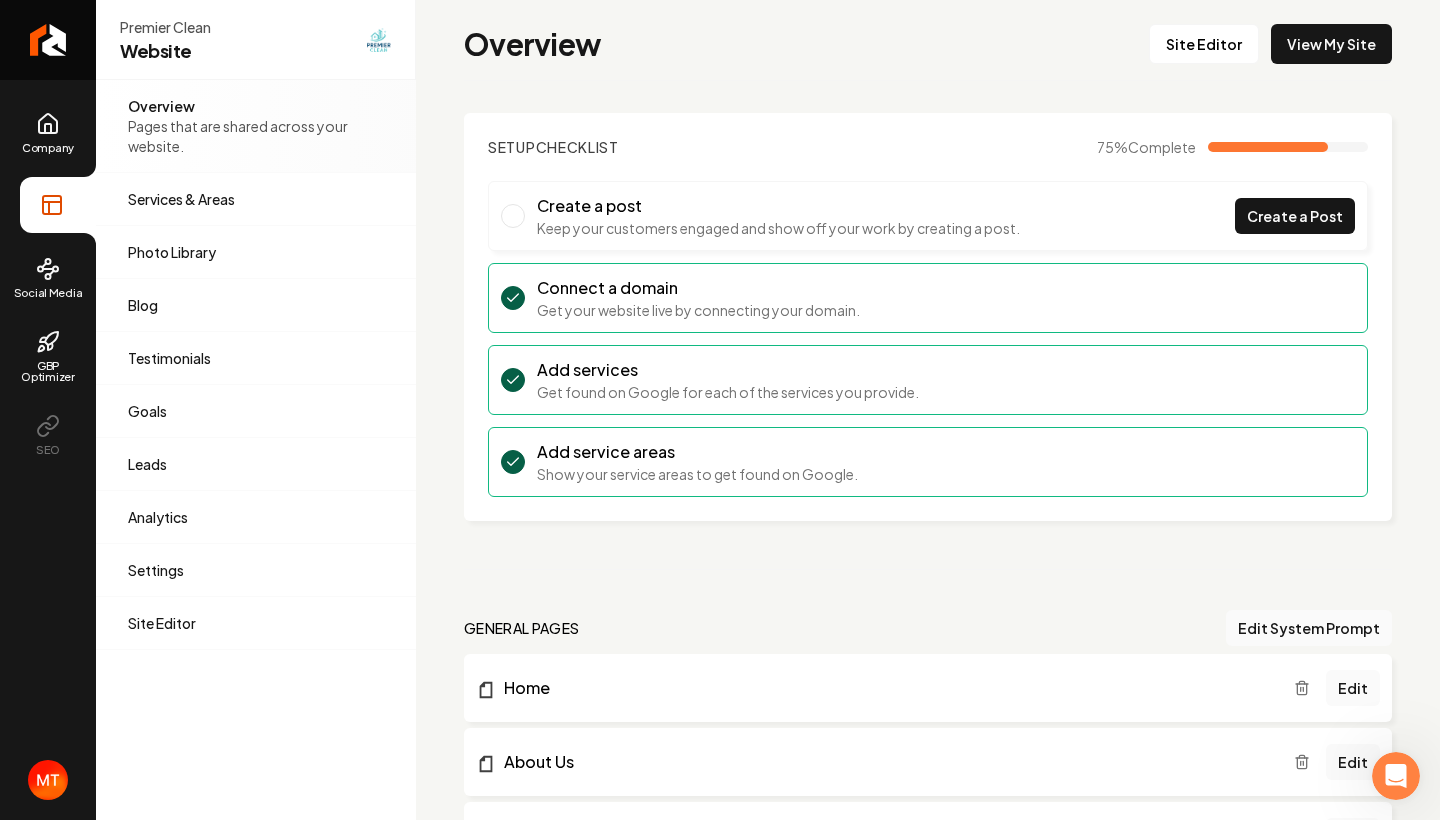 scroll, scrollTop: 0, scrollLeft: 0, axis: both 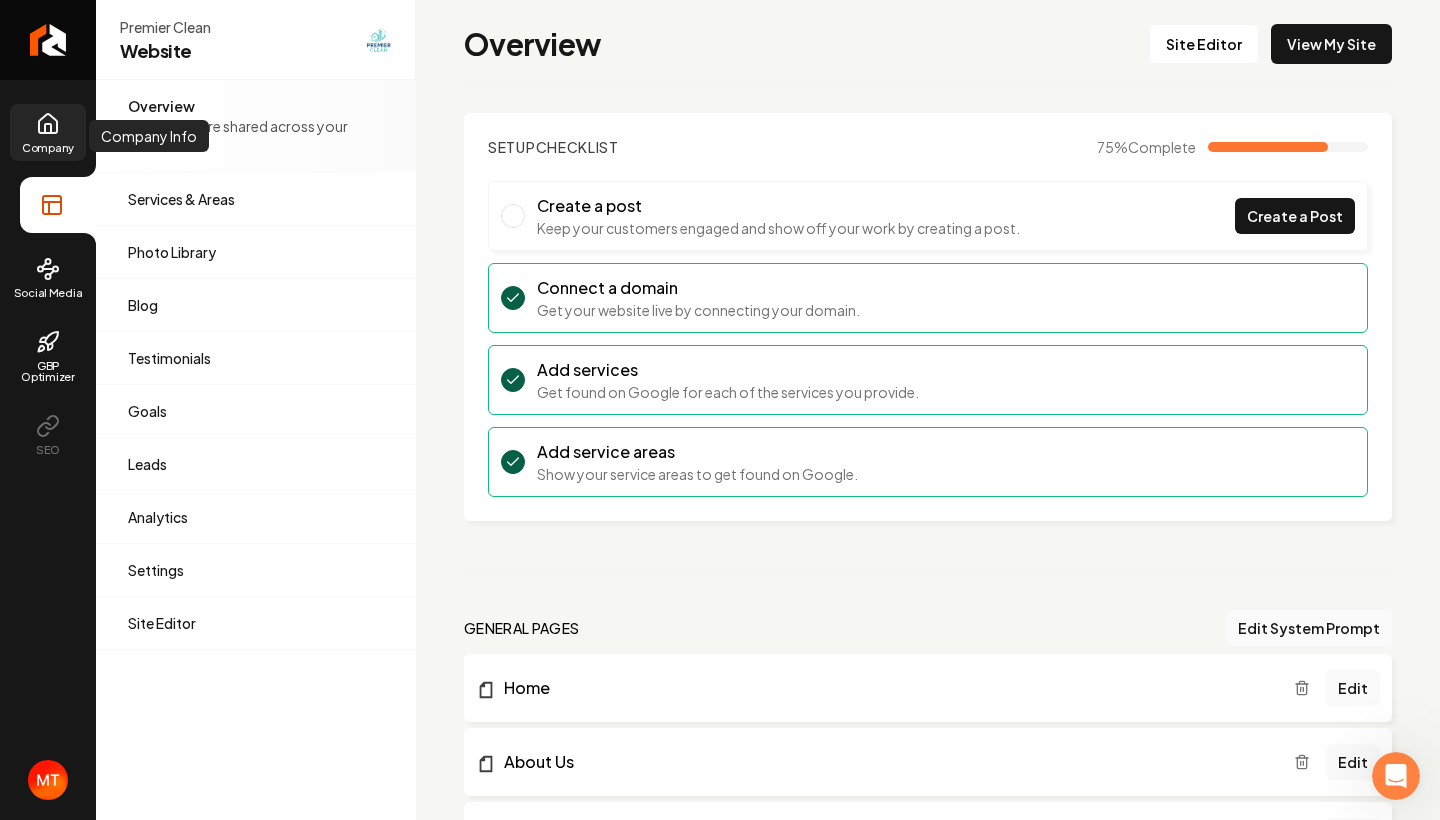 click on "Company" at bounding box center (48, 132) 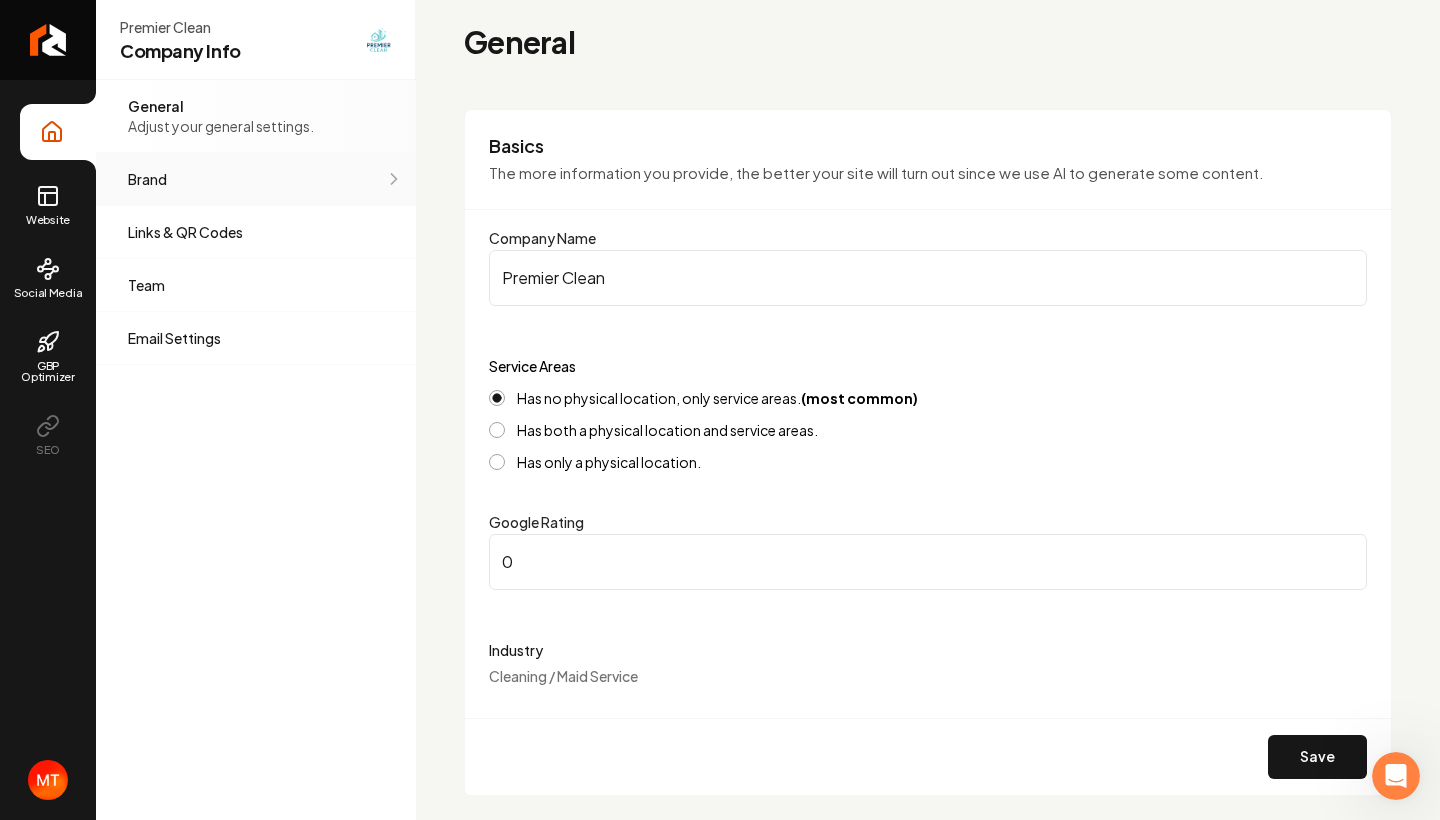 click on "Brand Manage the styles and colors of your business." at bounding box center [256, 179] 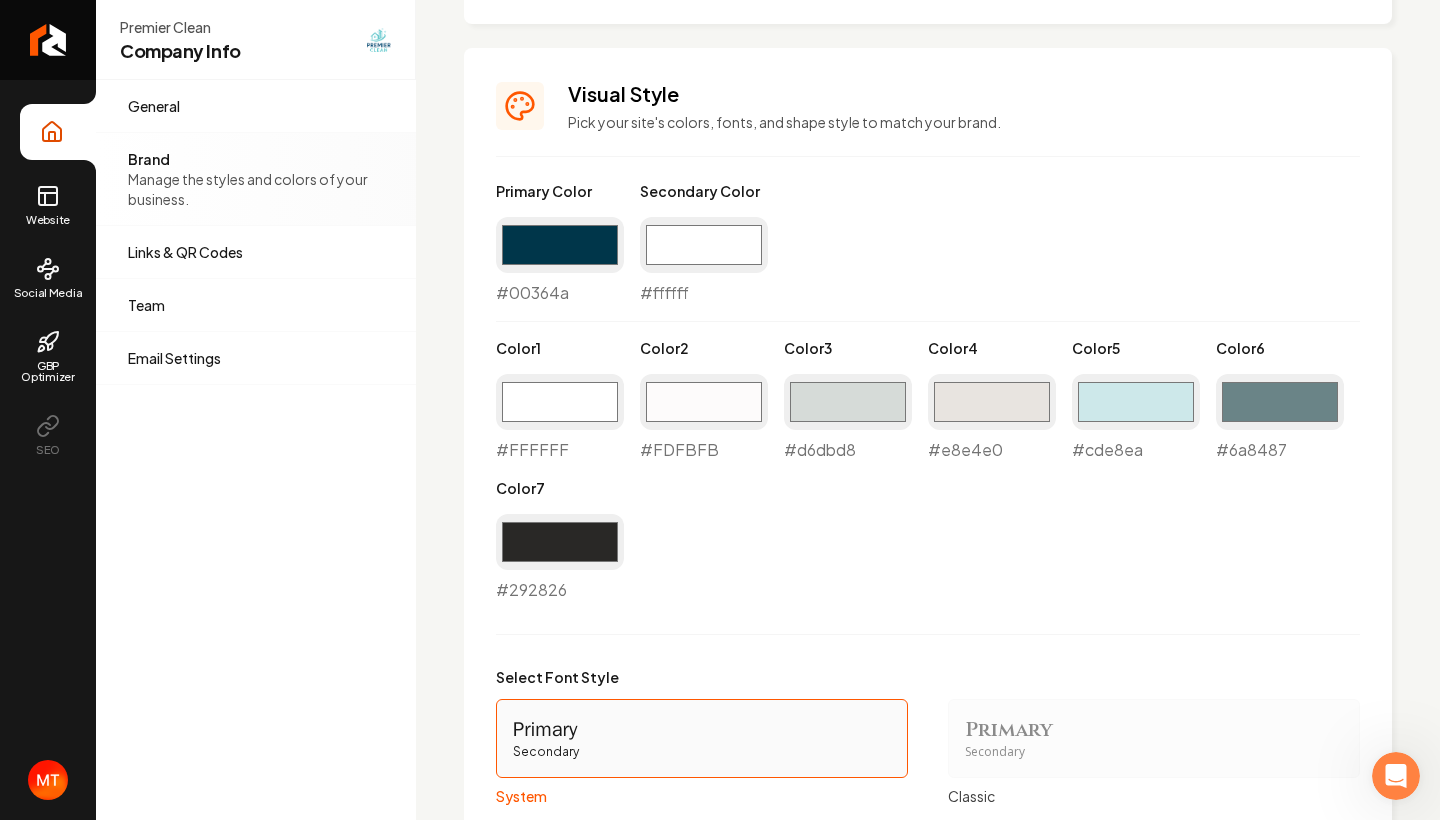 scroll, scrollTop: 1497, scrollLeft: 0, axis: vertical 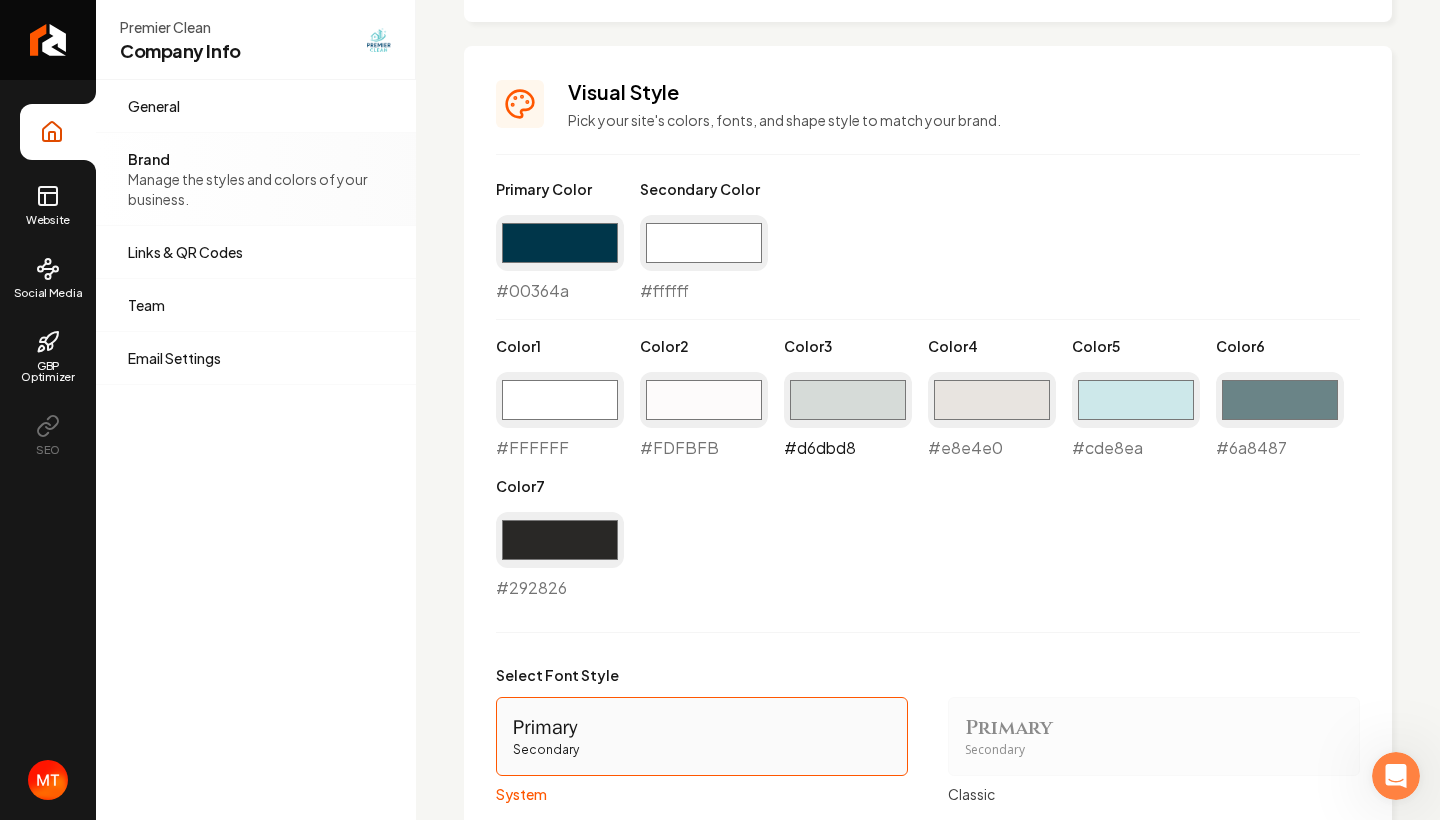 click on "#d6dbd8" at bounding box center [848, 400] 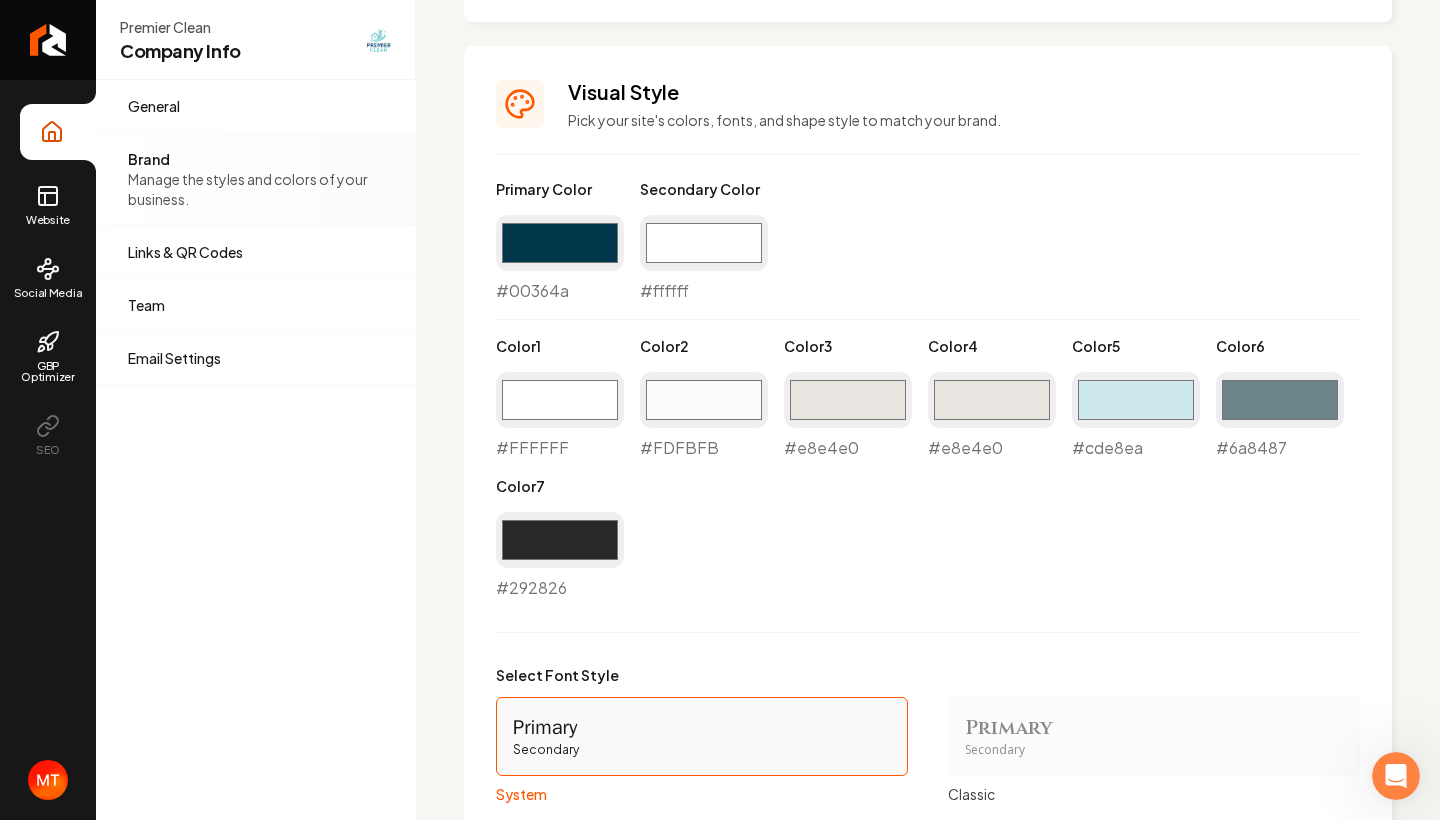 click on "General Adjust your general settings. Brand Manage the styles and colors of your business. Links & QR Codes Manage the links and QR codes for your business. Team Manage your team members. Email Settings Manage your email settings." at bounding box center (256, 450) 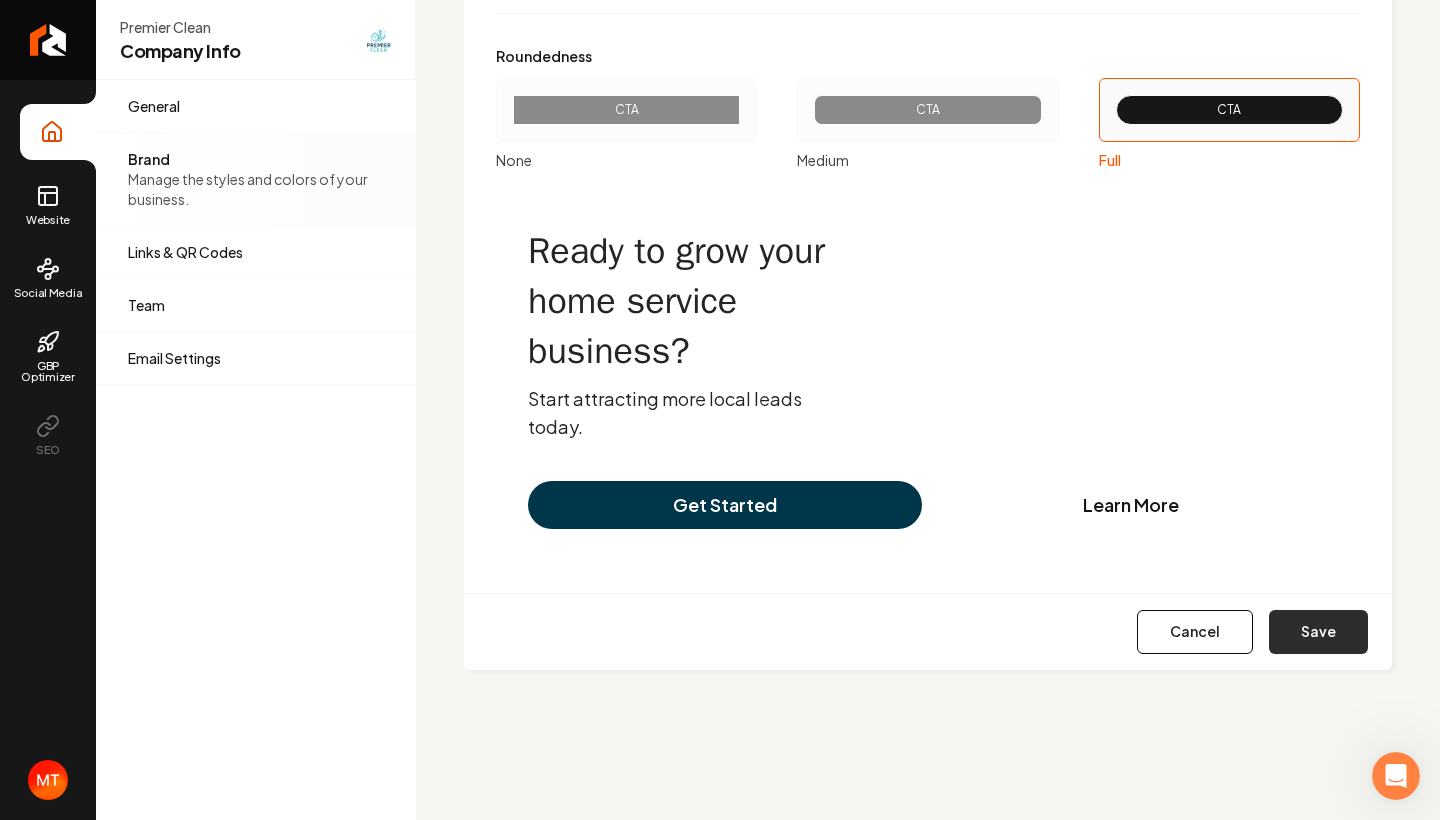 scroll, scrollTop: 2458, scrollLeft: 0, axis: vertical 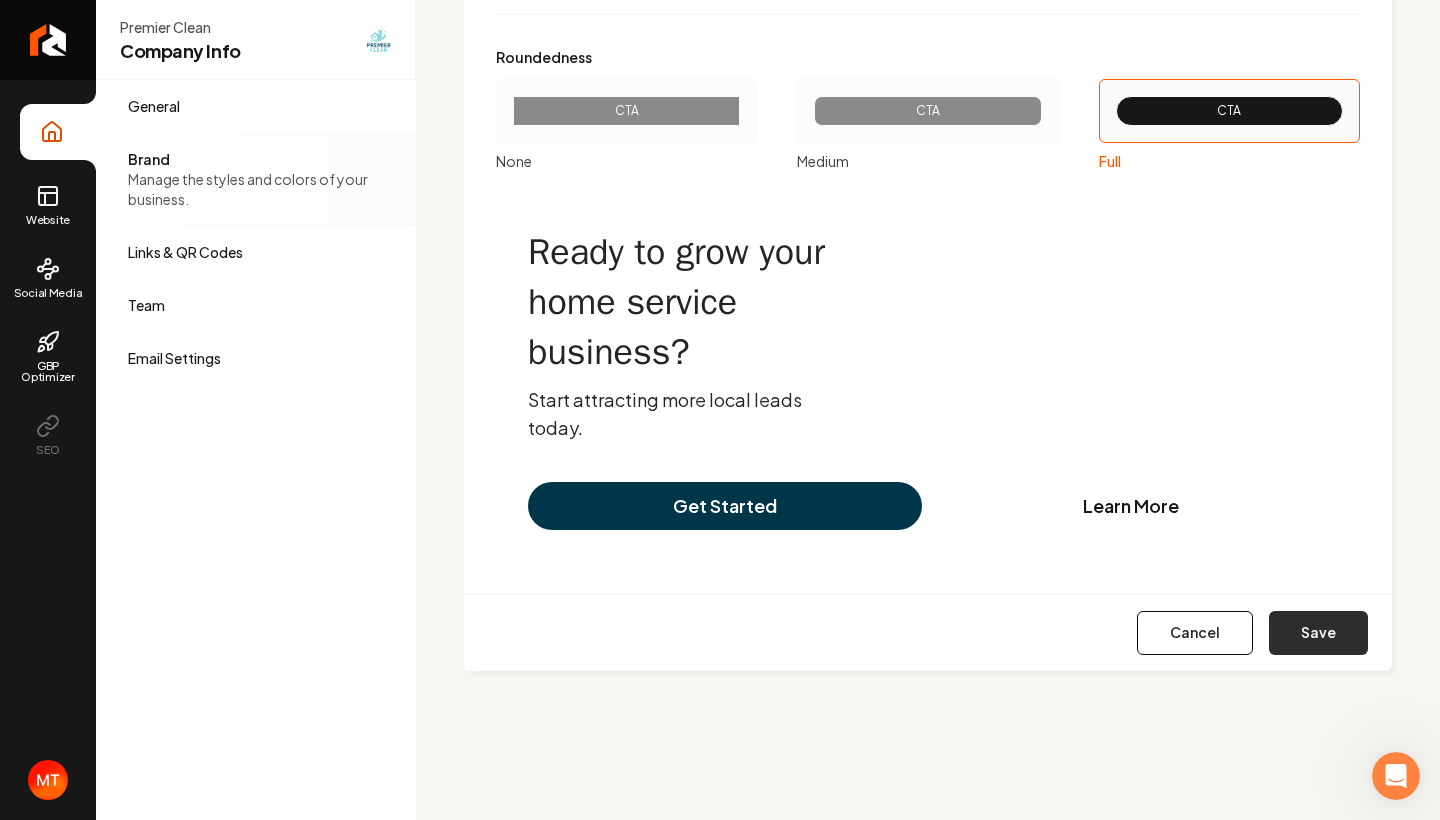 click on "Save" at bounding box center (1318, 633) 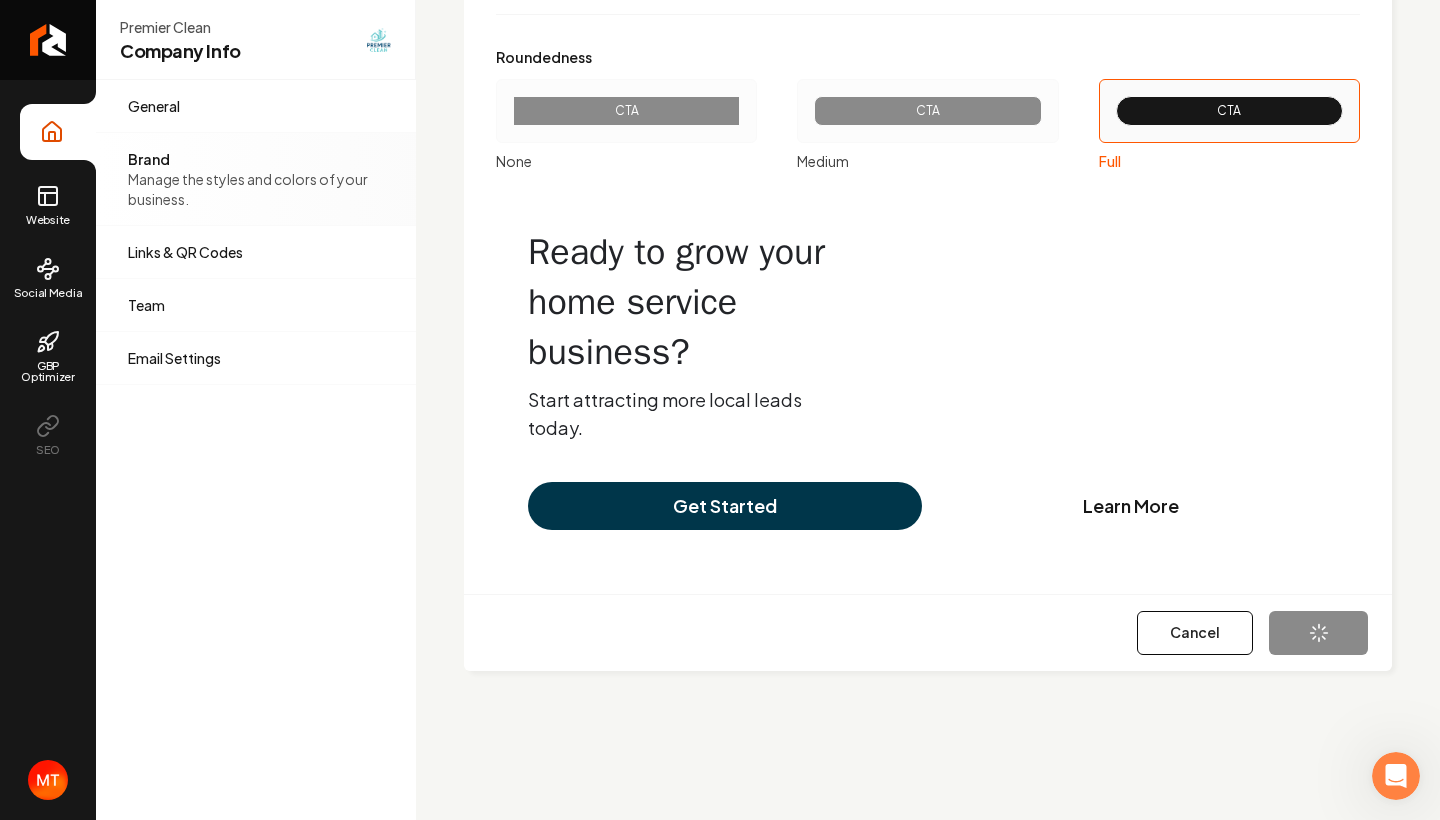 type on "#ffffff" 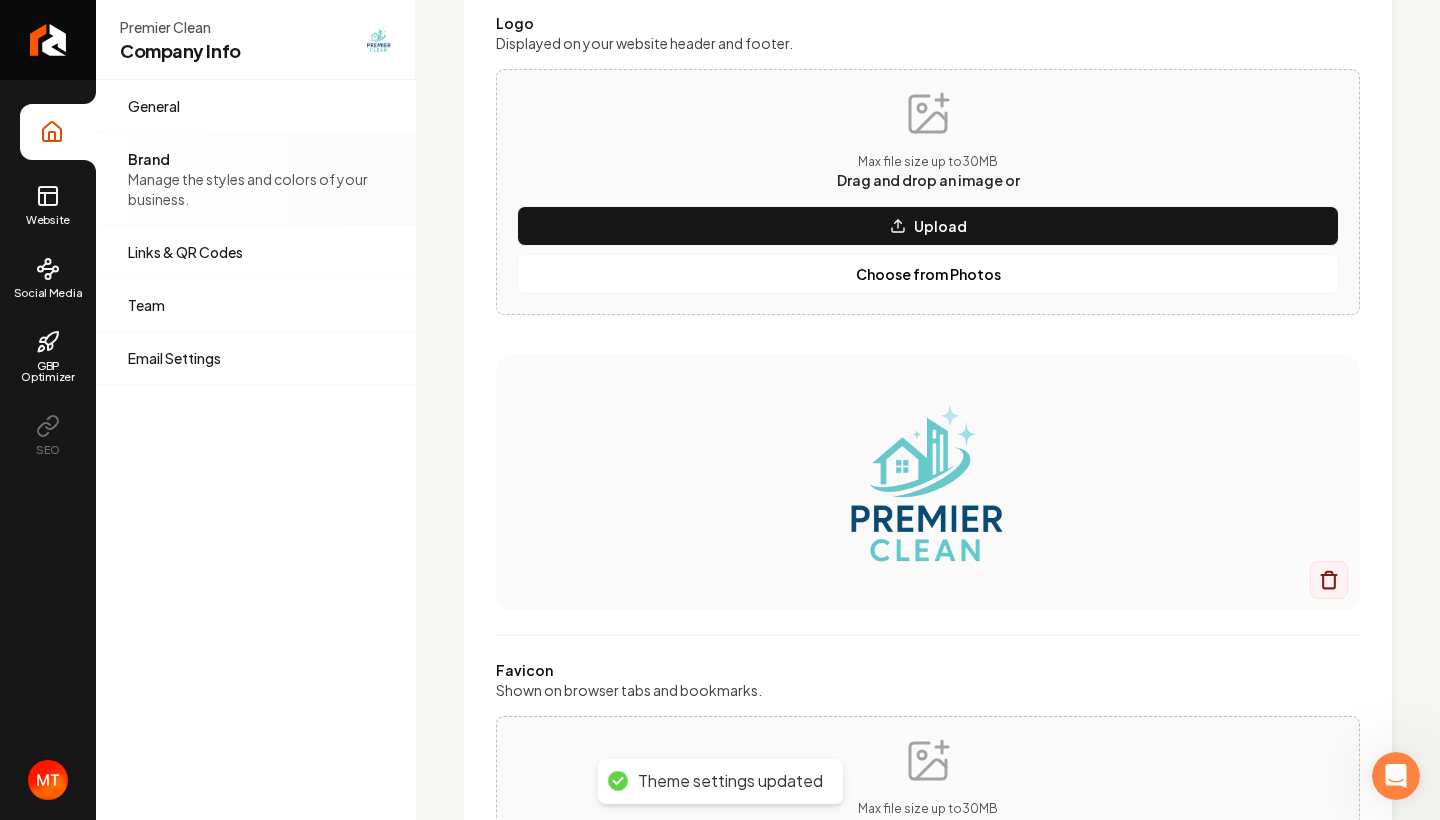 scroll, scrollTop: 80, scrollLeft: 0, axis: vertical 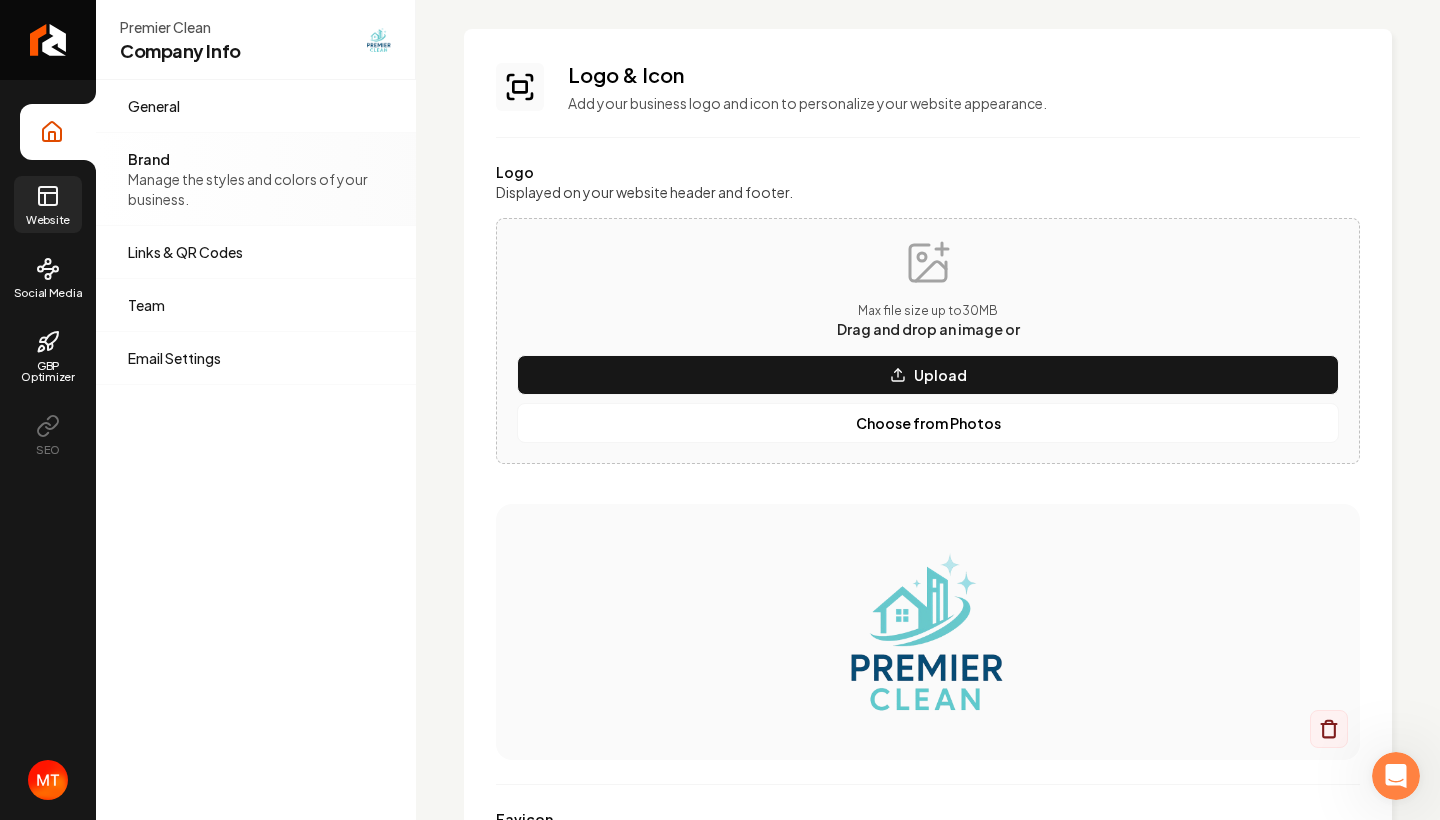 click on "Website" at bounding box center [48, 204] 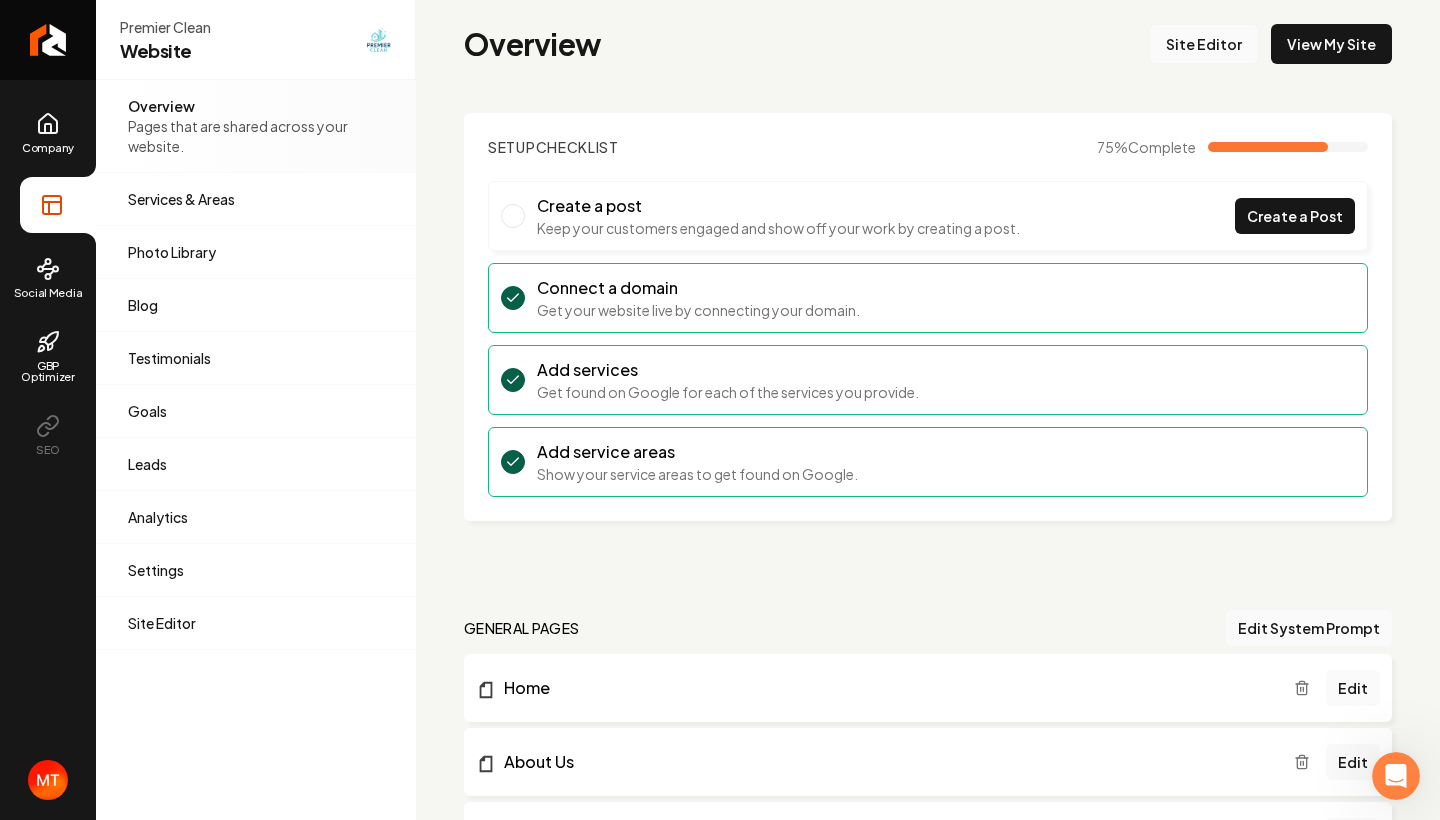 scroll, scrollTop: 0, scrollLeft: 0, axis: both 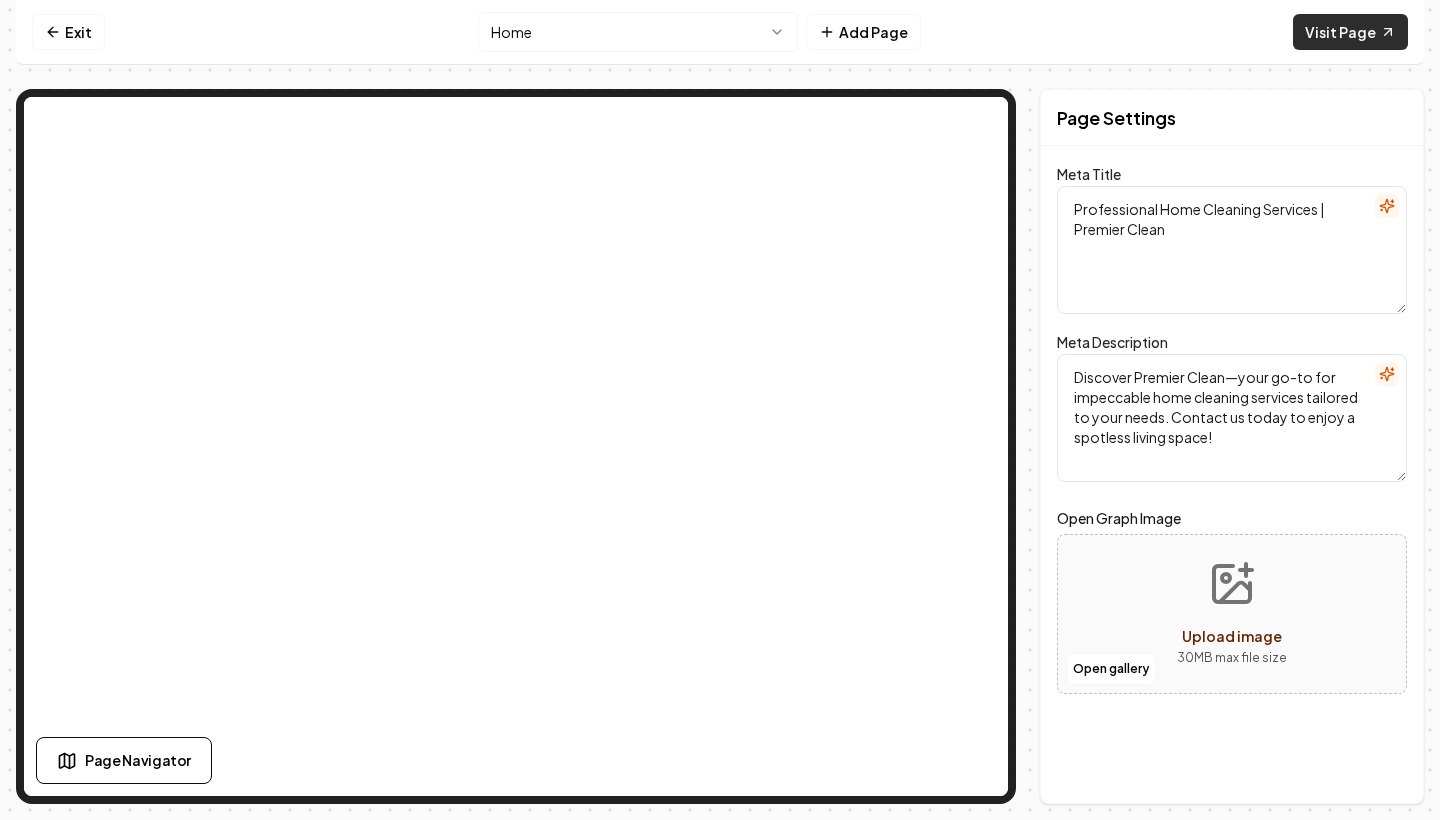 click on "Visit Page" at bounding box center [1350, 32] 